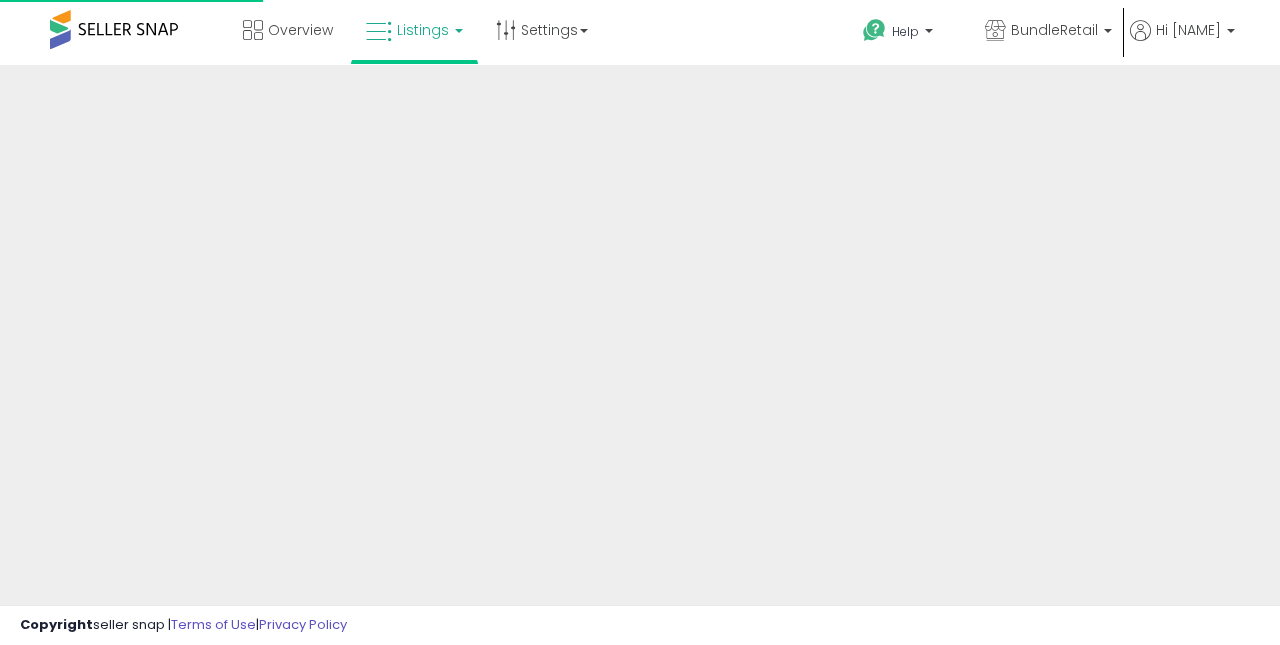 scroll, scrollTop: 0, scrollLeft: 0, axis: both 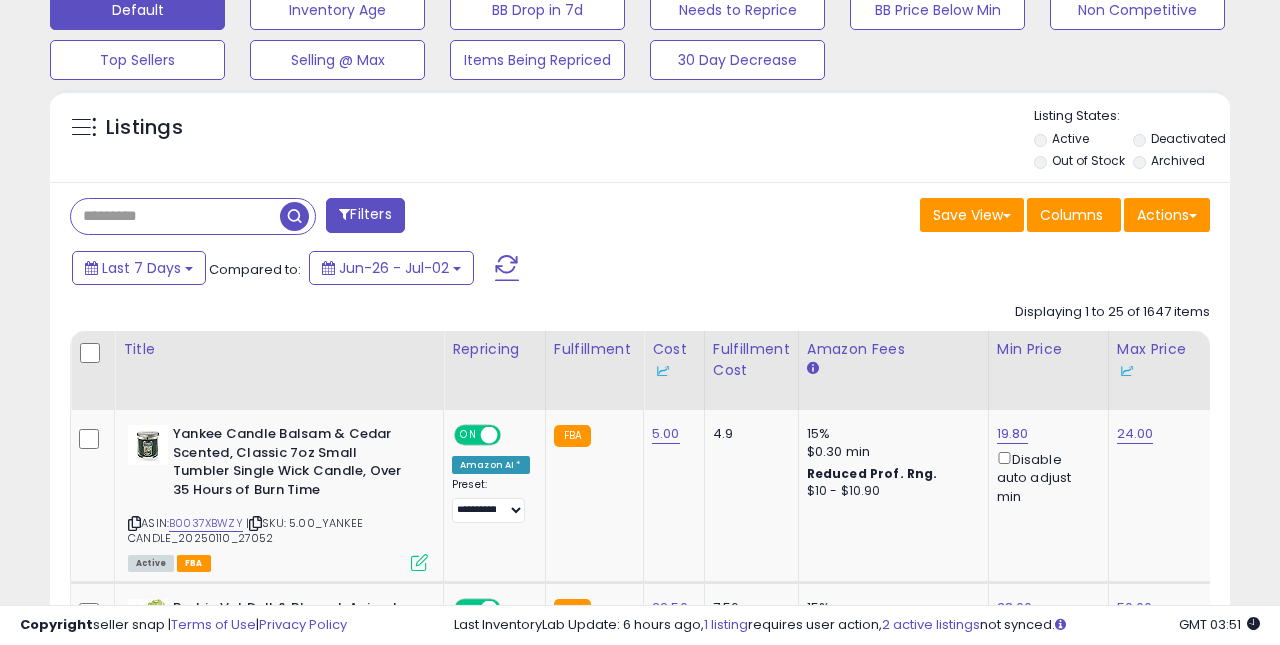 click at bounding box center (175, 216) 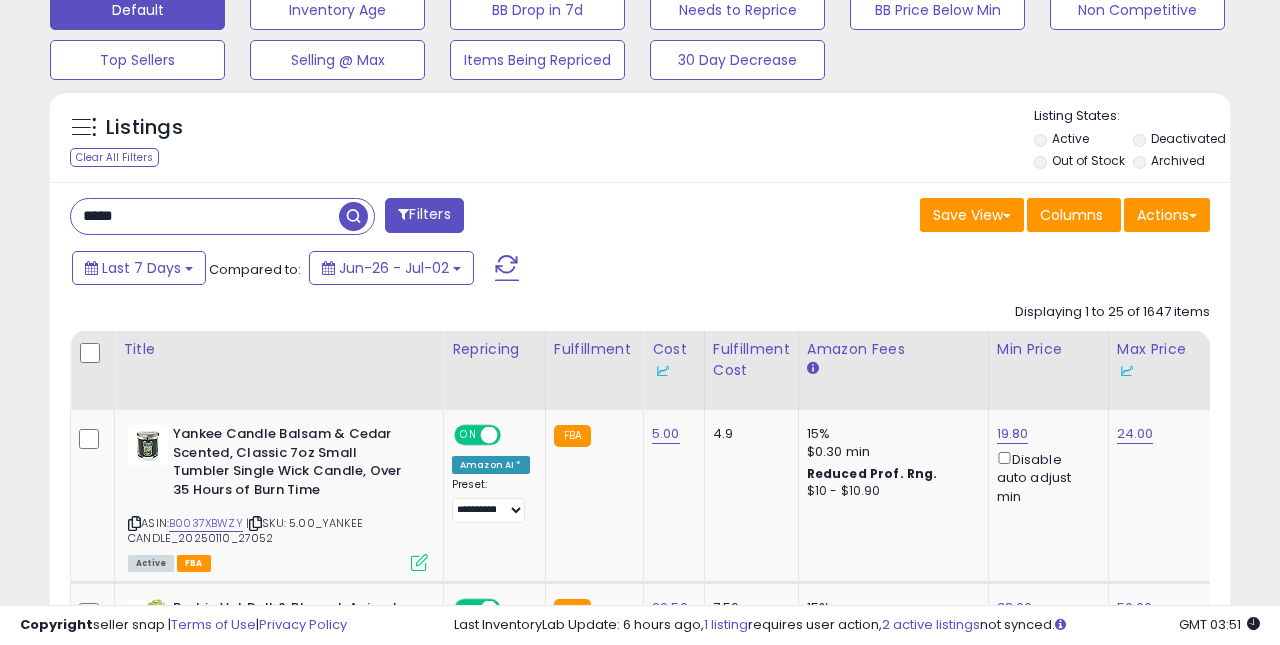 type on "*****" 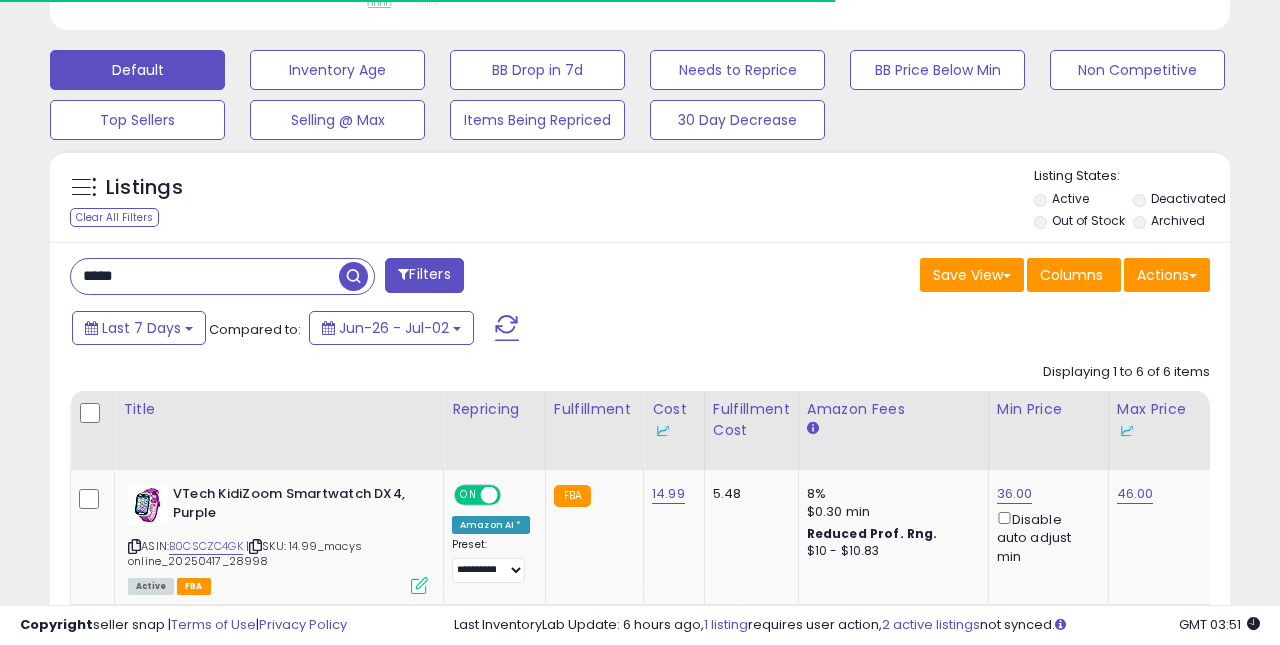 scroll, scrollTop: 640, scrollLeft: 0, axis: vertical 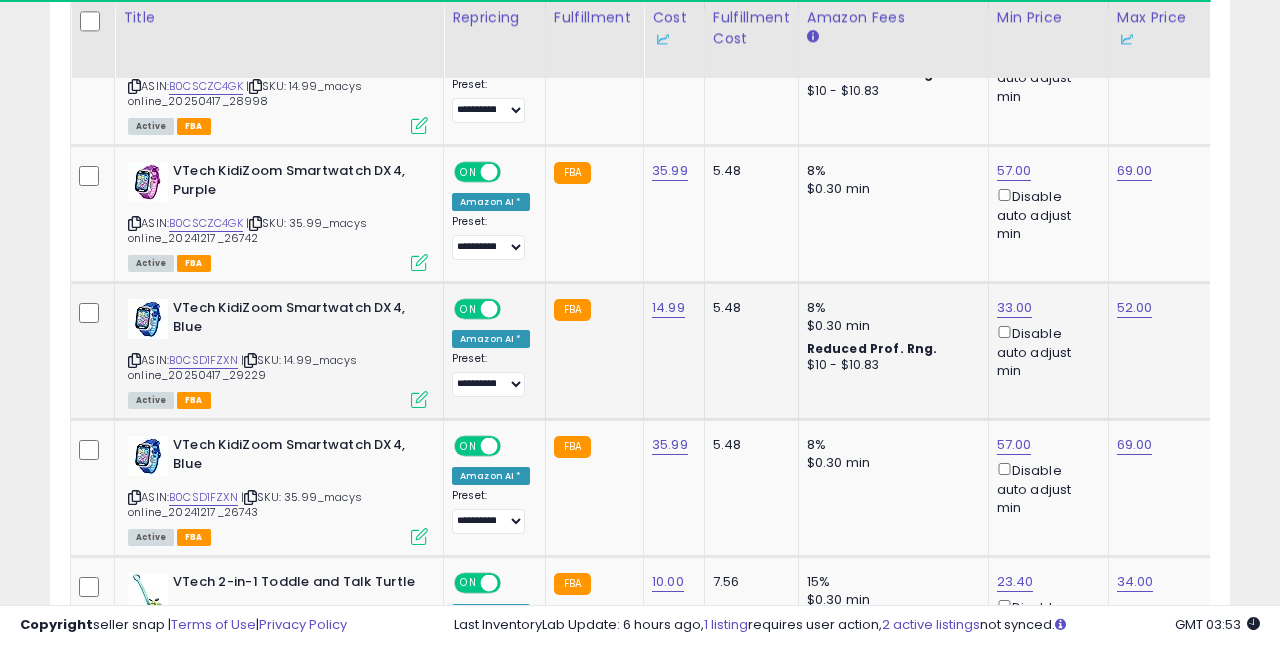 click at bounding box center (419, 399) 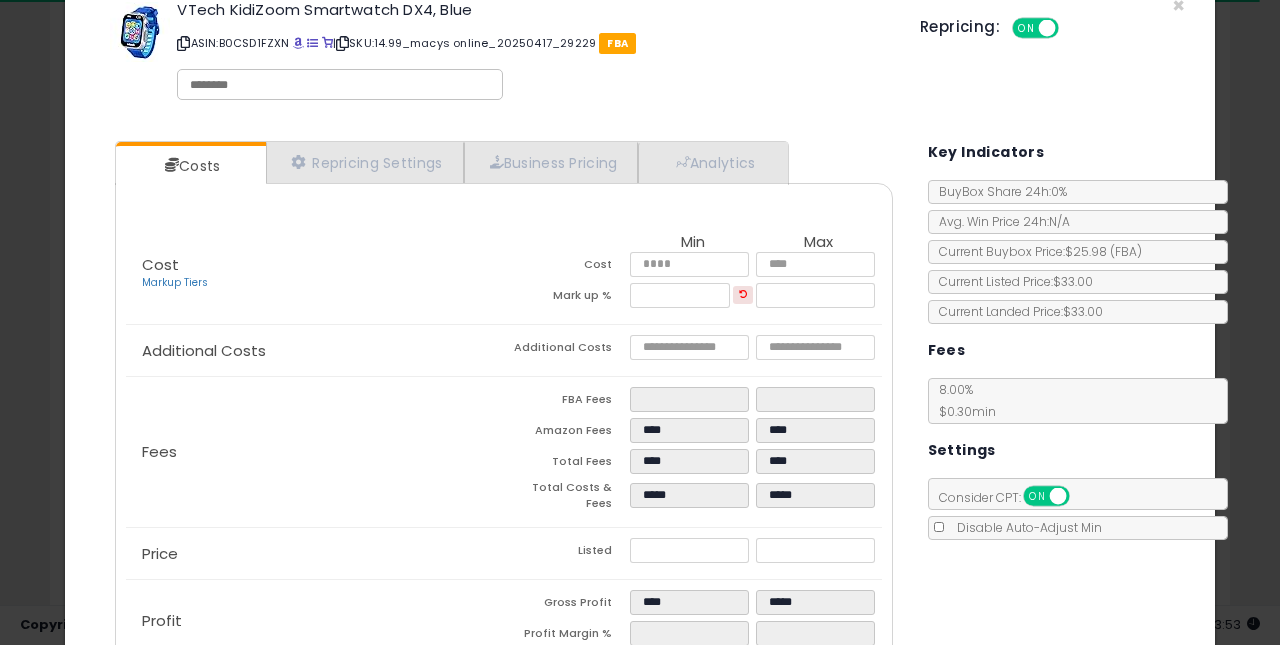 scroll, scrollTop: 53, scrollLeft: 0, axis: vertical 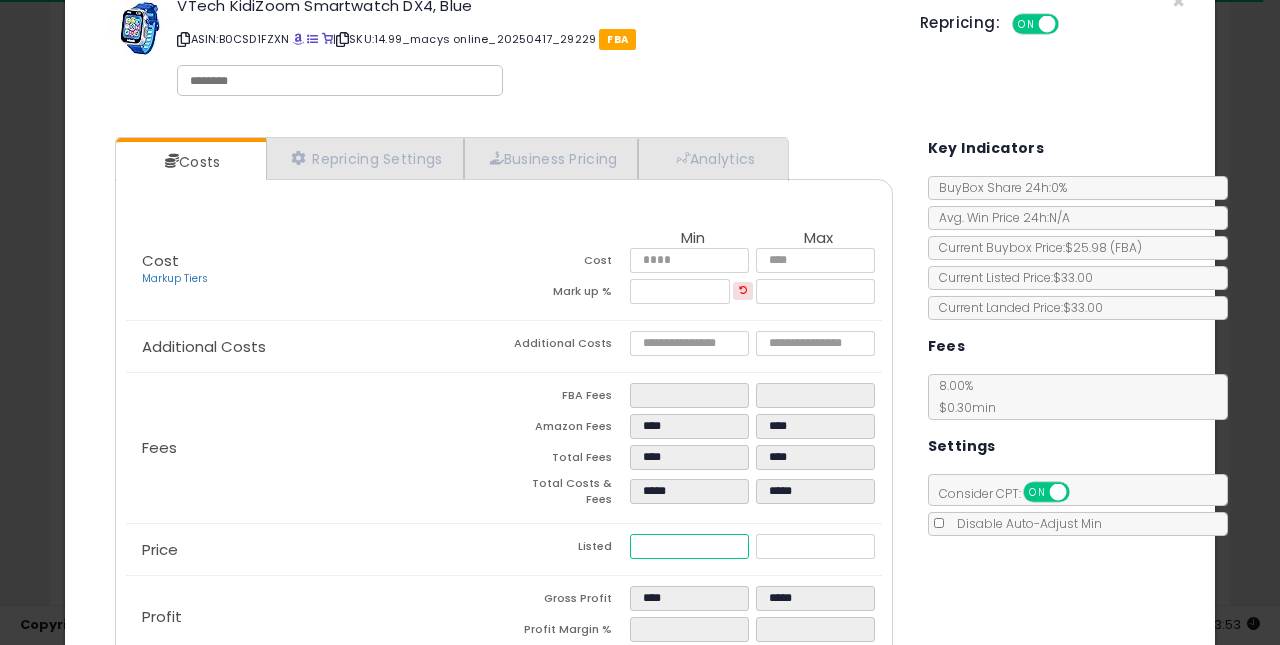 click on "*****" at bounding box center (690, 546) 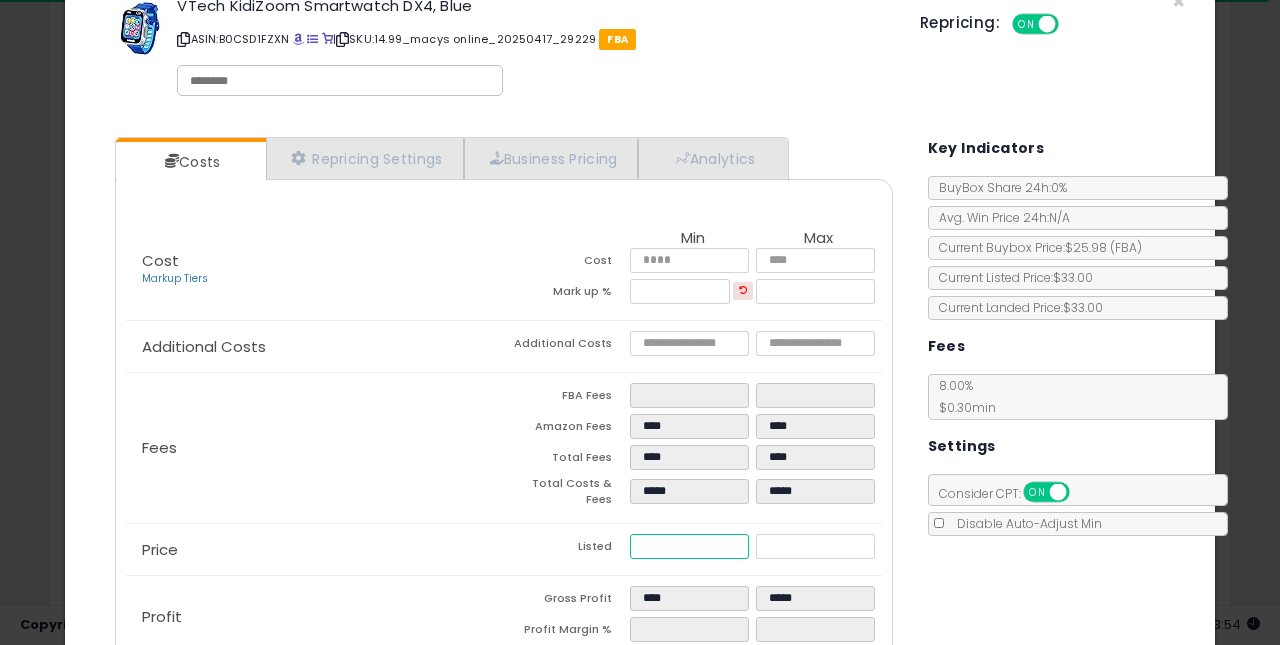 type on "**" 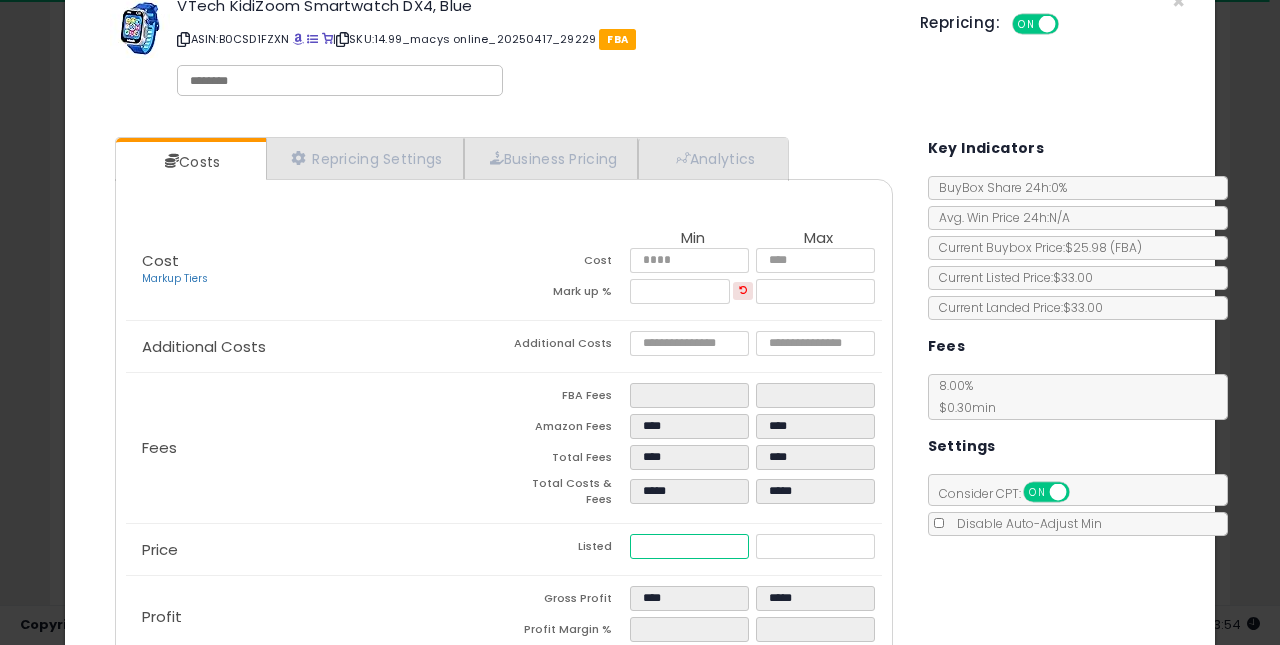 type on "****" 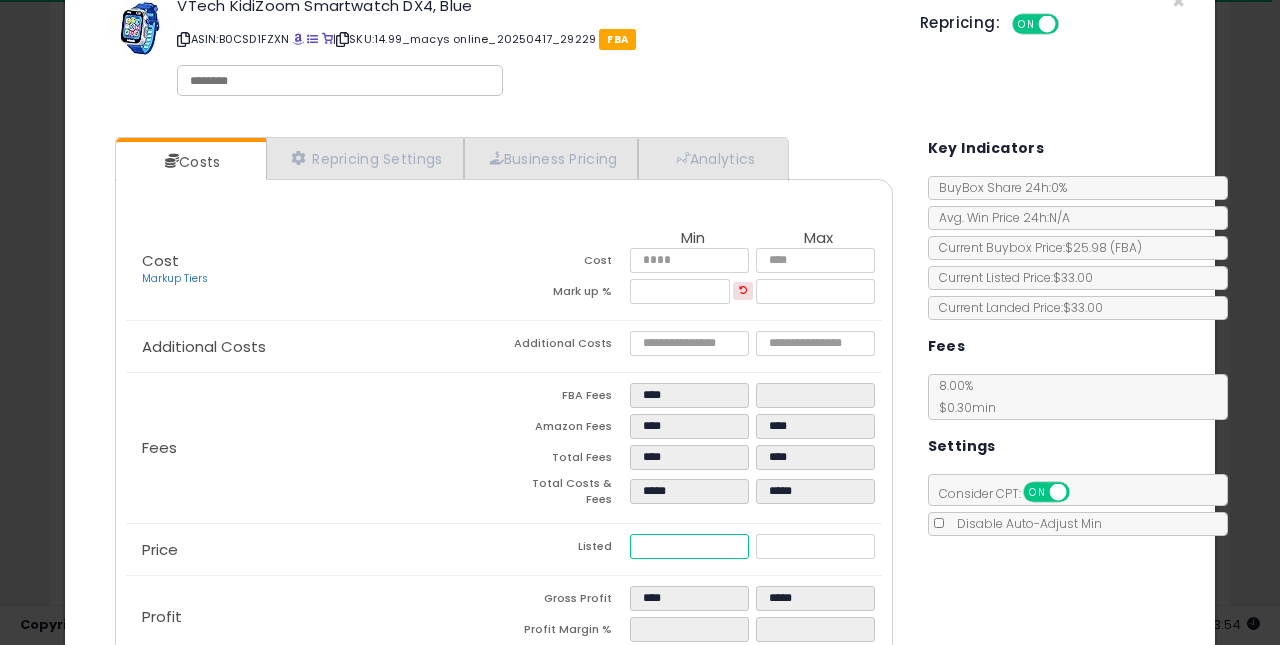 type on "****" 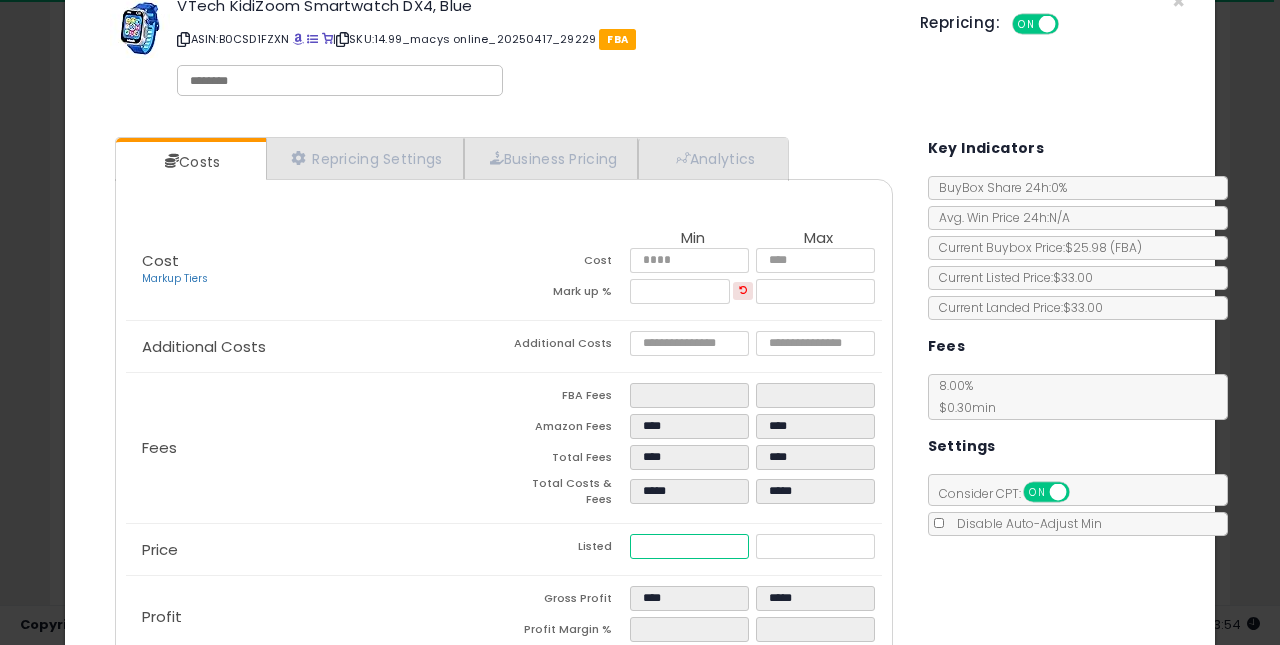type on "**" 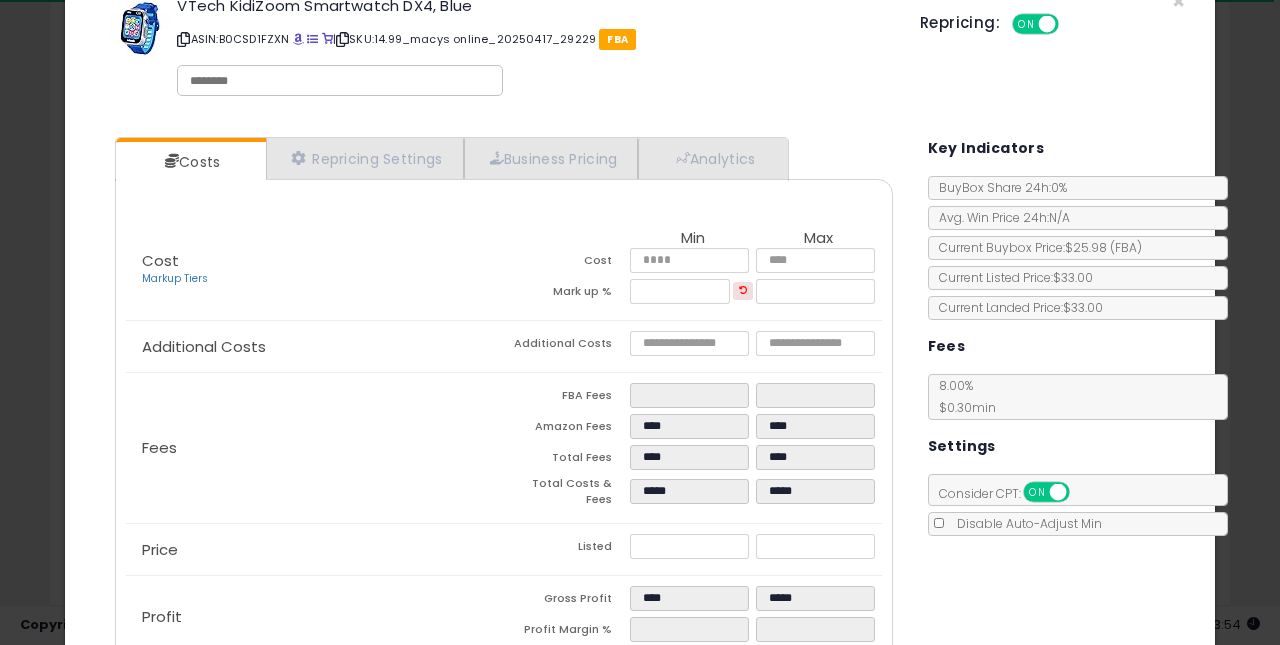 type on "*****" 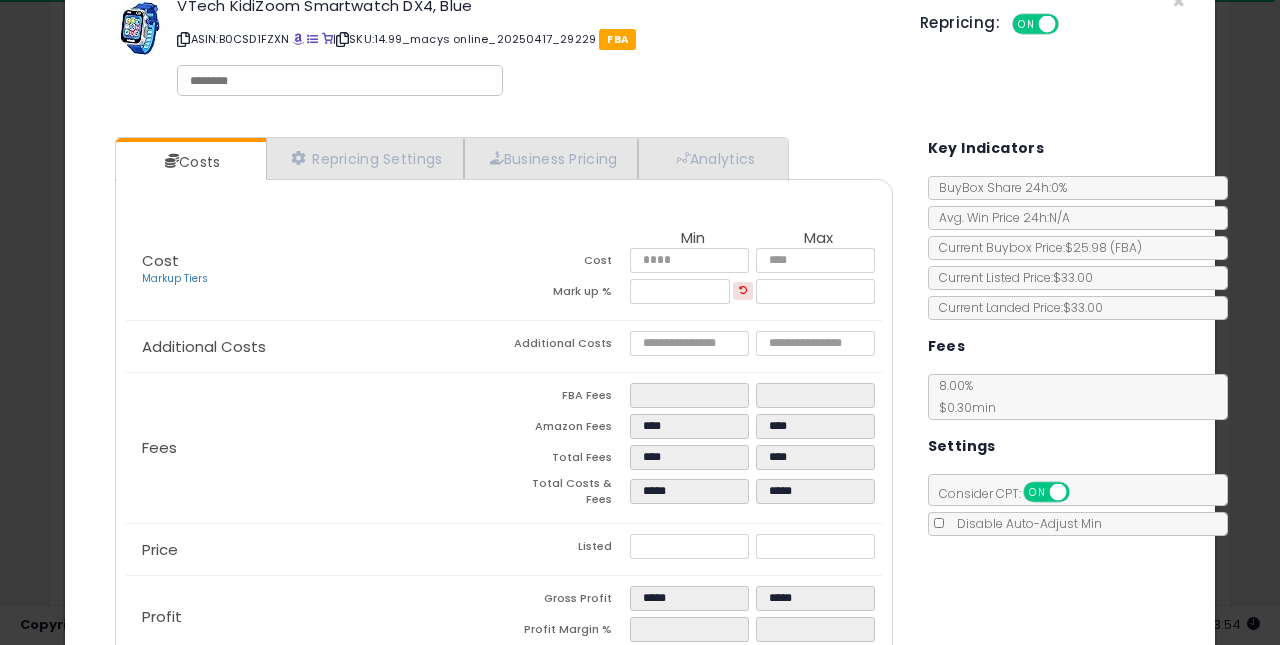 click on "Listed" at bounding box center (567, 549) 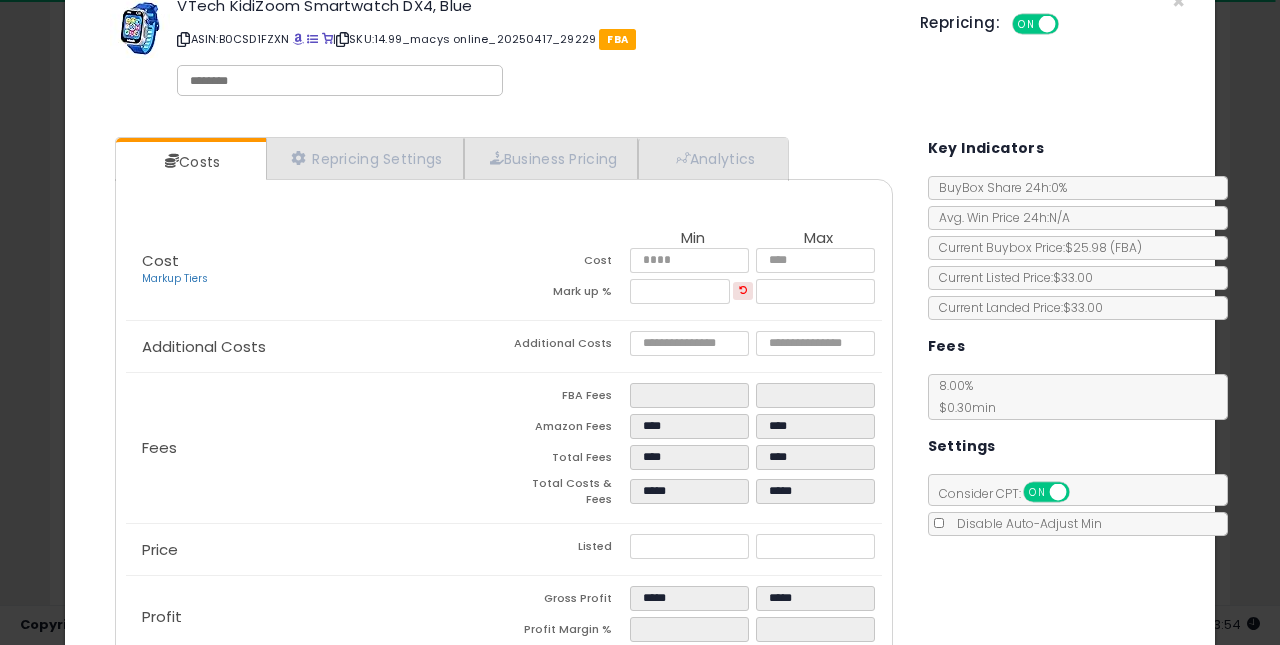 scroll, scrollTop: 165, scrollLeft: 0, axis: vertical 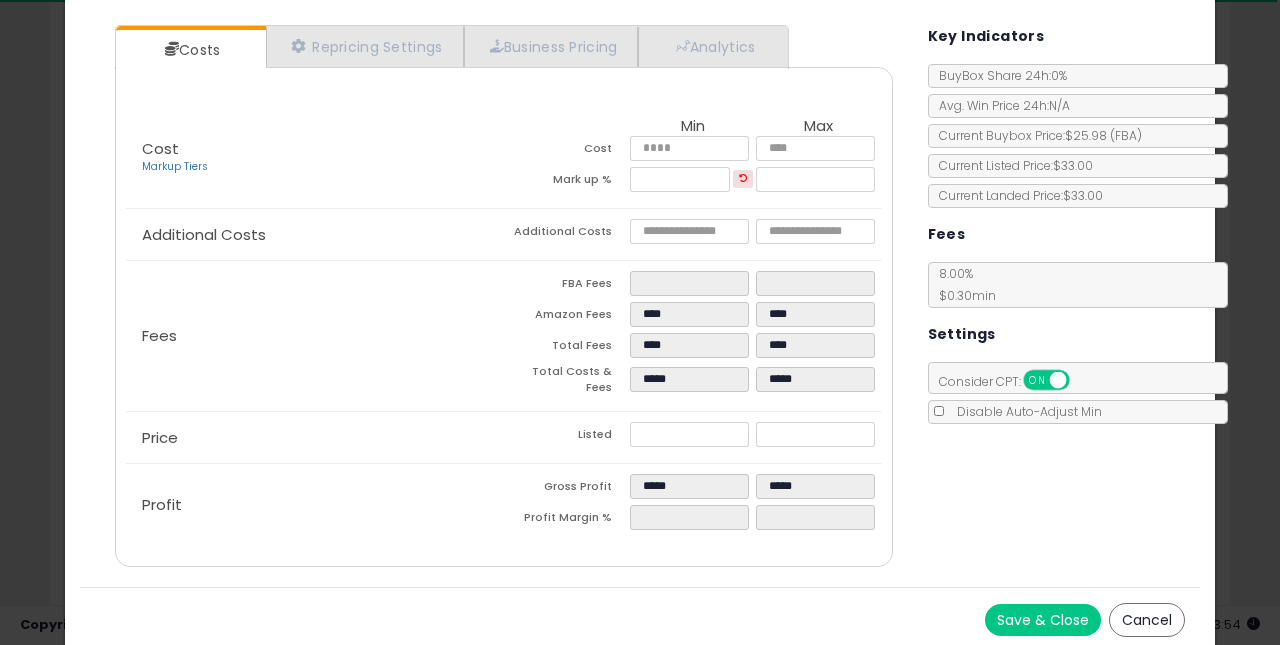 click on "Save & Close" at bounding box center [1043, 620] 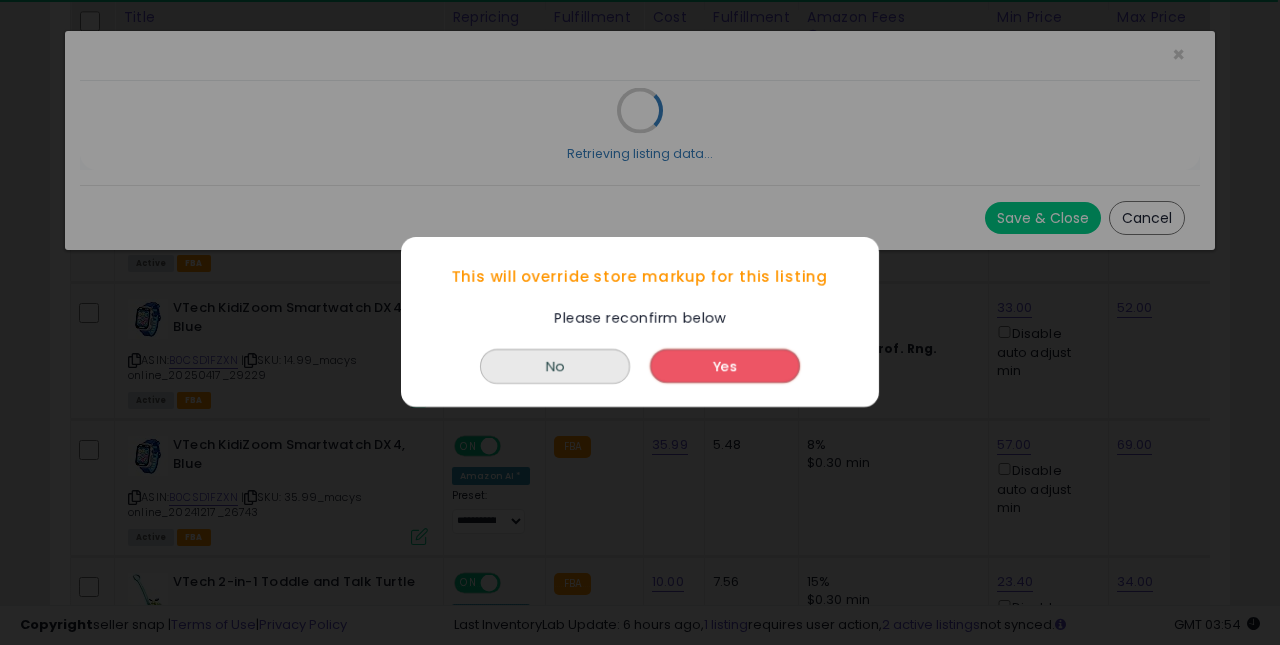 click on "Yes" at bounding box center (725, 367) 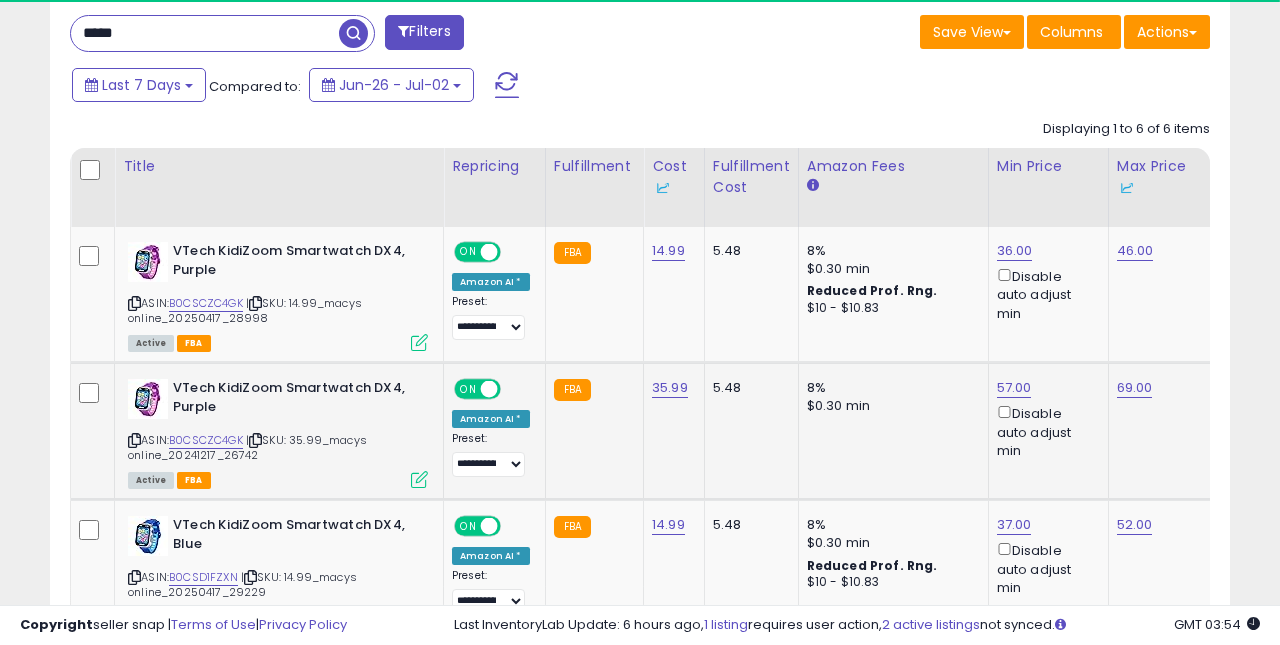scroll, scrollTop: 798, scrollLeft: 0, axis: vertical 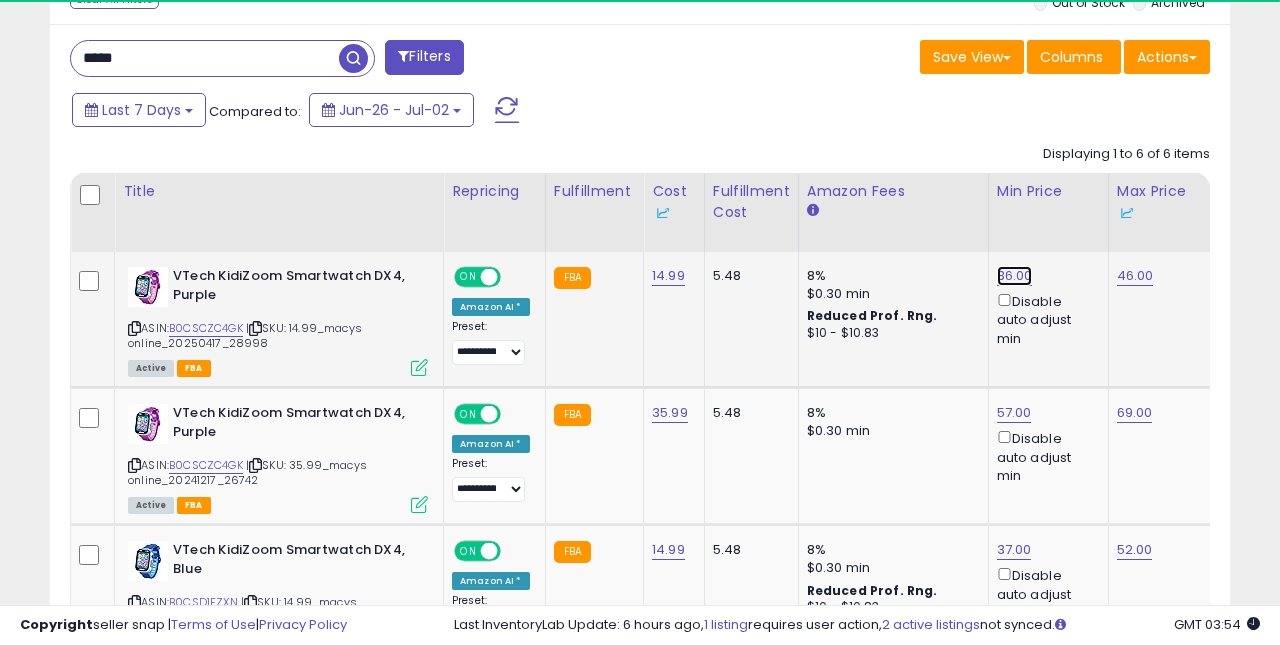 click on "36.00" at bounding box center [1015, 276] 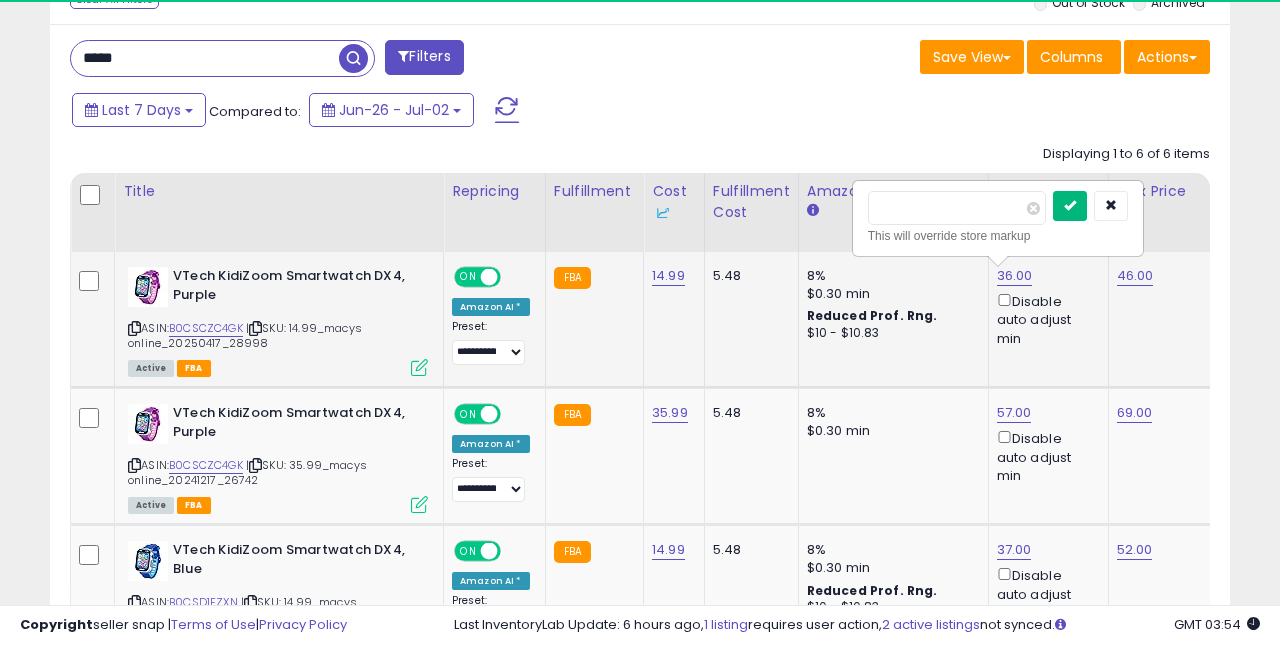 type on "**" 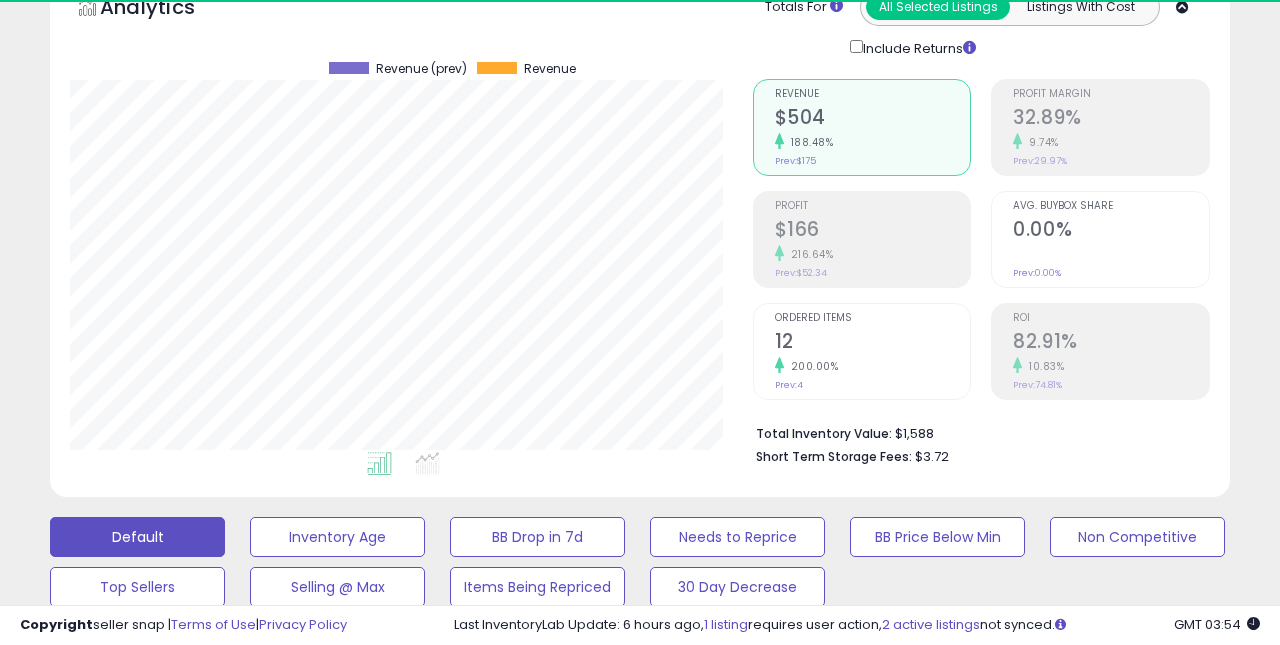 scroll, scrollTop: 0, scrollLeft: 0, axis: both 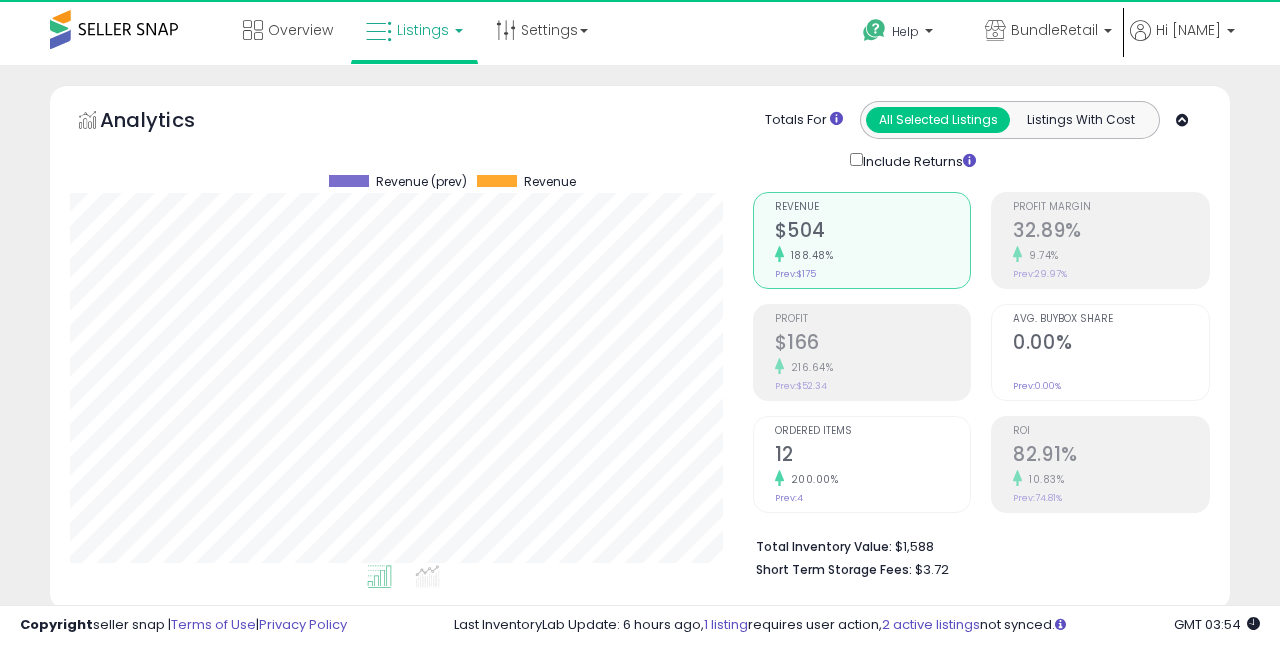 click on "Listings" at bounding box center [423, 30] 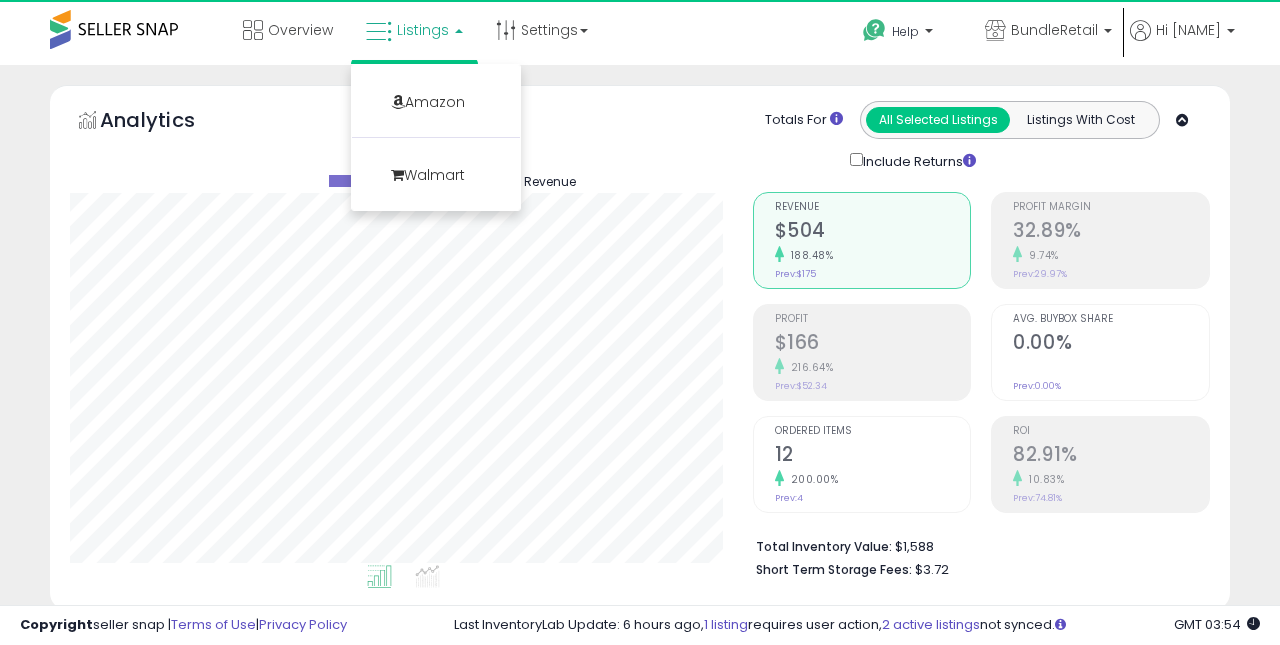 click on "Listings" at bounding box center (423, 30) 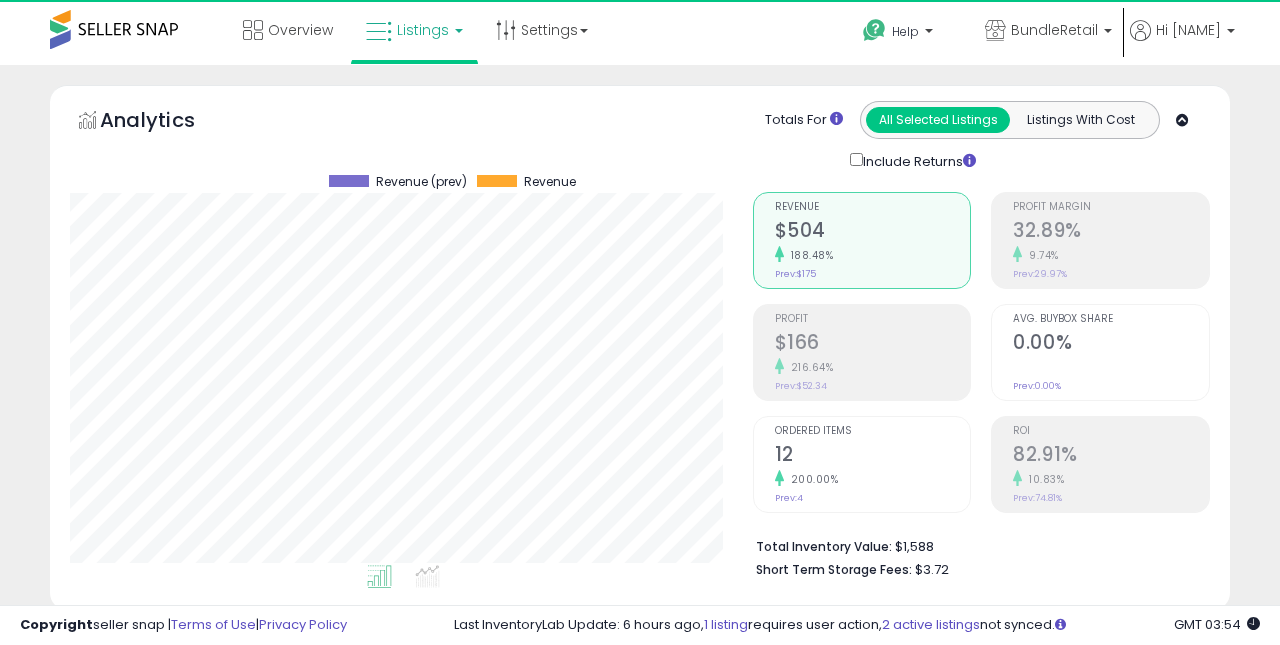 click at bounding box center [114, 29] 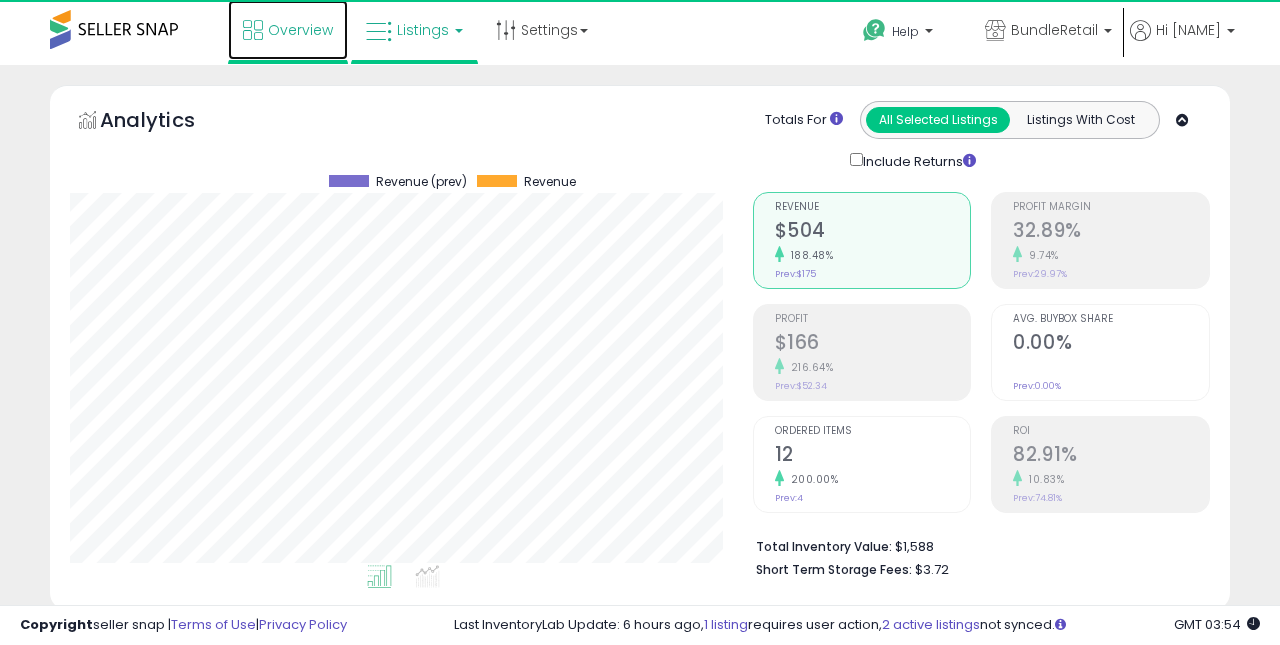 click on "Overview" at bounding box center [300, 30] 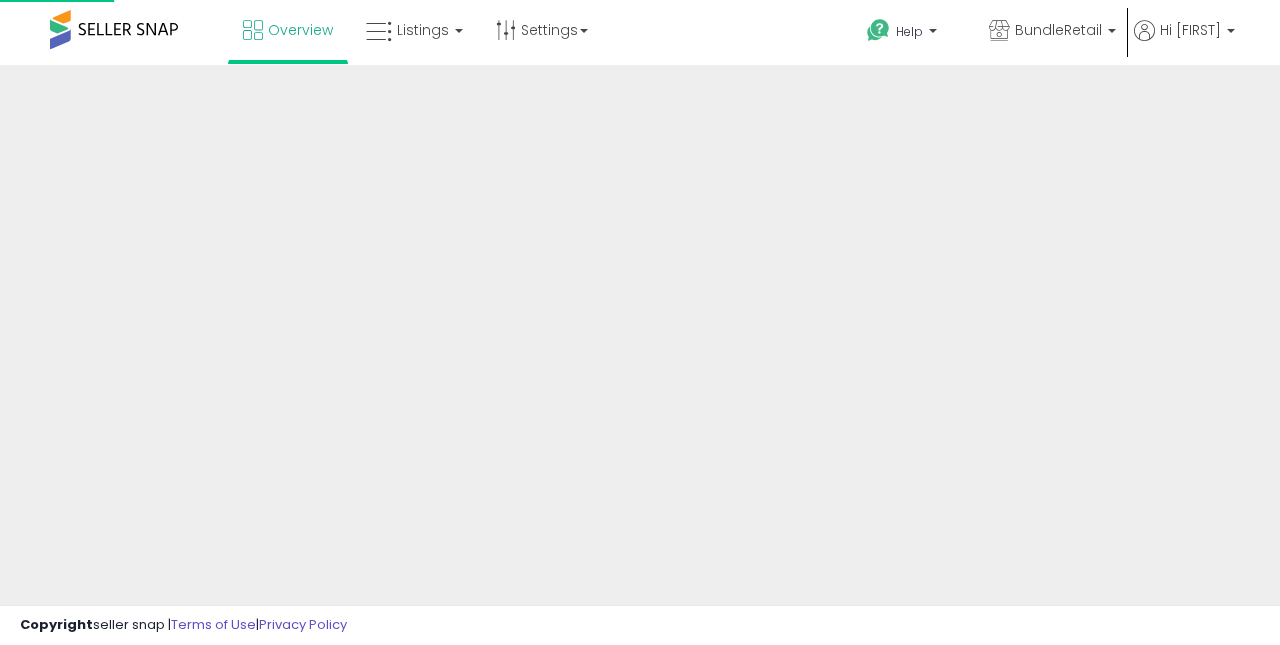 scroll, scrollTop: 0, scrollLeft: 0, axis: both 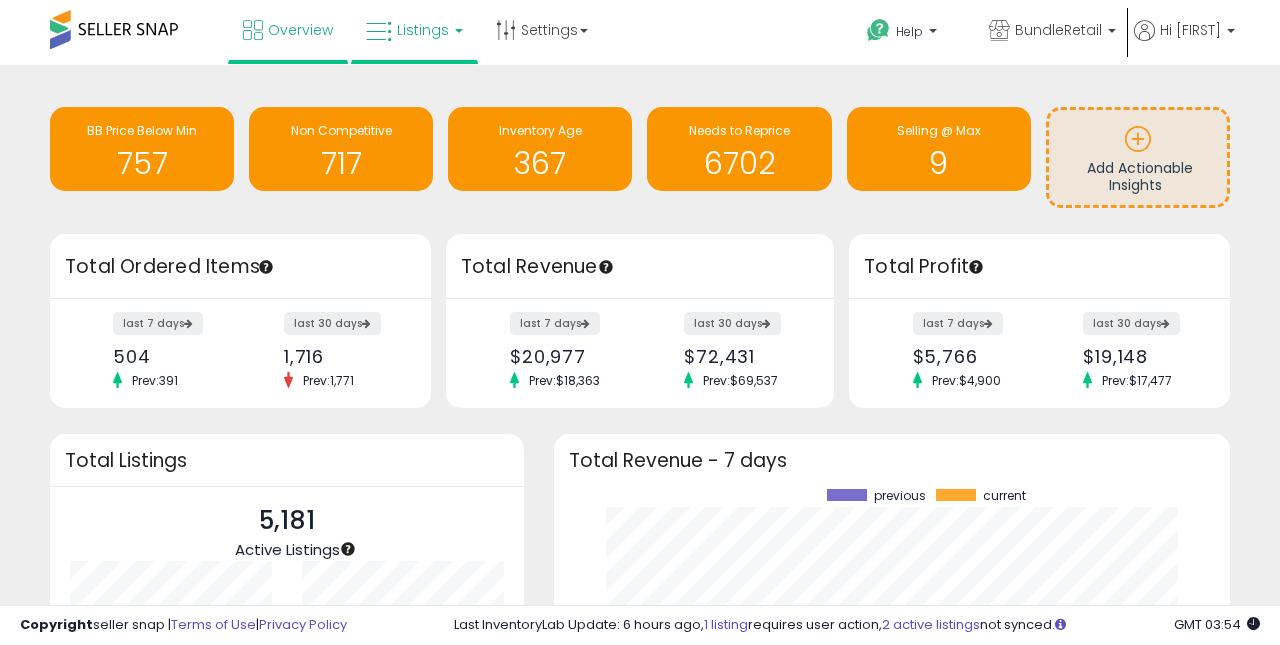 click on "Listings" at bounding box center [423, 30] 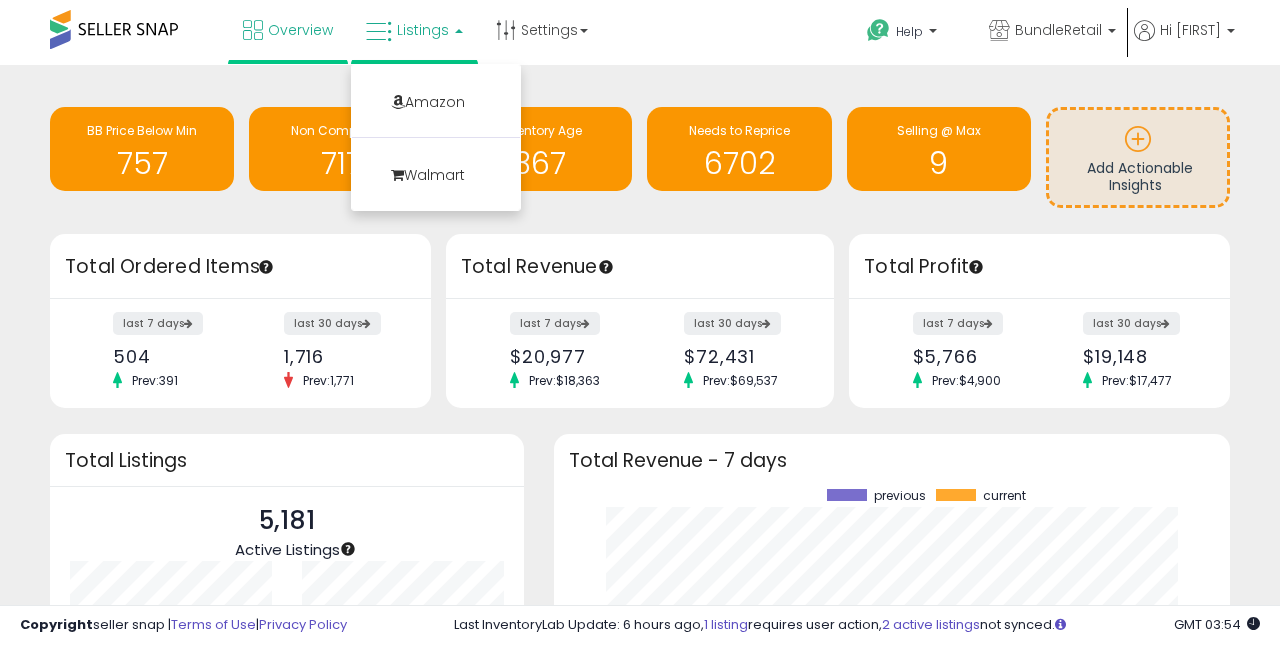 click on "Listings" at bounding box center [423, 30] 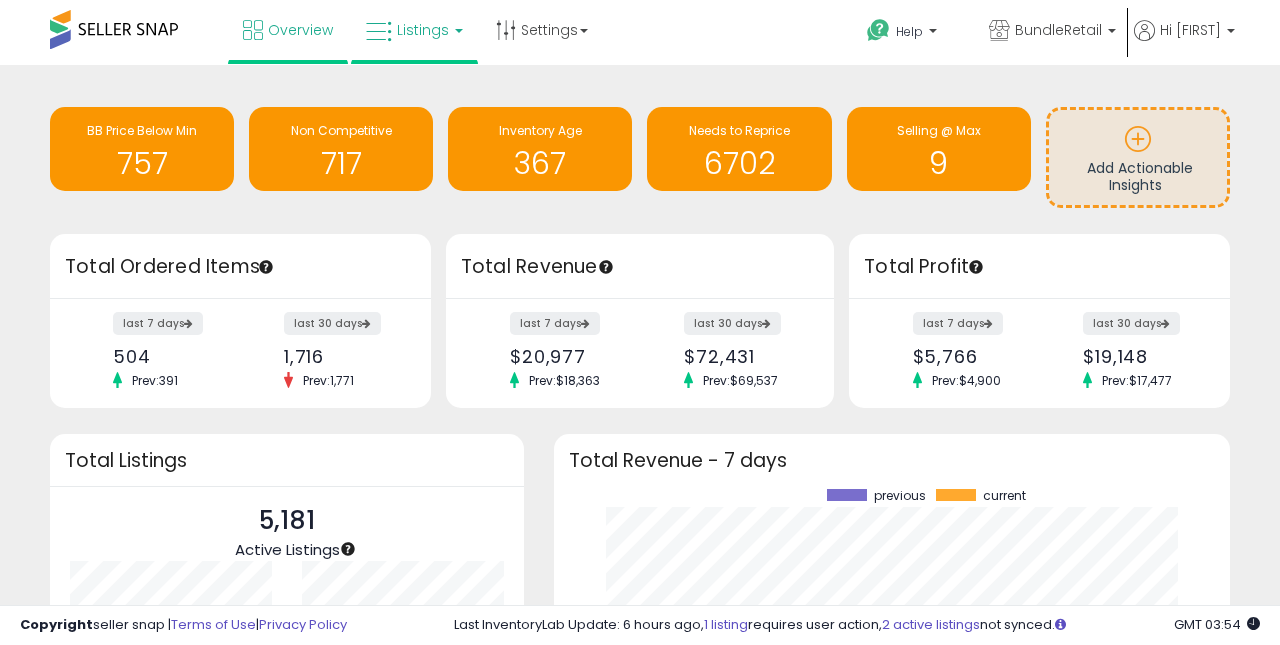 click on "Listings" at bounding box center (423, 30) 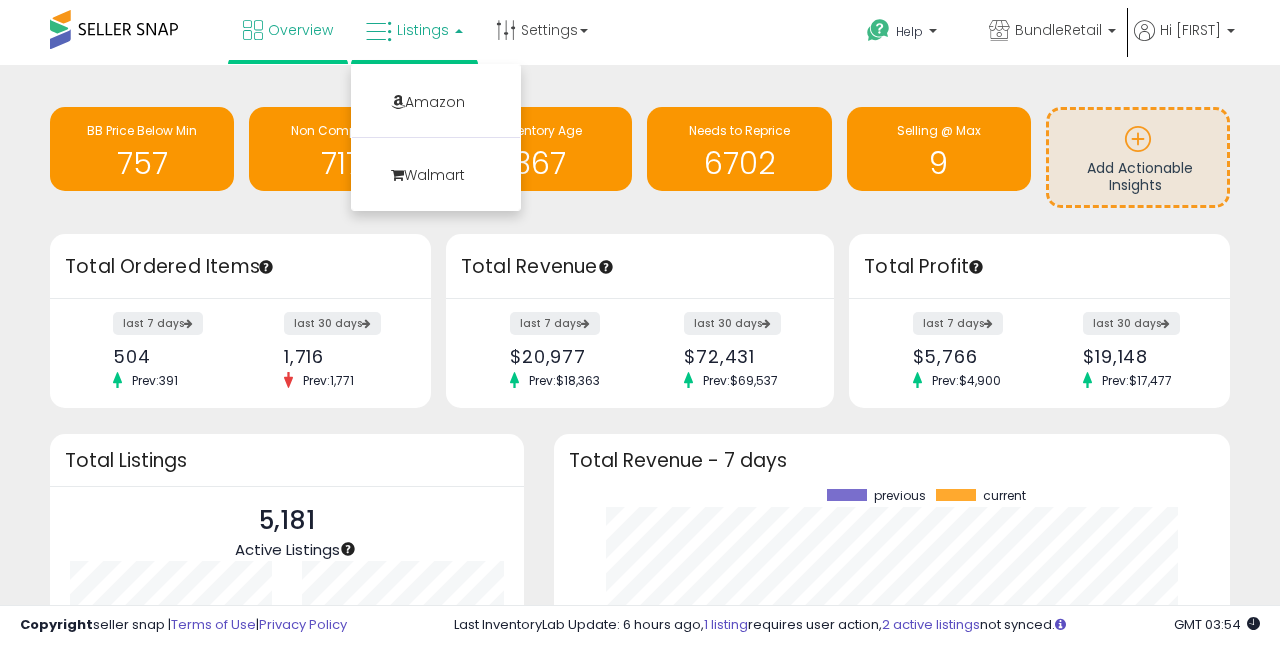 click at bounding box center [379, 32] 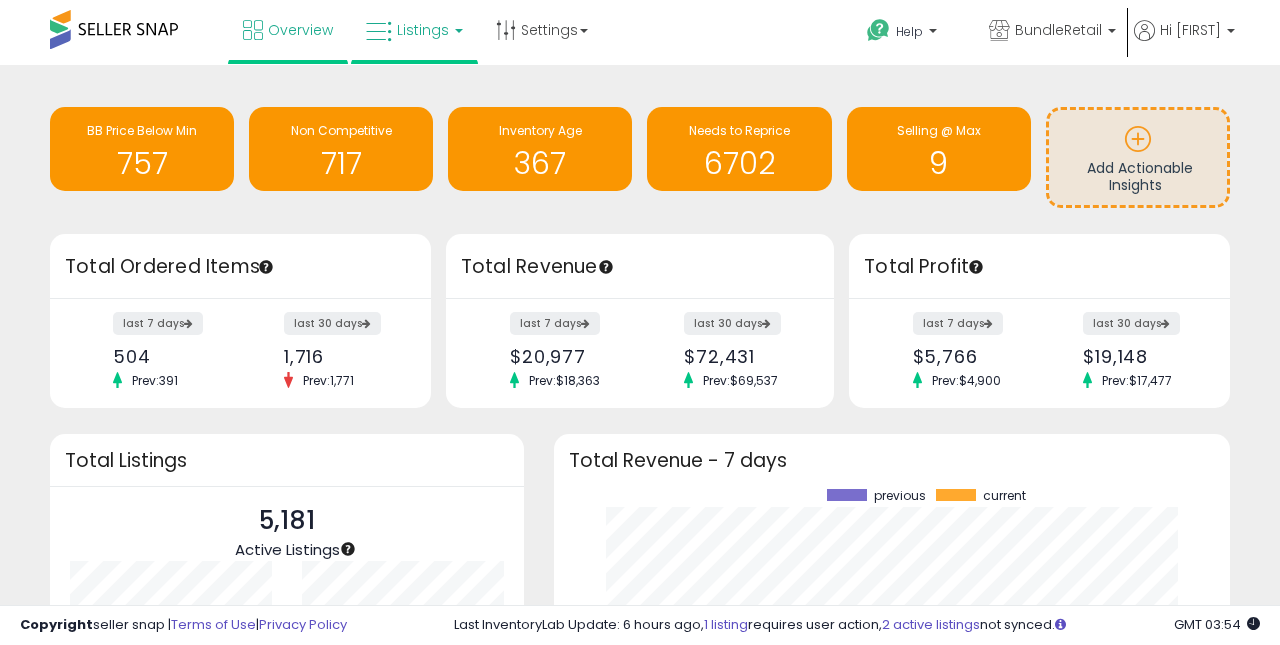 click on "Listings" at bounding box center [423, 30] 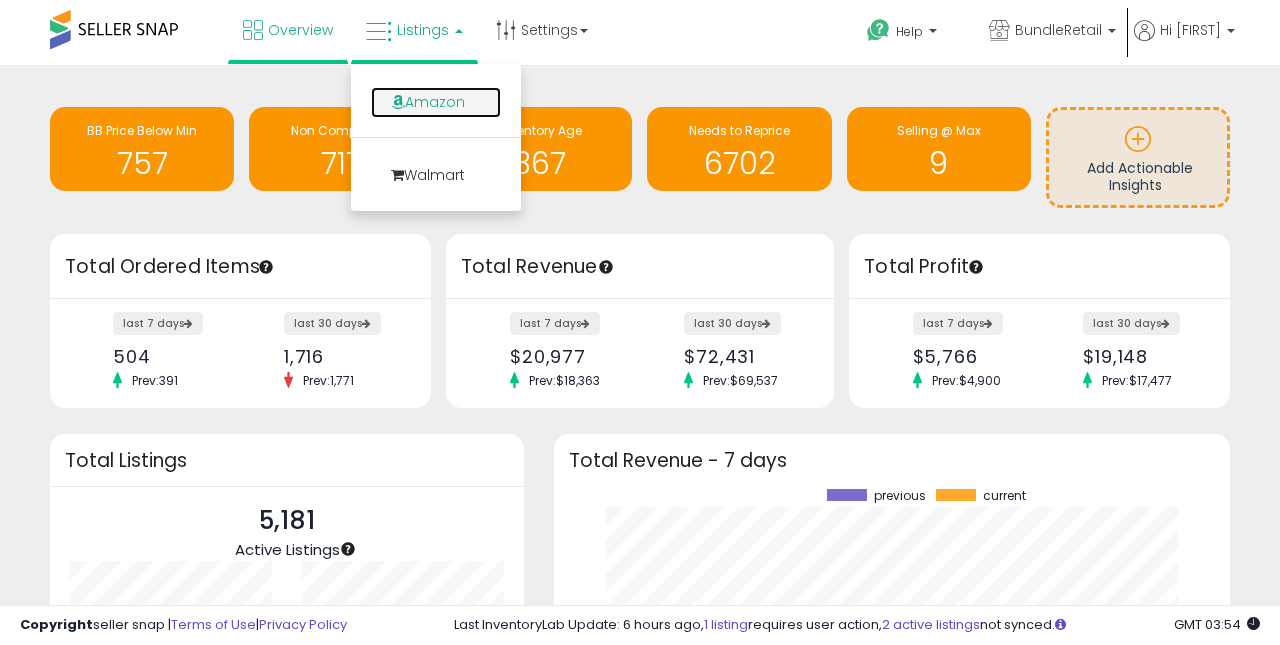 click on "Amazon" at bounding box center (436, 102) 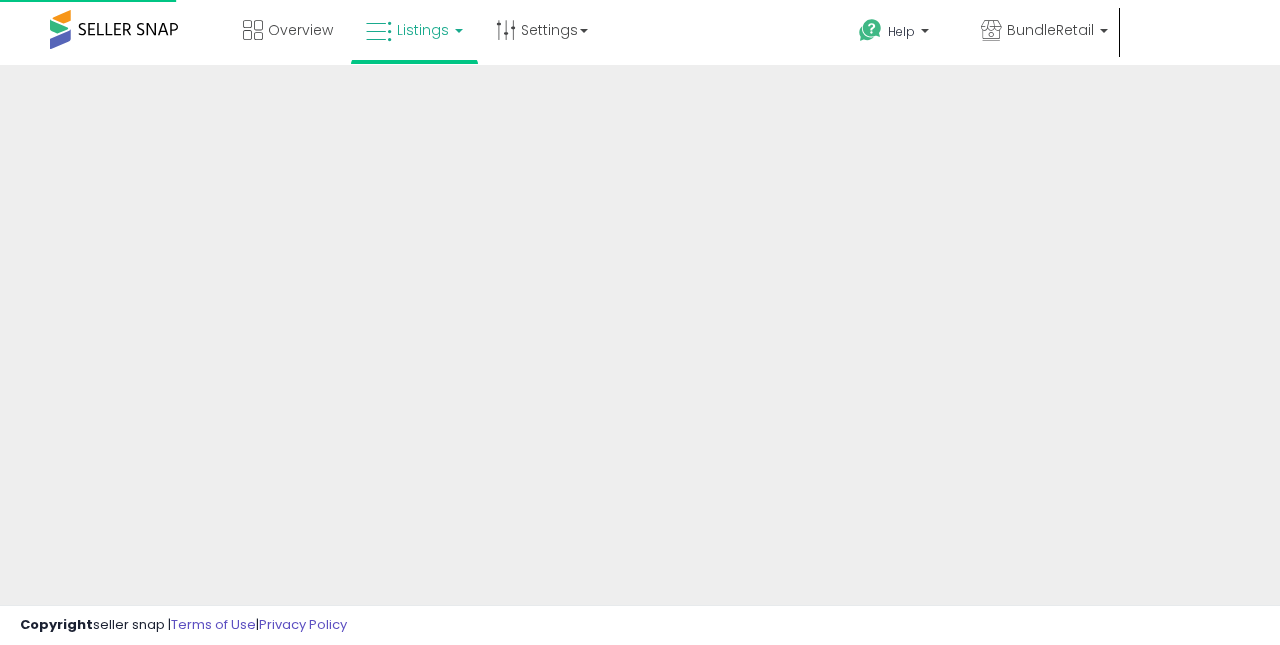 scroll, scrollTop: 0, scrollLeft: 0, axis: both 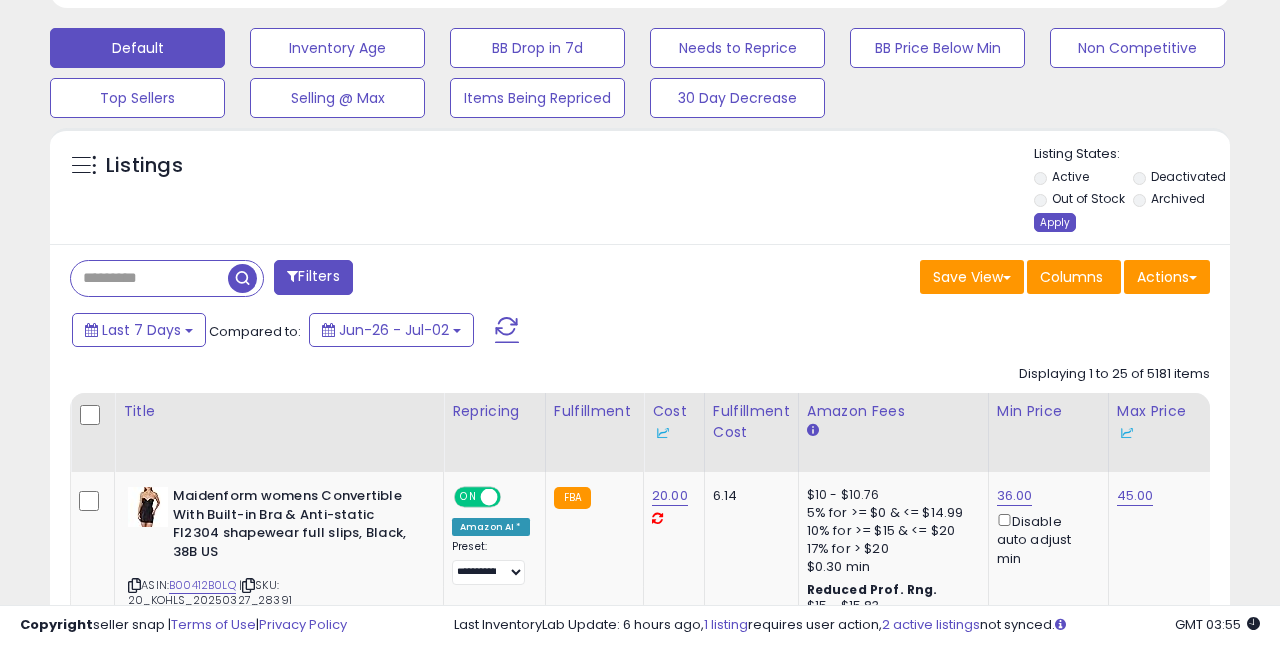 click on "Apply" at bounding box center [1055, 222] 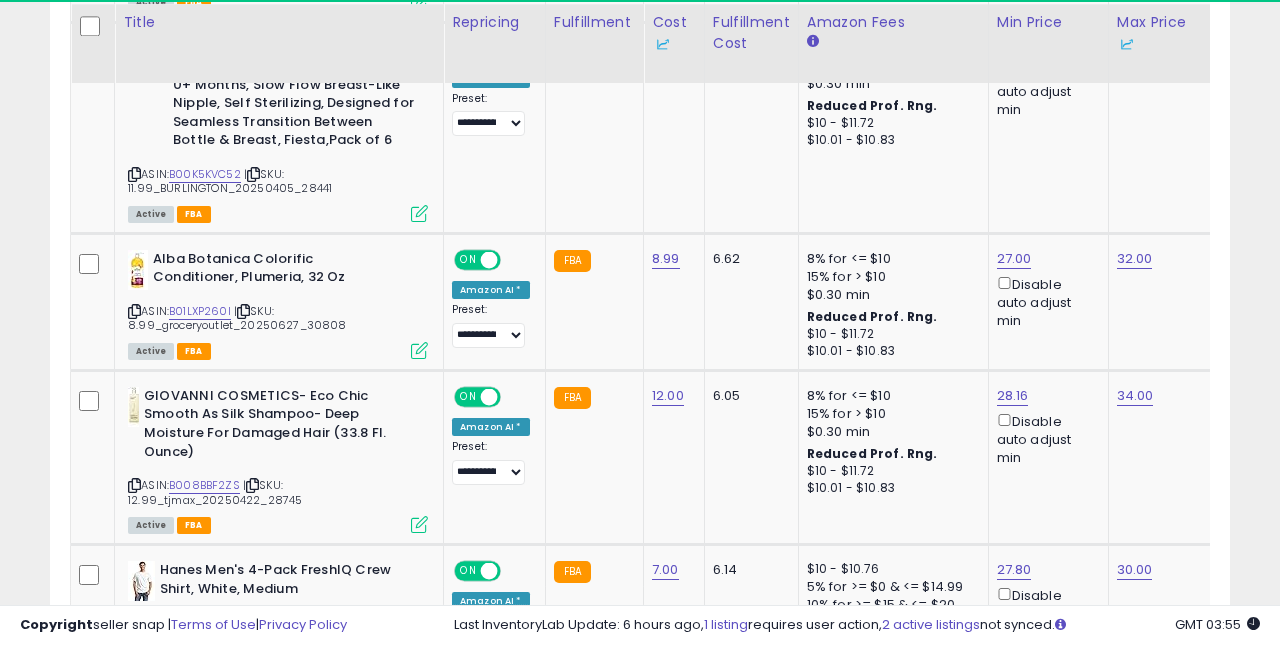 scroll, scrollTop: 1383, scrollLeft: 0, axis: vertical 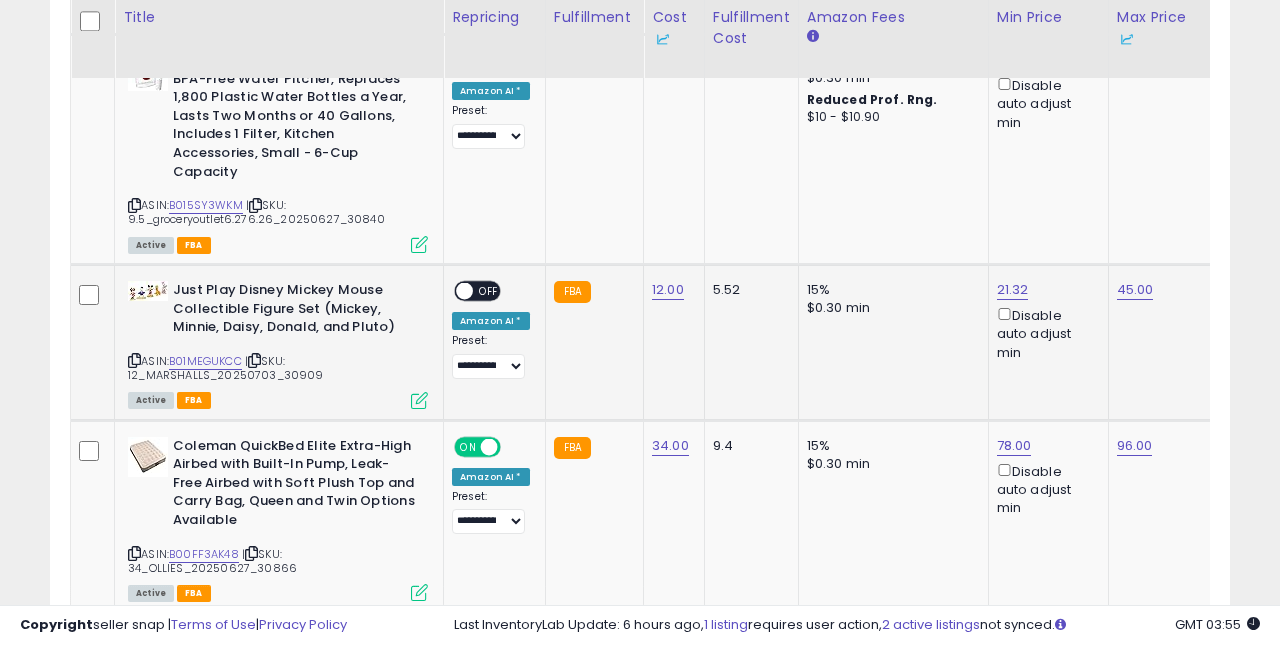 click on "OFF" at bounding box center [489, 291] 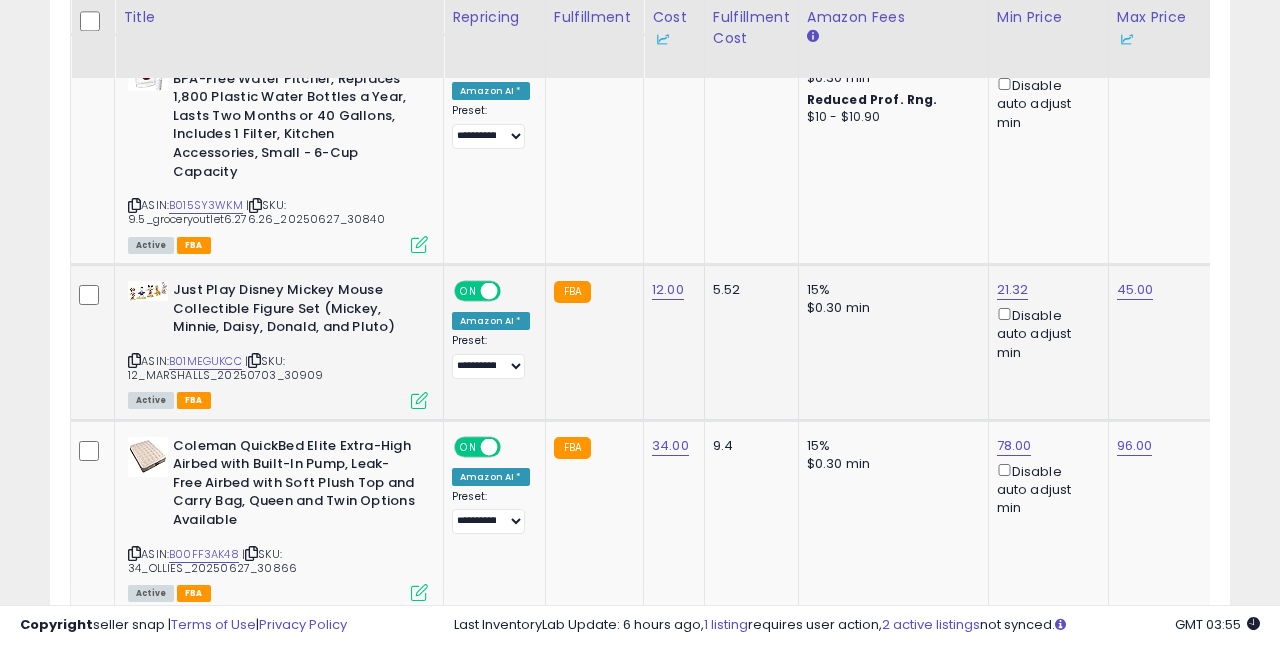 click at bounding box center (419, 400) 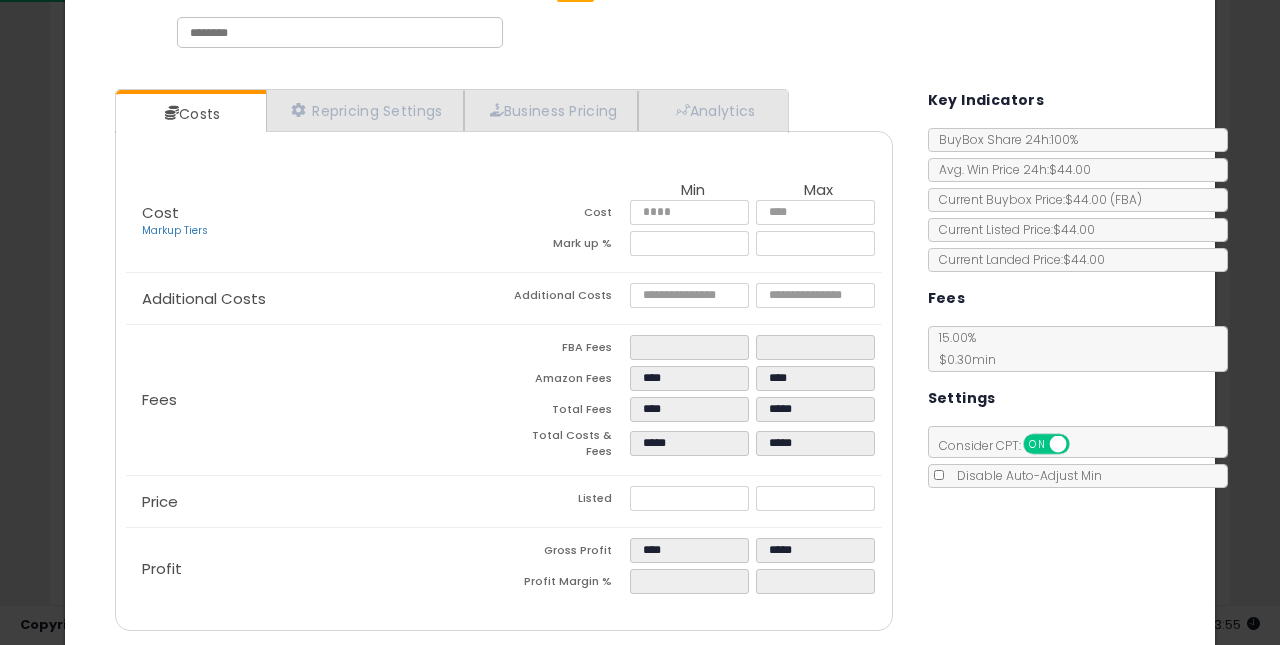 scroll, scrollTop: 102, scrollLeft: 0, axis: vertical 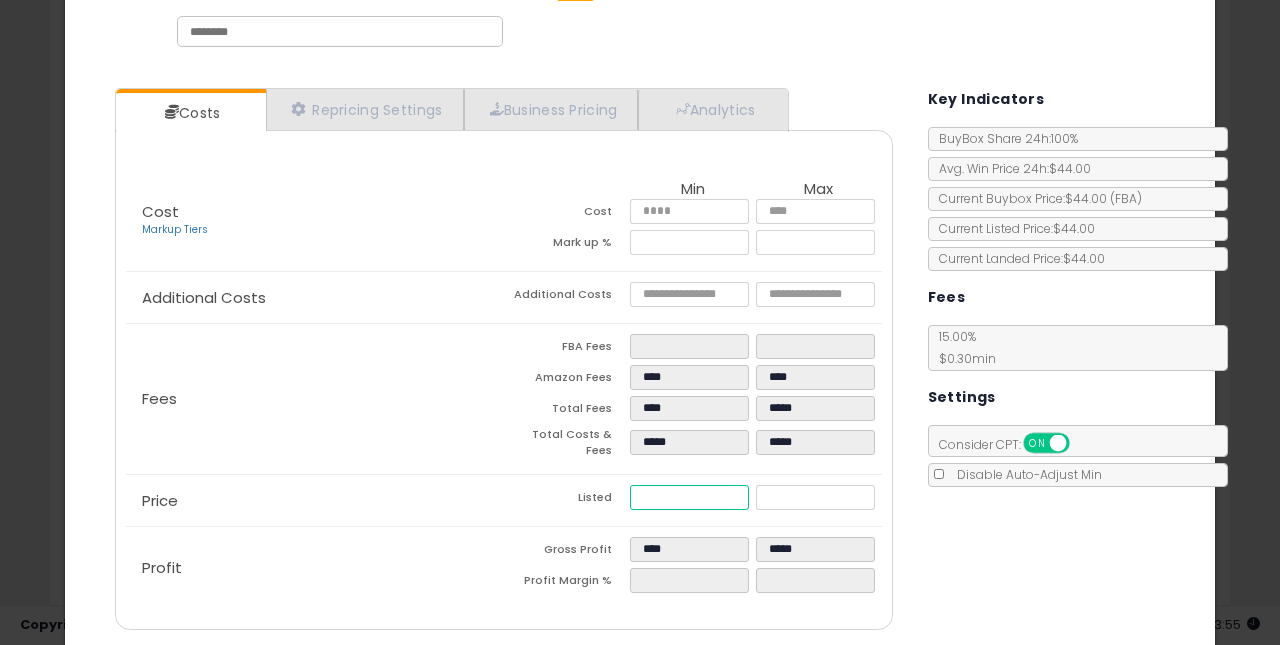 click on "*****" at bounding box center [690, 497] 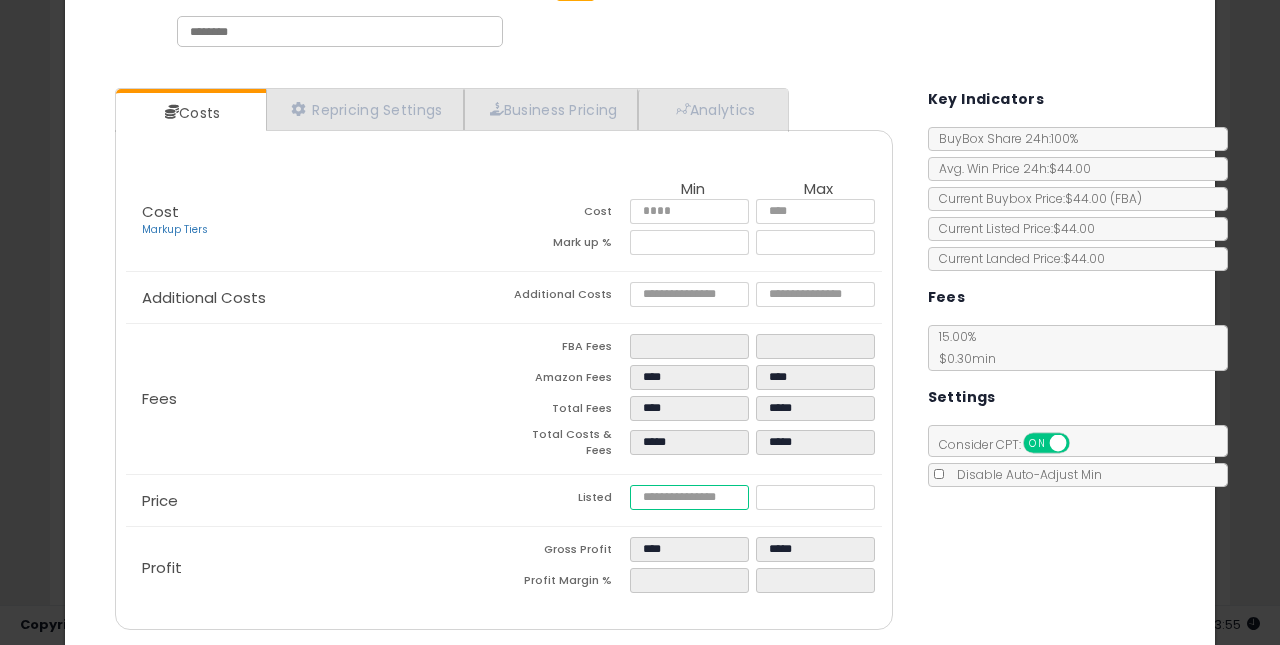 type on "****" 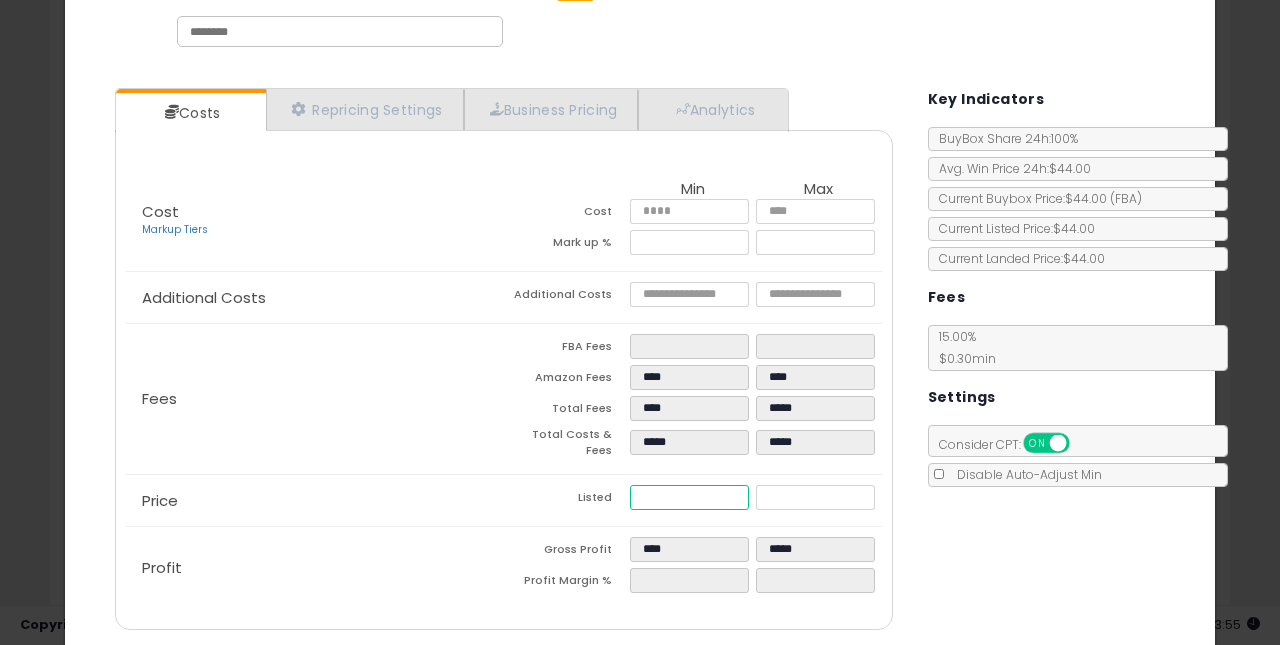 type on "****" 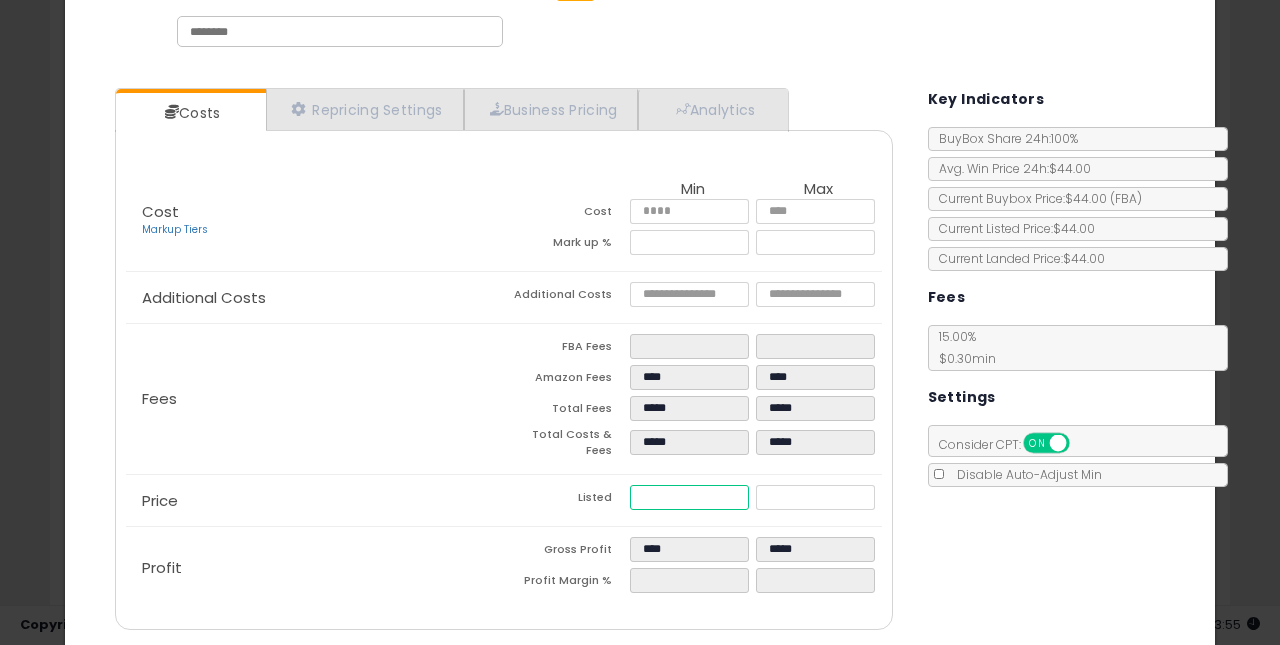 type on "**" 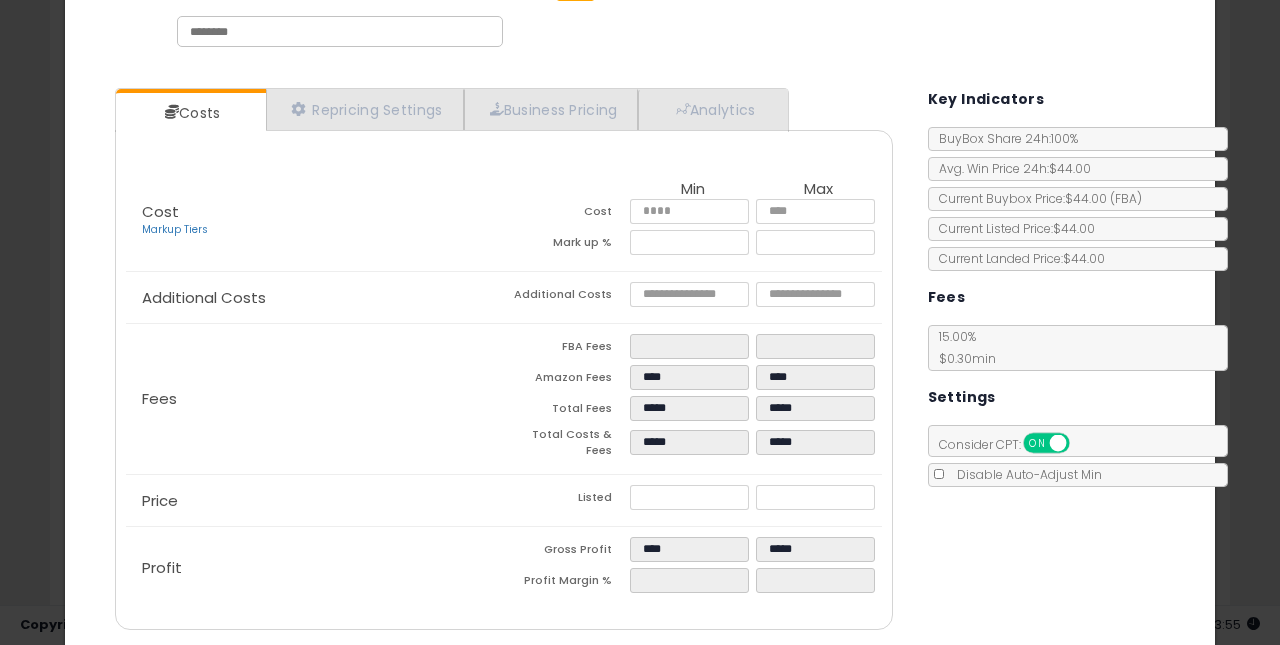type on "******" 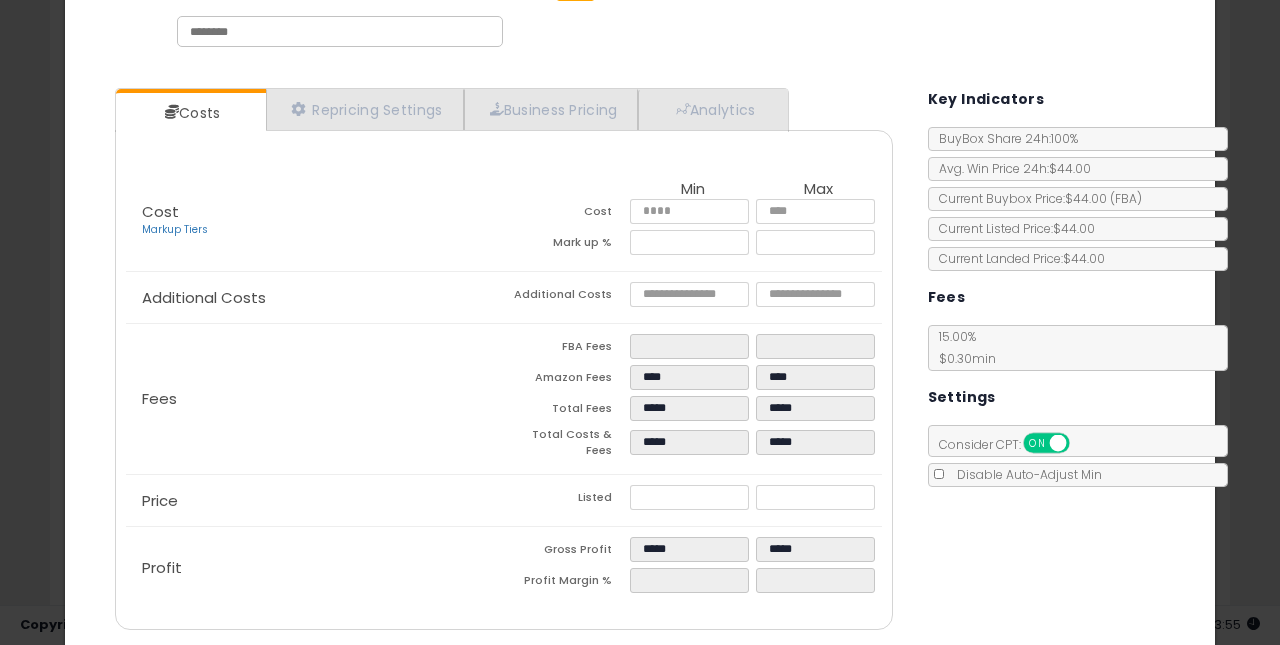 click 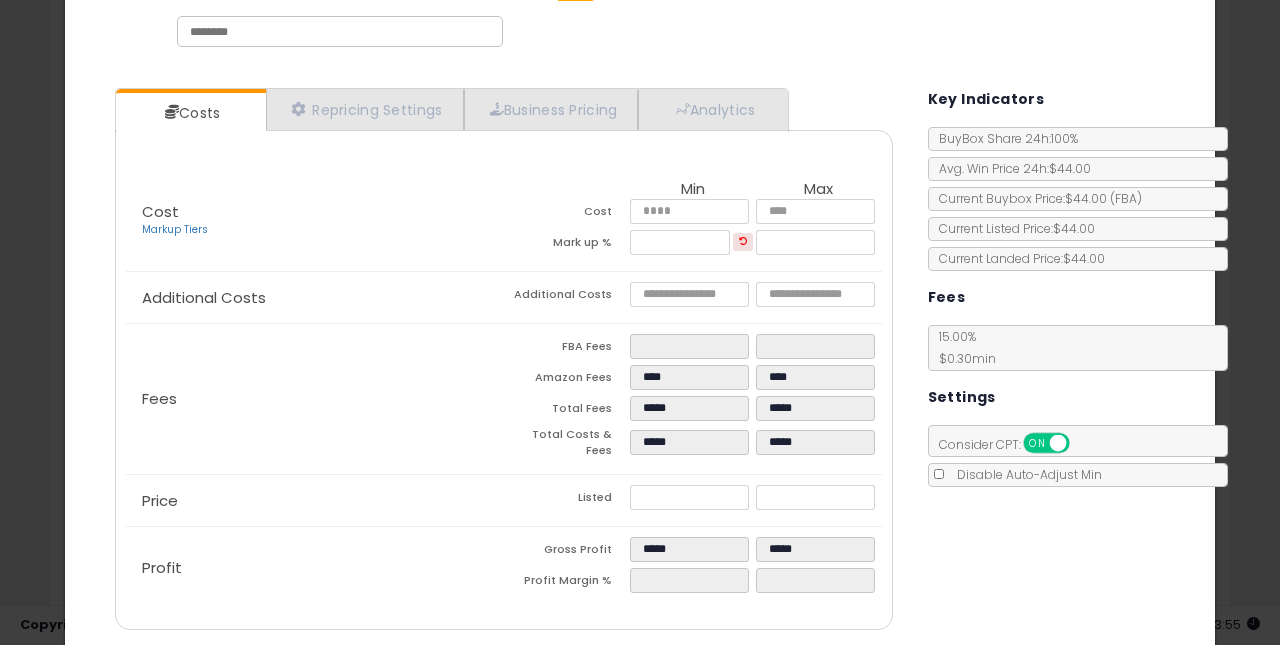scroll, scrollTop: 180, scrollLeft: 0, axis: vertical 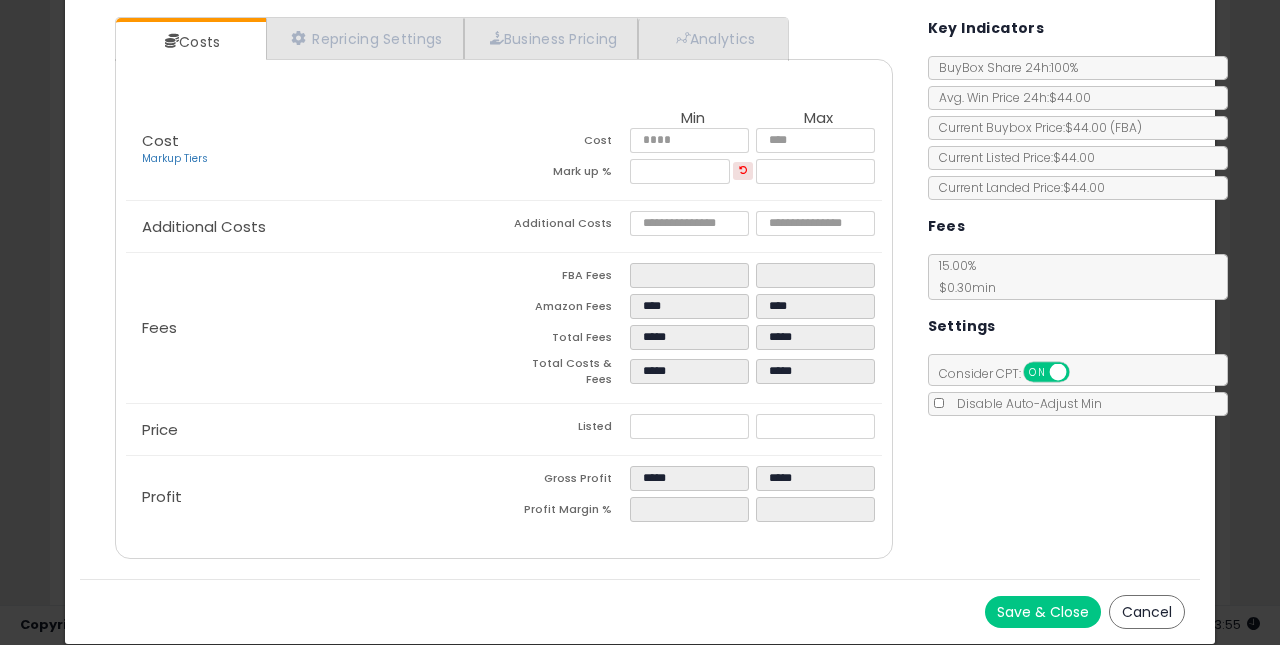 click on "Save & Close" at bounding box center [1043, 612] 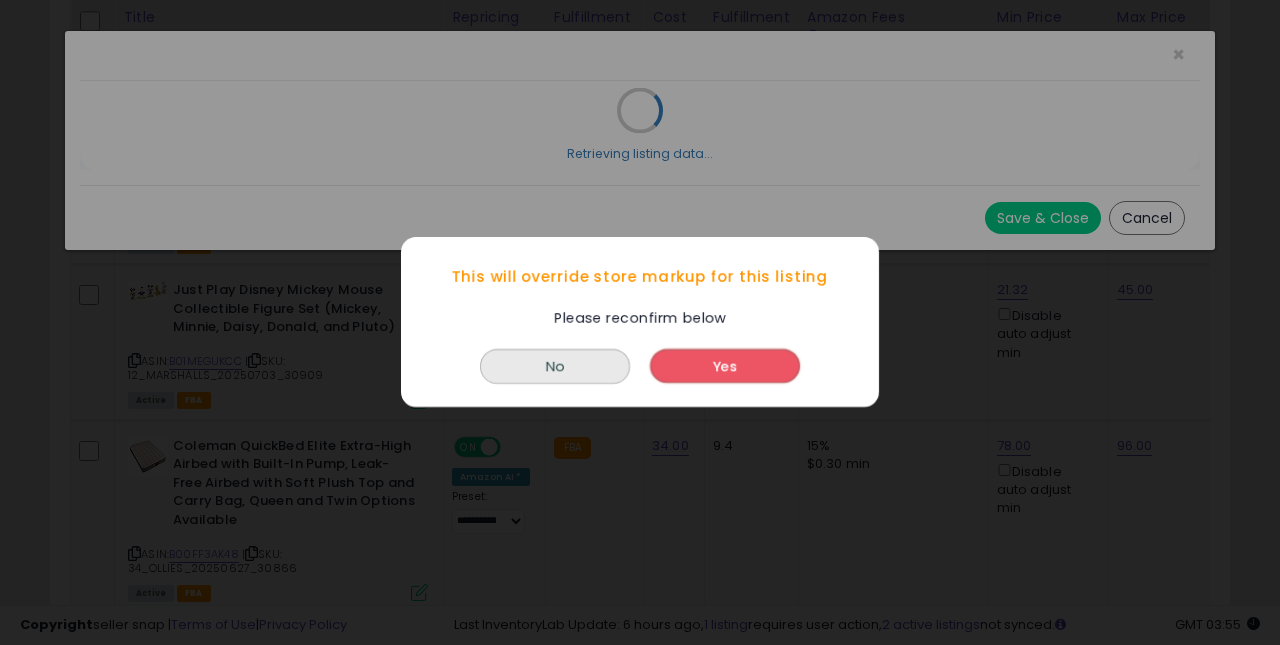 click on "Yes" at bounding box center (725, 367) 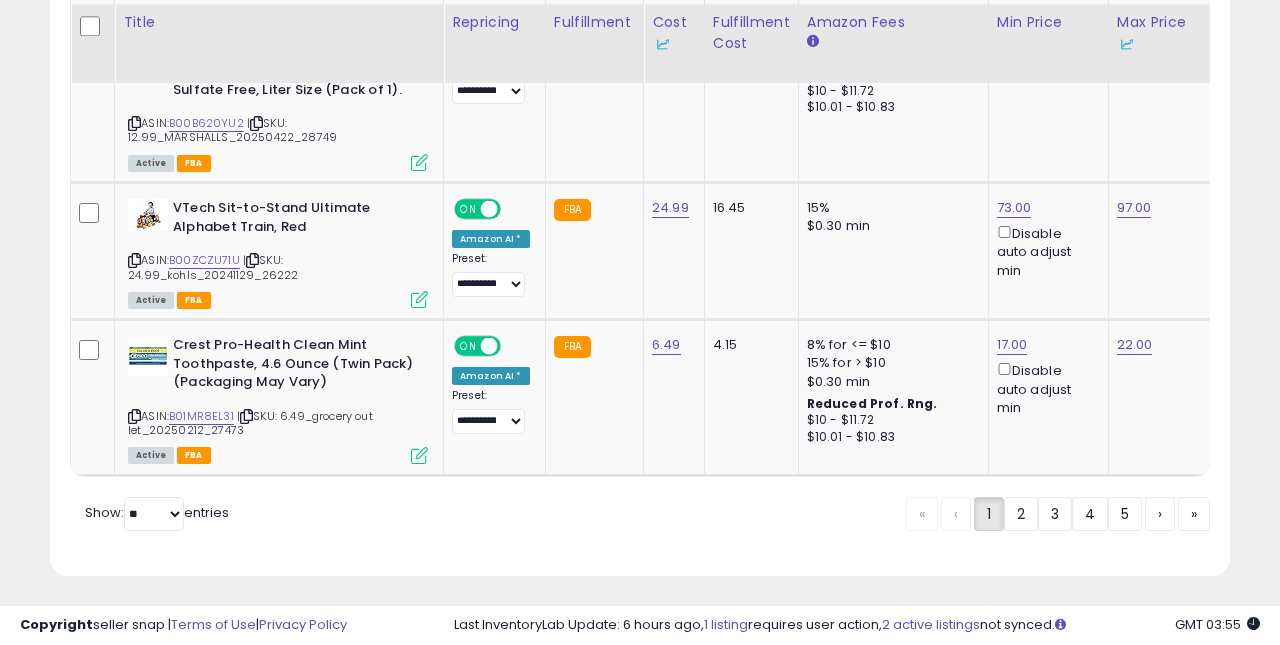 scroll, scrollTop: 4836, scrollLeft: 0, axis: vertical 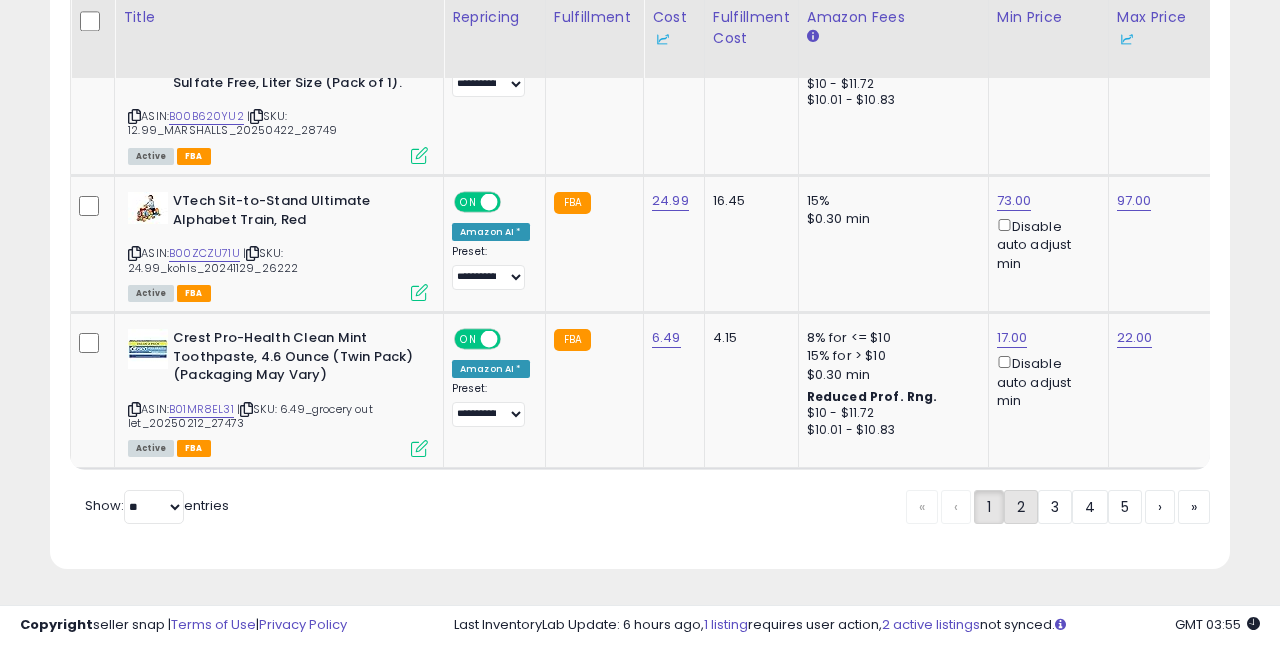 click on "2" 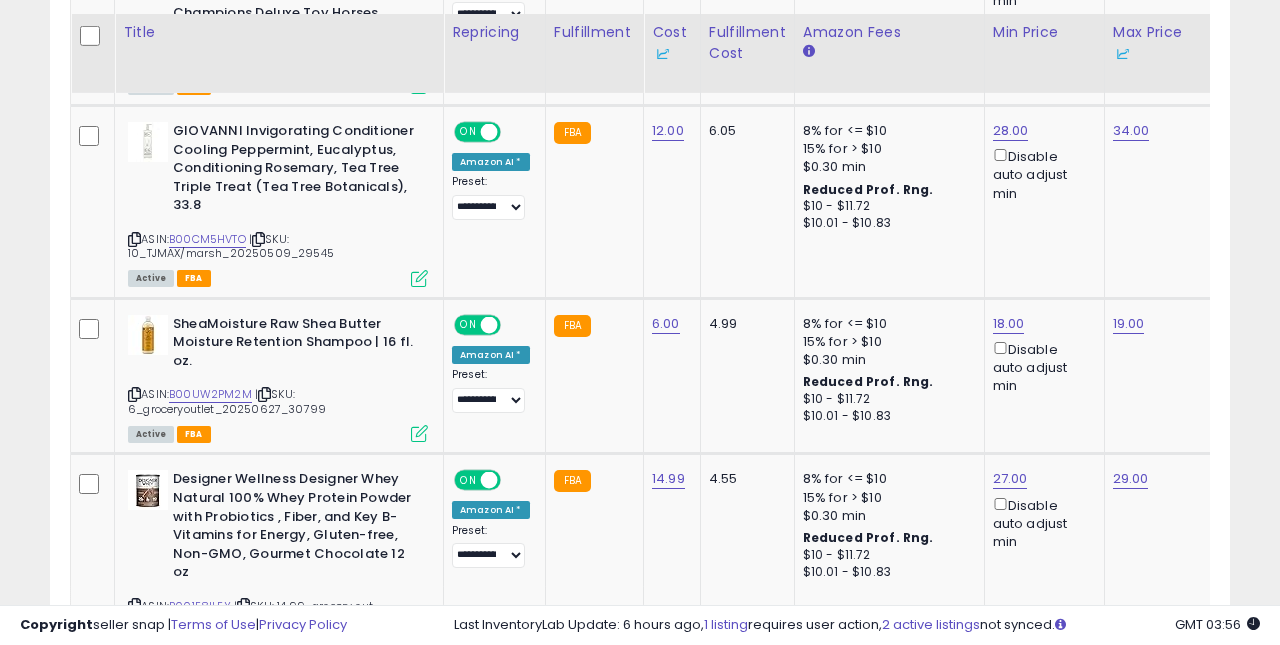 scroll, scrollTop: 2661, scrollLeft: 0, axis: vertical 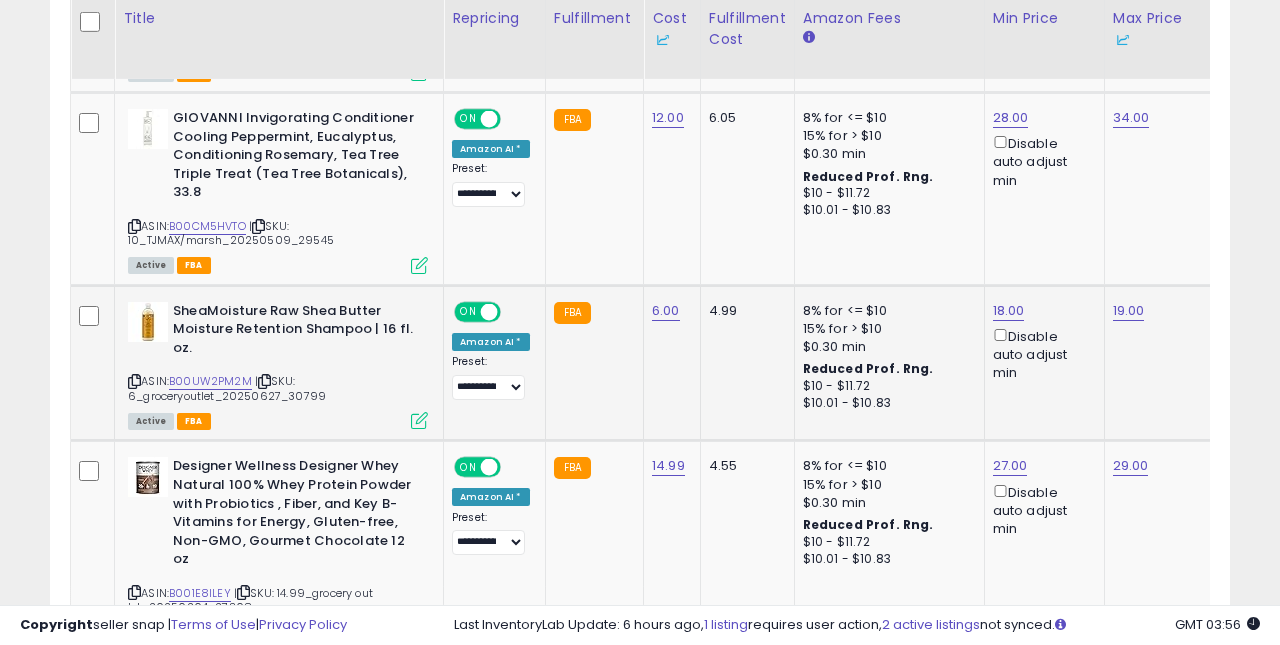 click at bounding box center [419, 420] 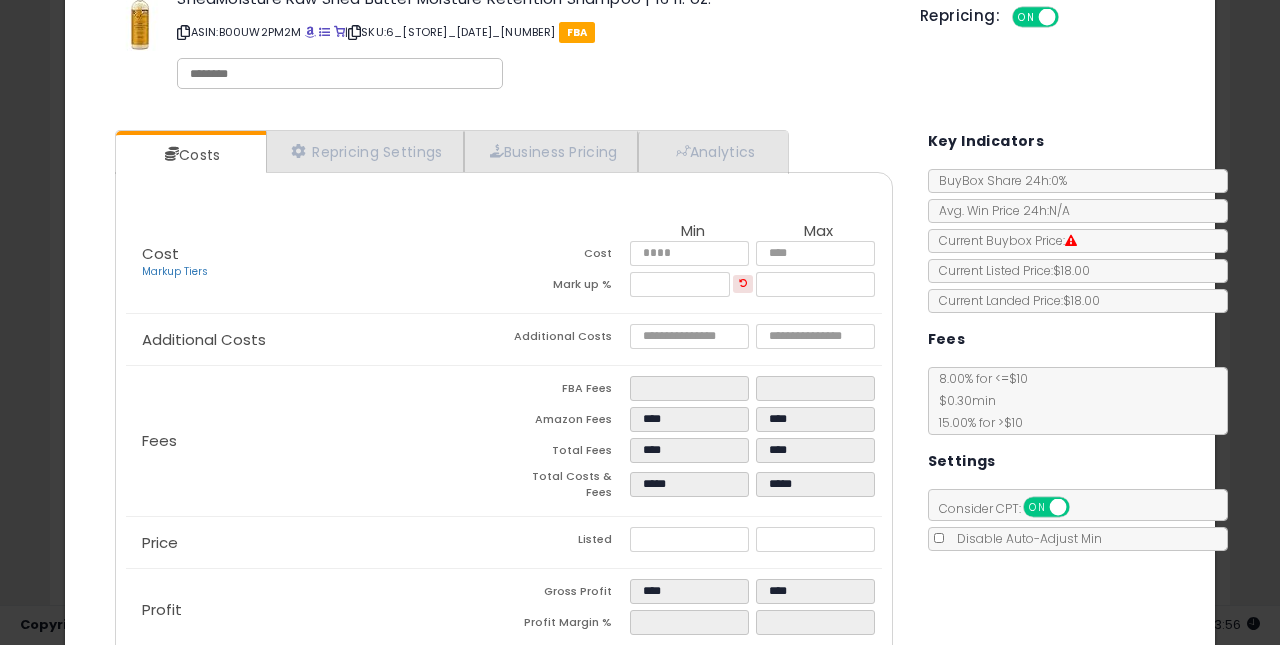 scroll, scrollTop: 0, scrollLeft: 0, axis: both 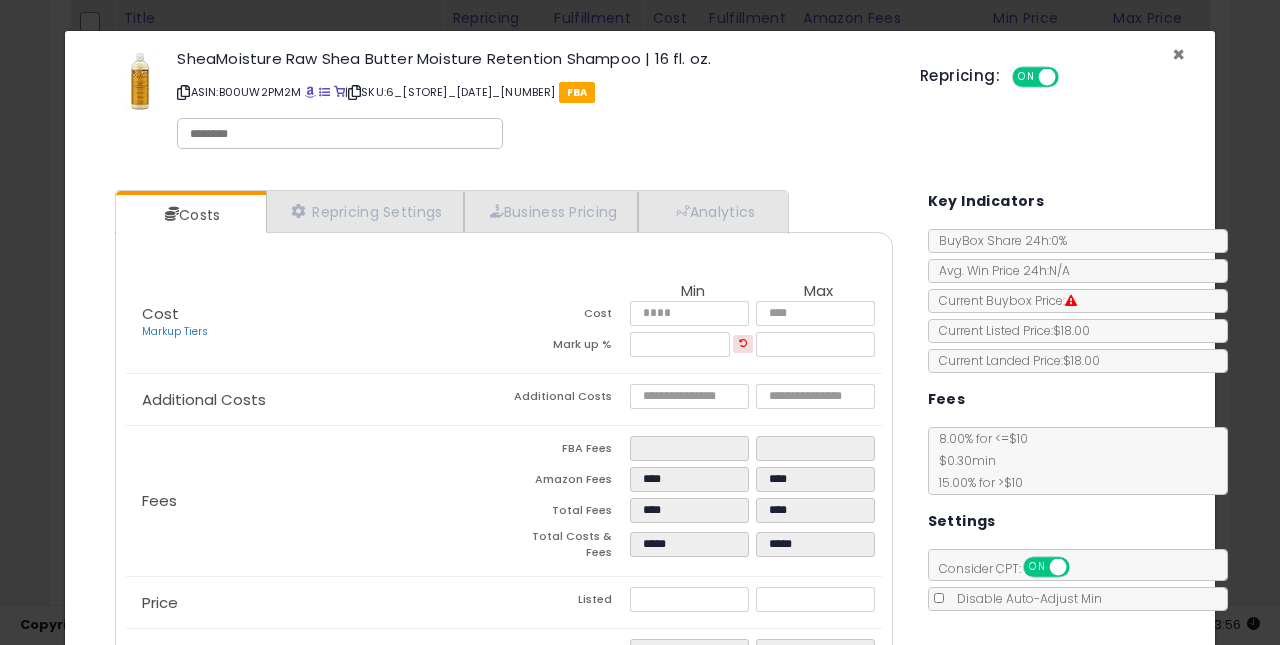 click on "×" at bounding box center [1178, 54] 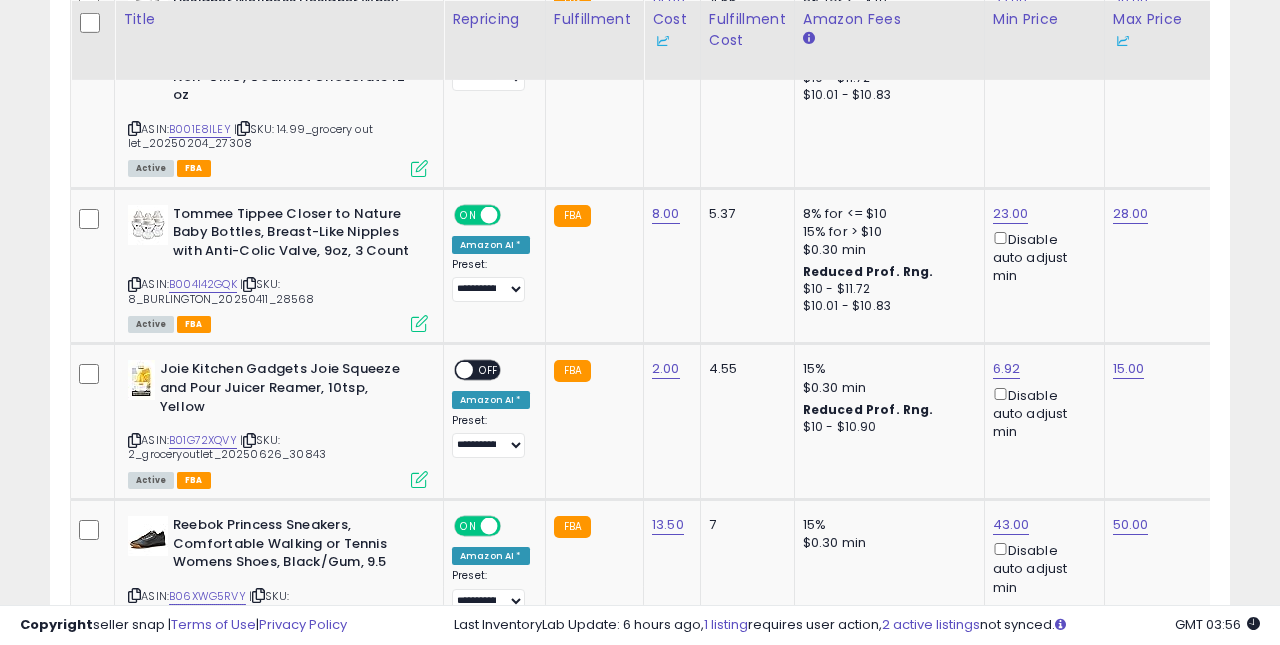 scroll, scrollTop: 3126, scrollLeft: 0, axis: vertical 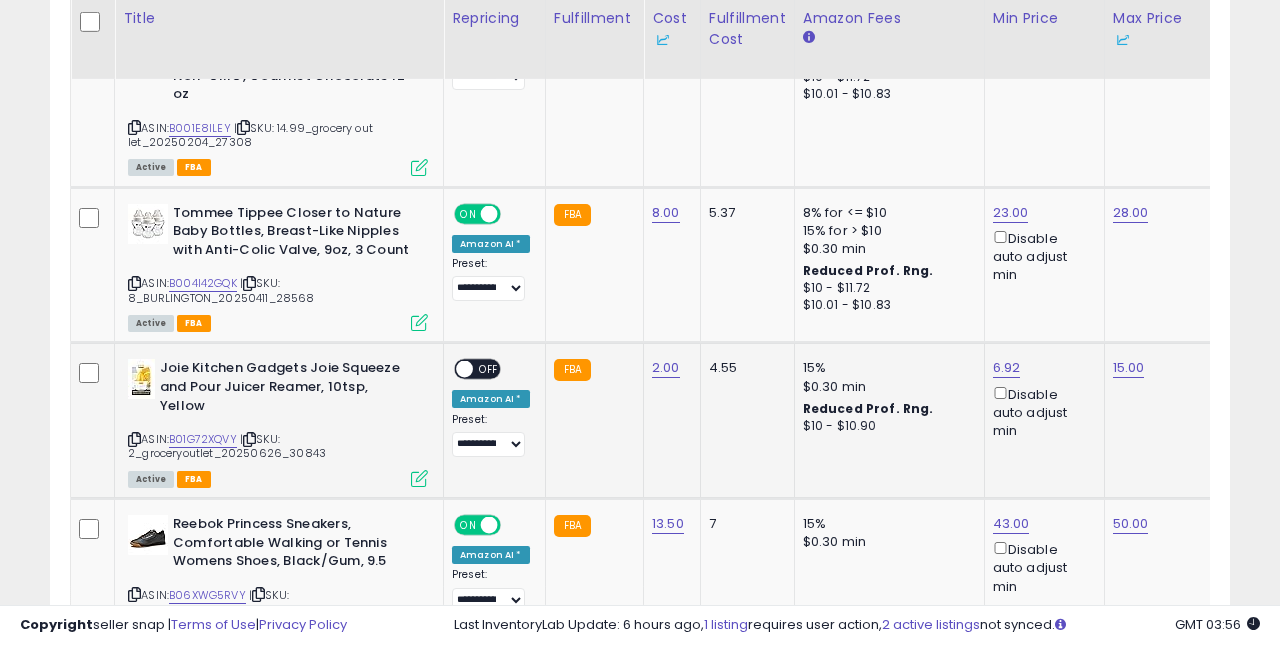 click on "OFF" at bounding box center [489, 369] 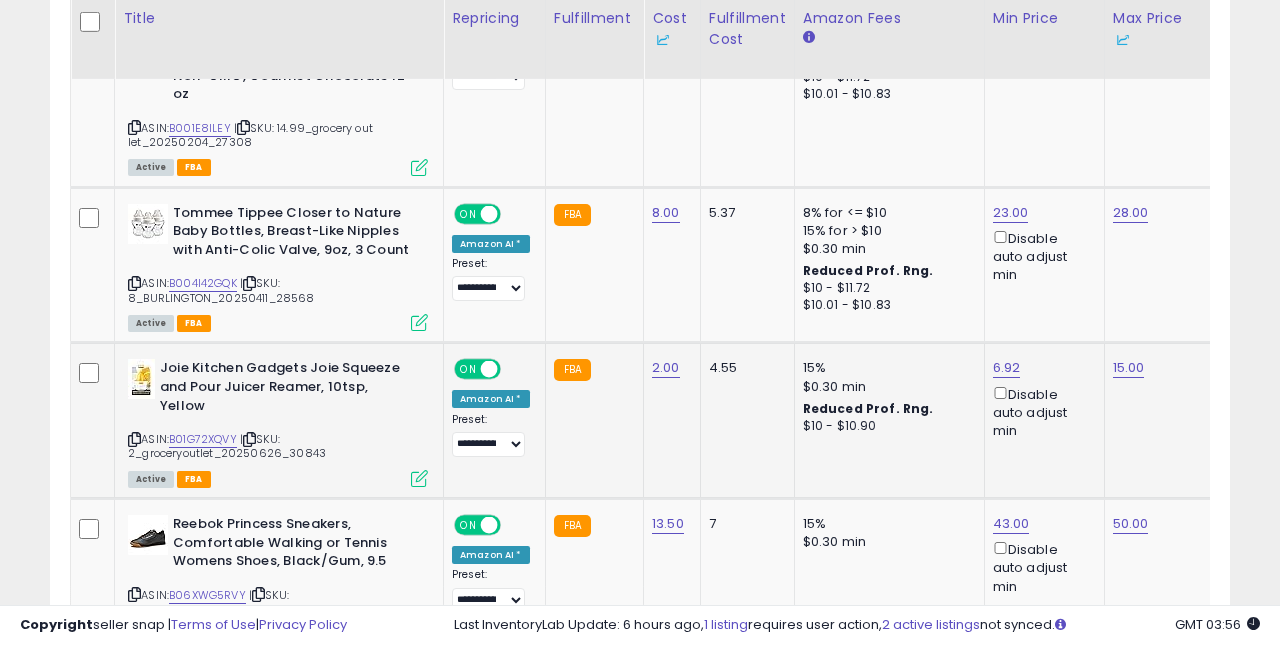 click at bounding box center (419, 478) 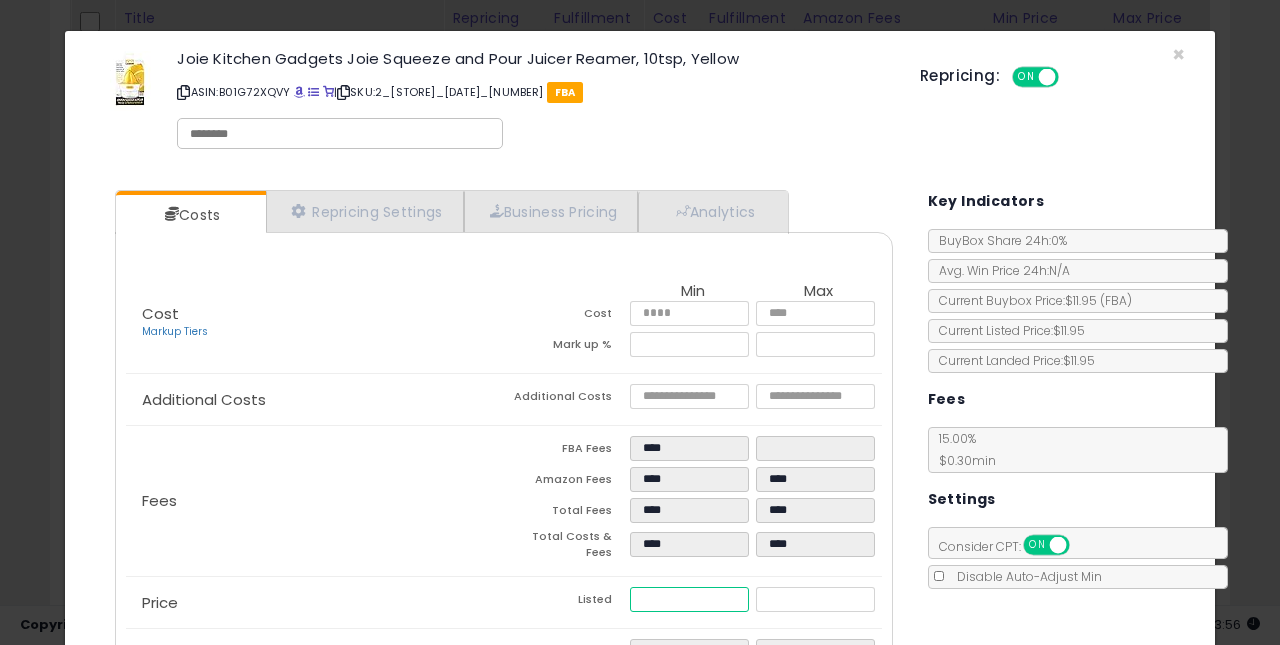 click on "****" at bounding box center (690, 599) 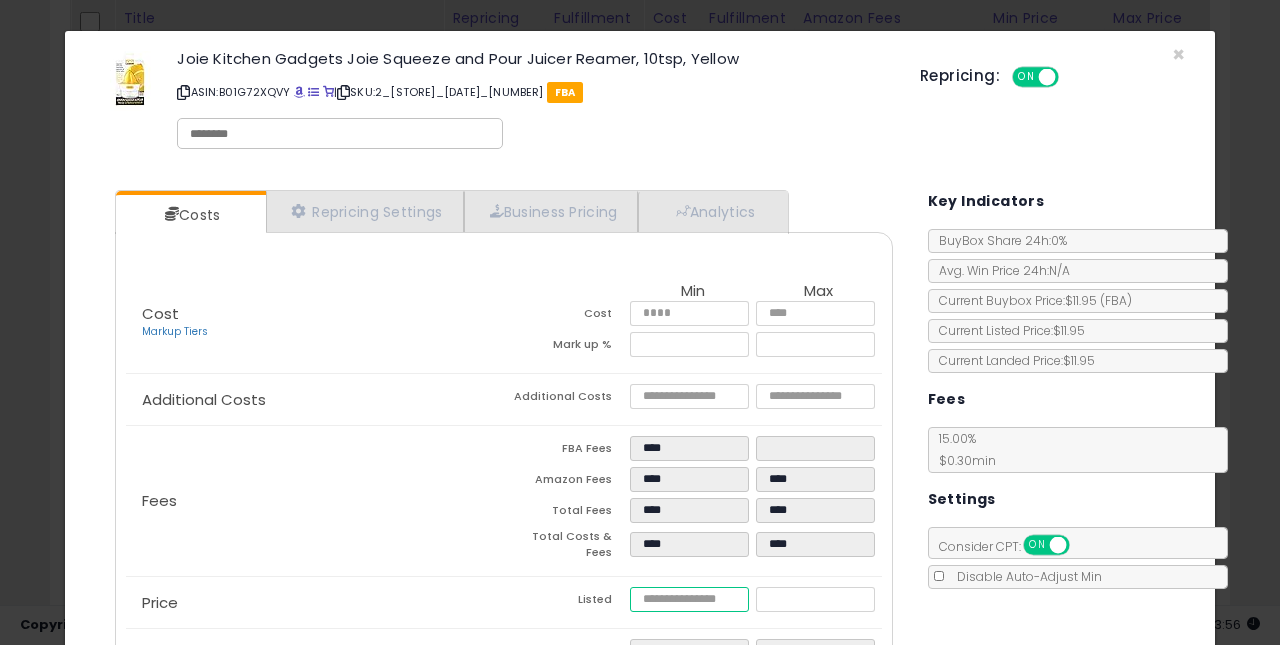 type on "****" 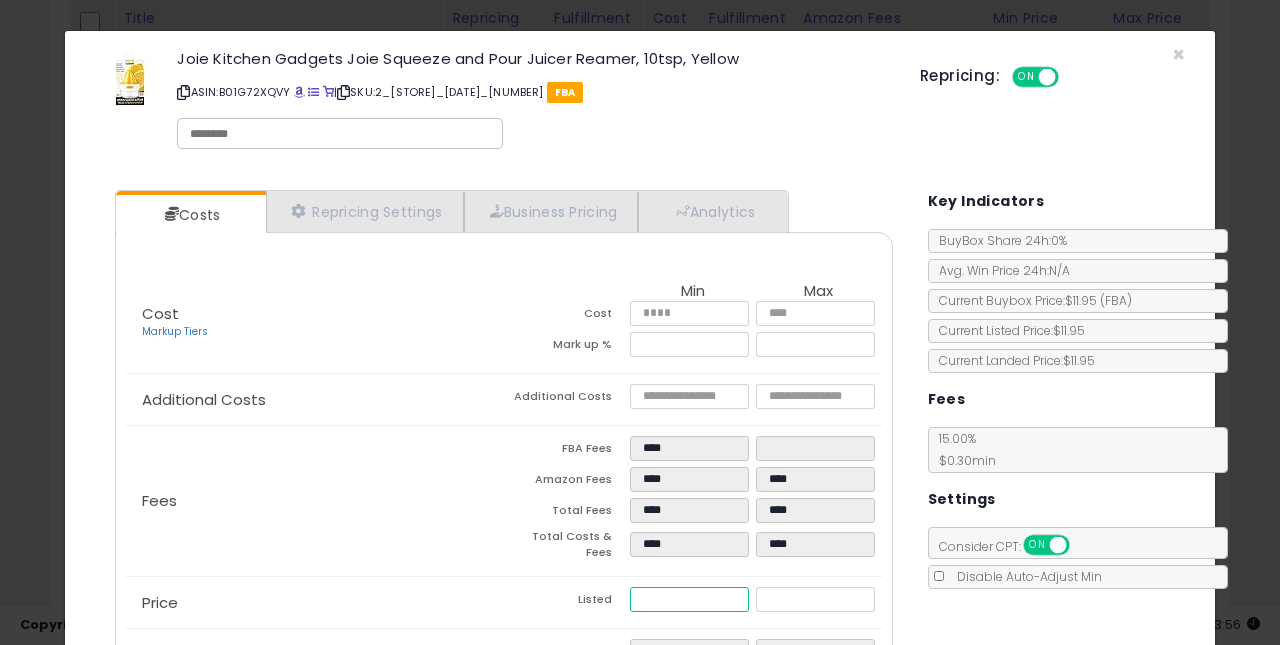 type on "****" 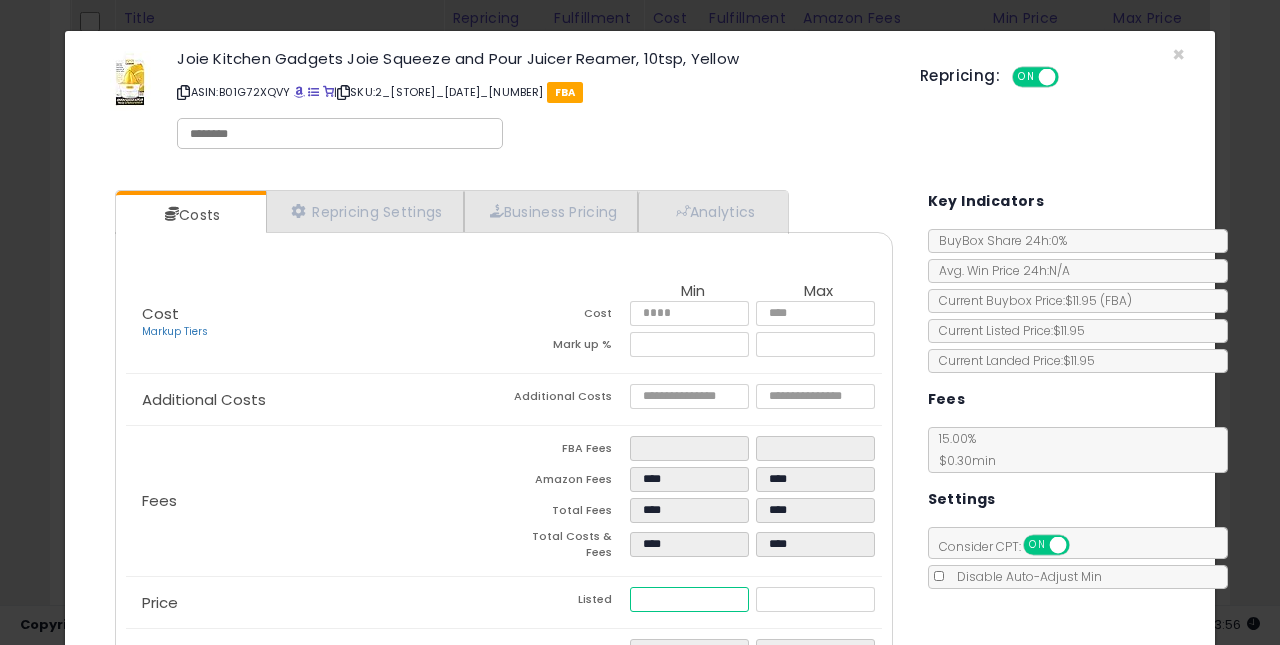 type on "****" 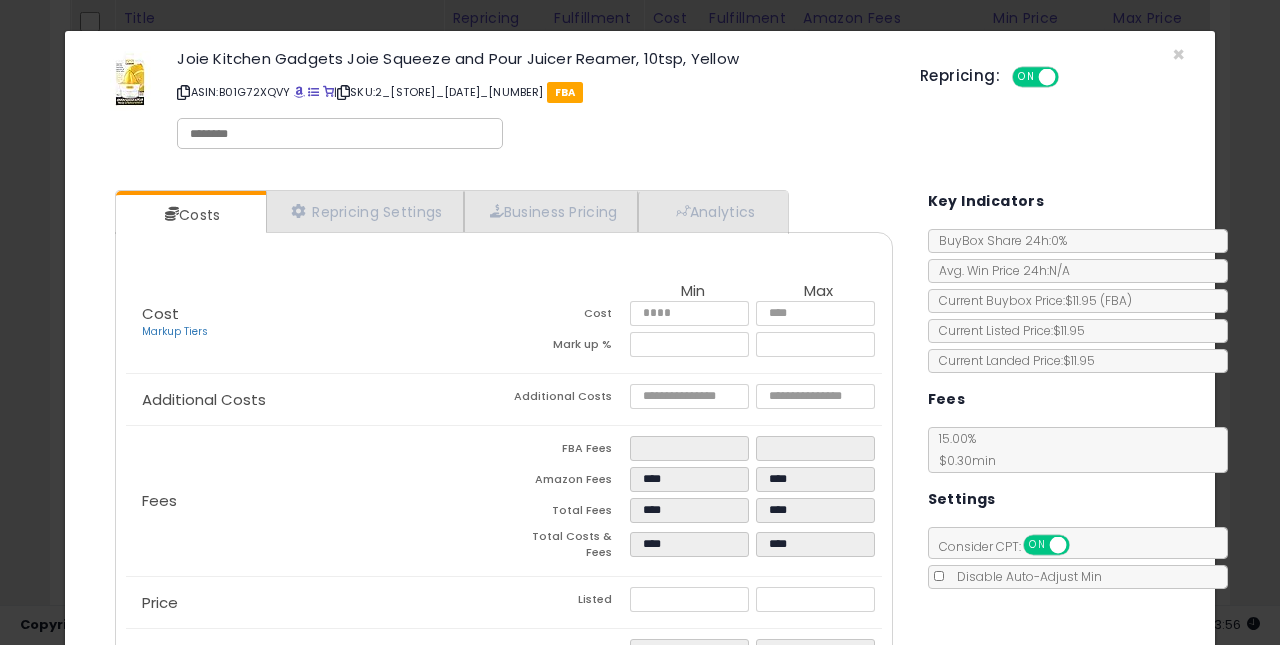 type on "******" 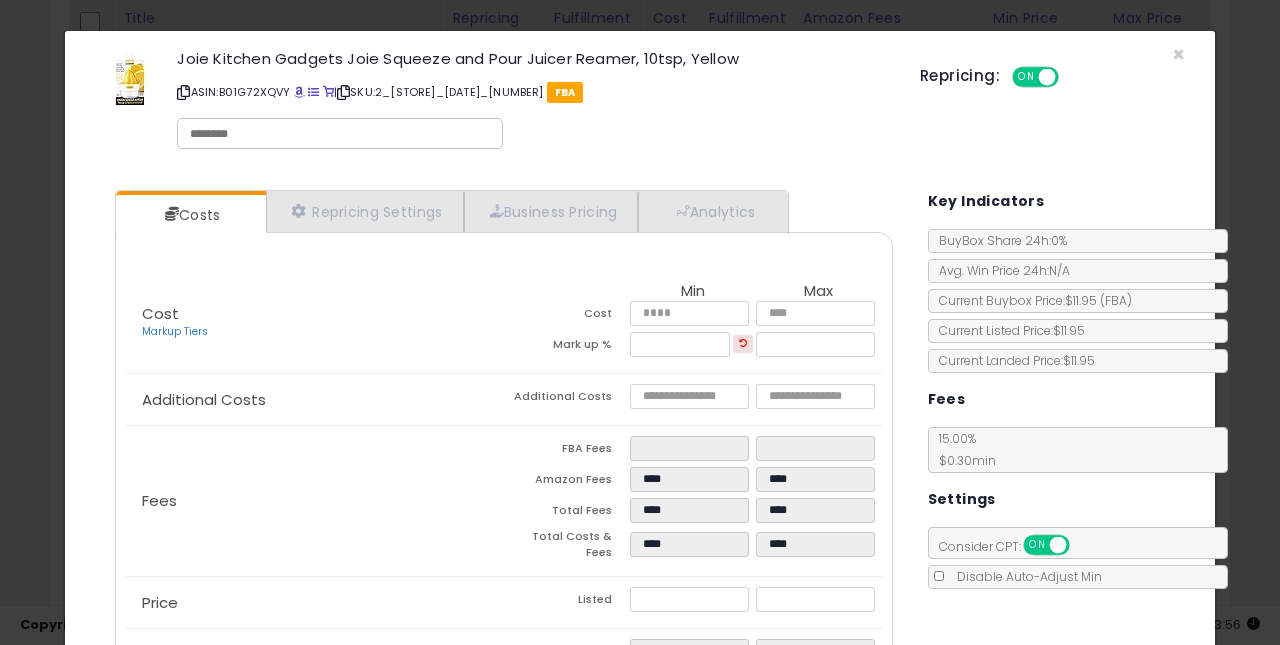 scroll, scrollTop: 165, scrollLeft: 0, axis: vertical 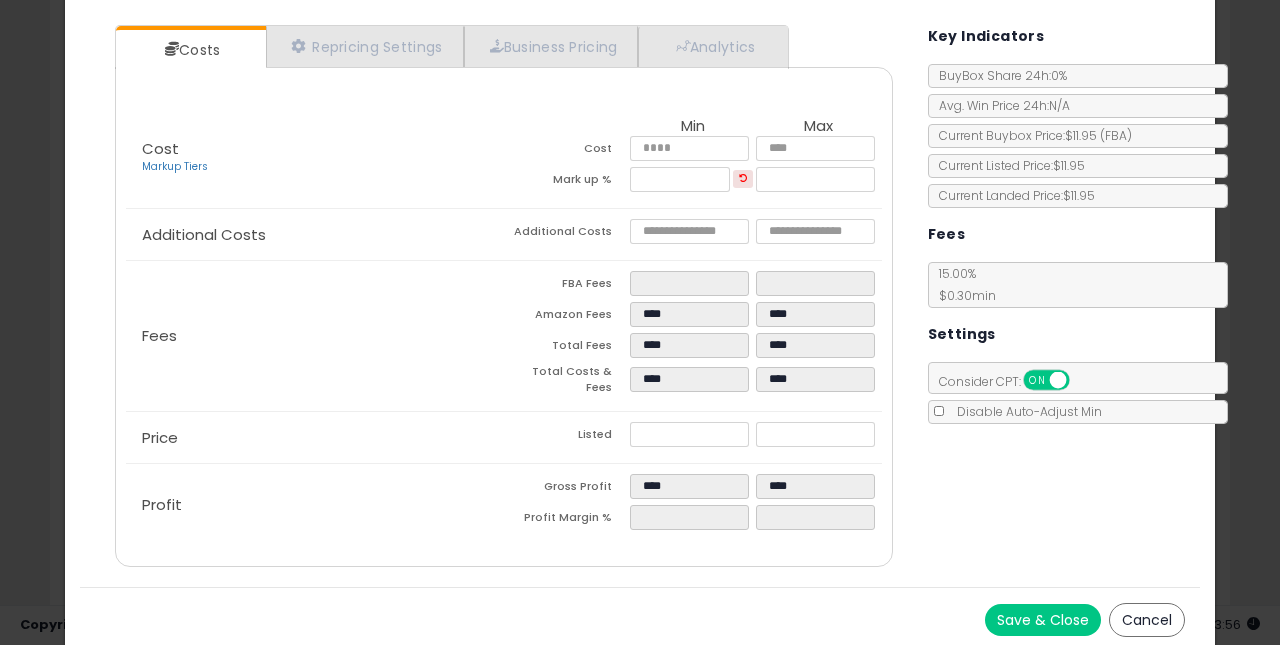 click on "Save & Close" at bounding box center [1043, 620] 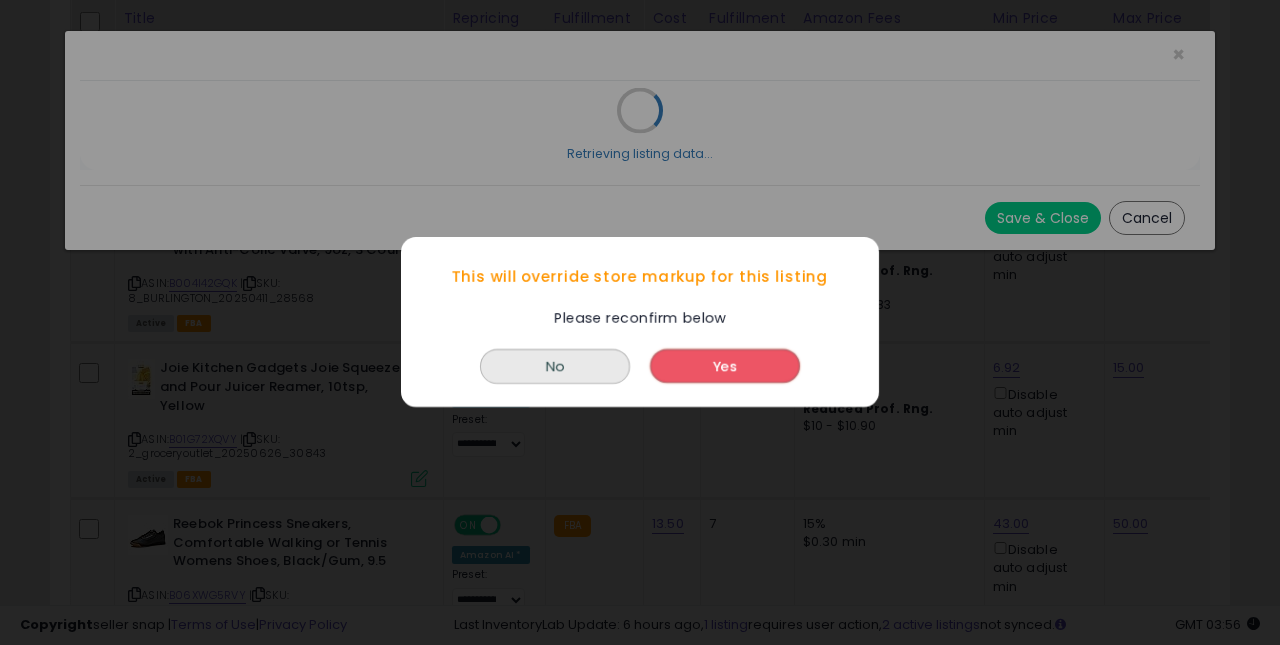 scroll, scrollTop: 0, scrollLeft: 0, axis: both 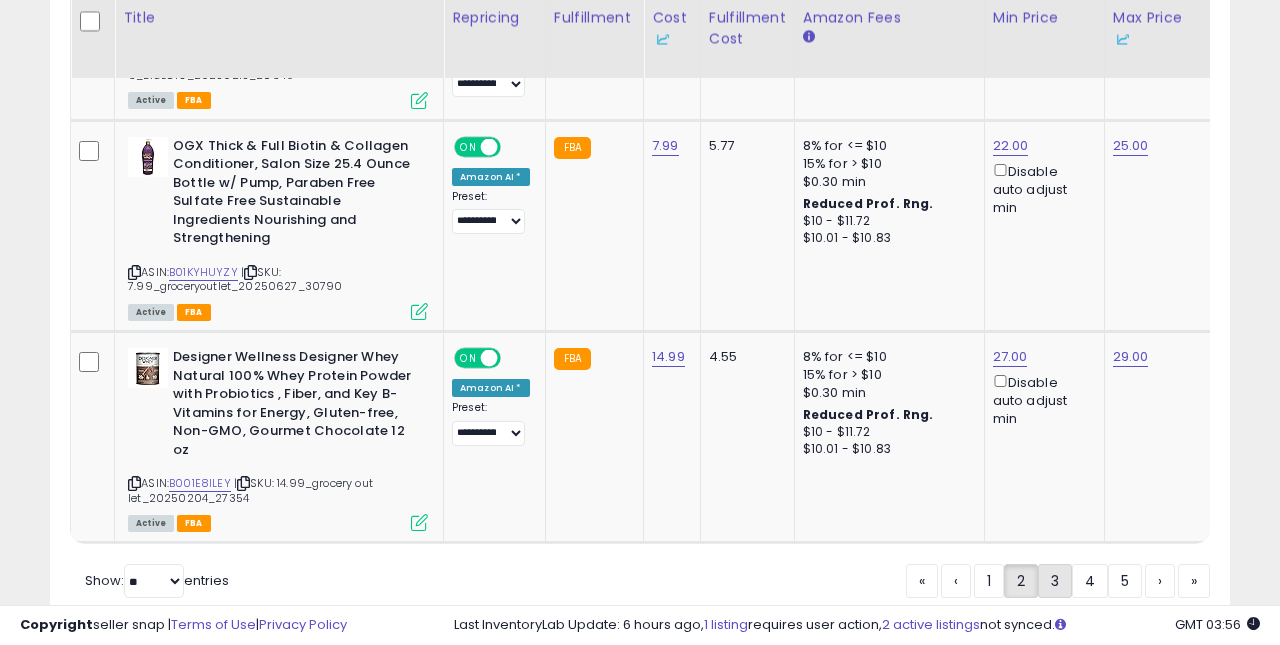 click on "3" 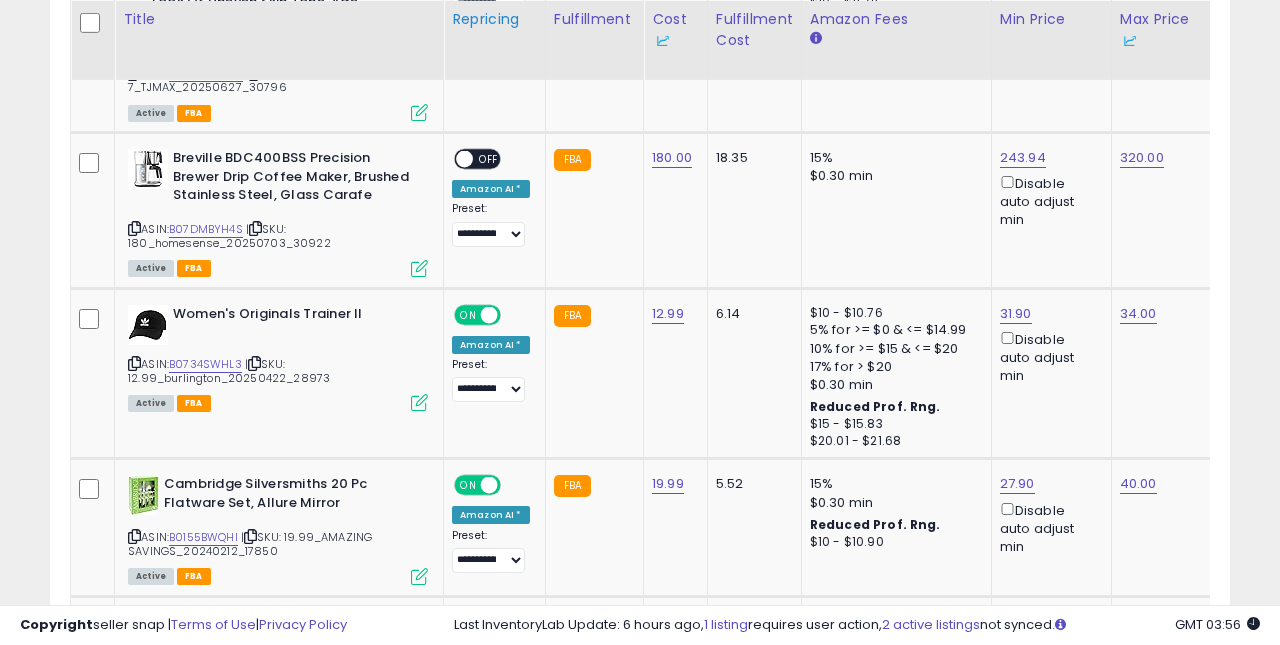scroll, scrollTop: 4141, scrollLeft: 0, axis: vertical 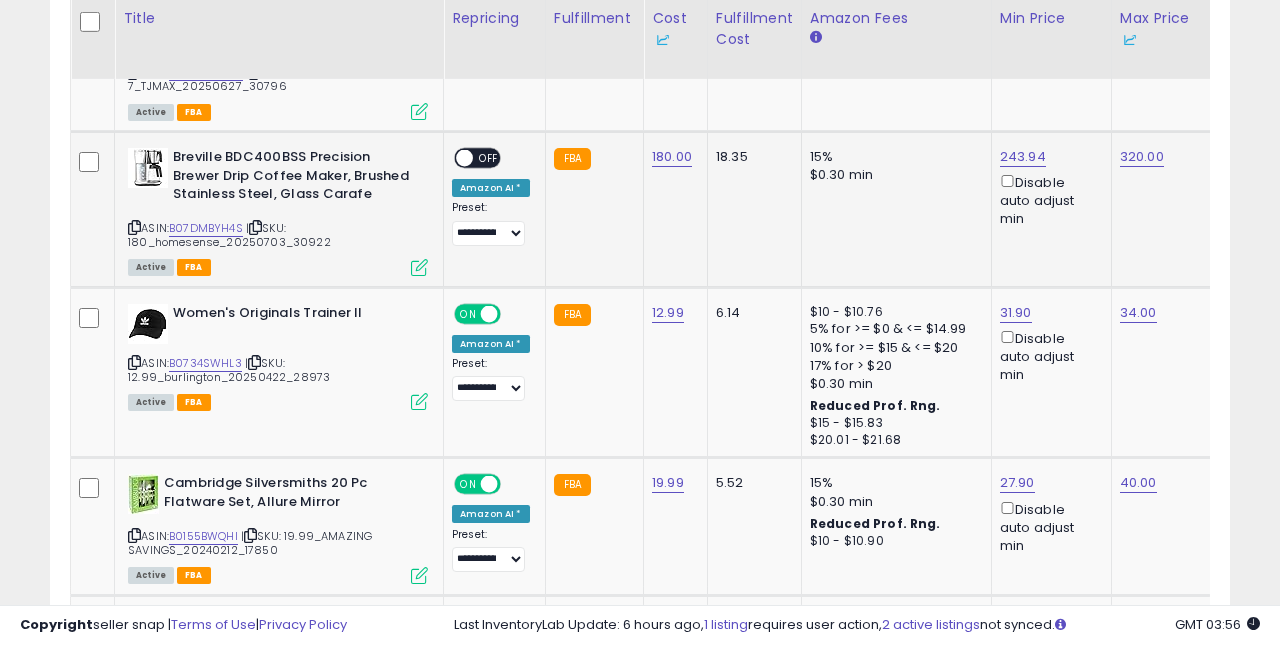 click on "OFF" at bounding box center [489, 158] 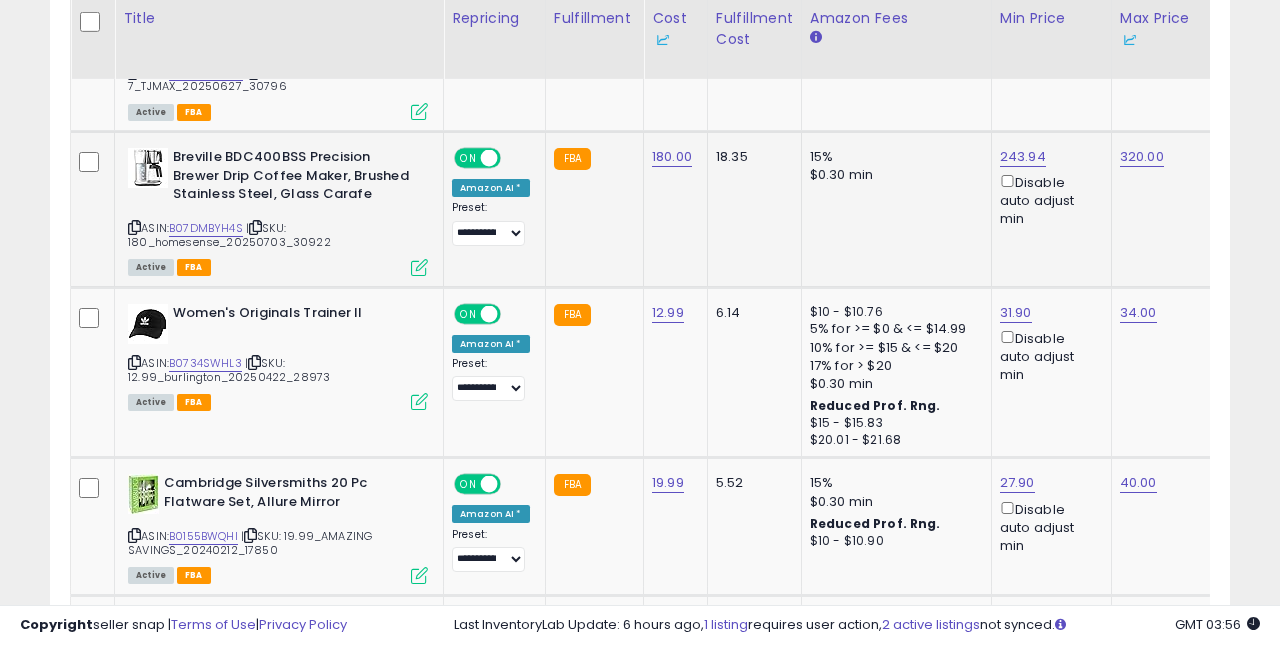 click at bounding box center [419, 267] 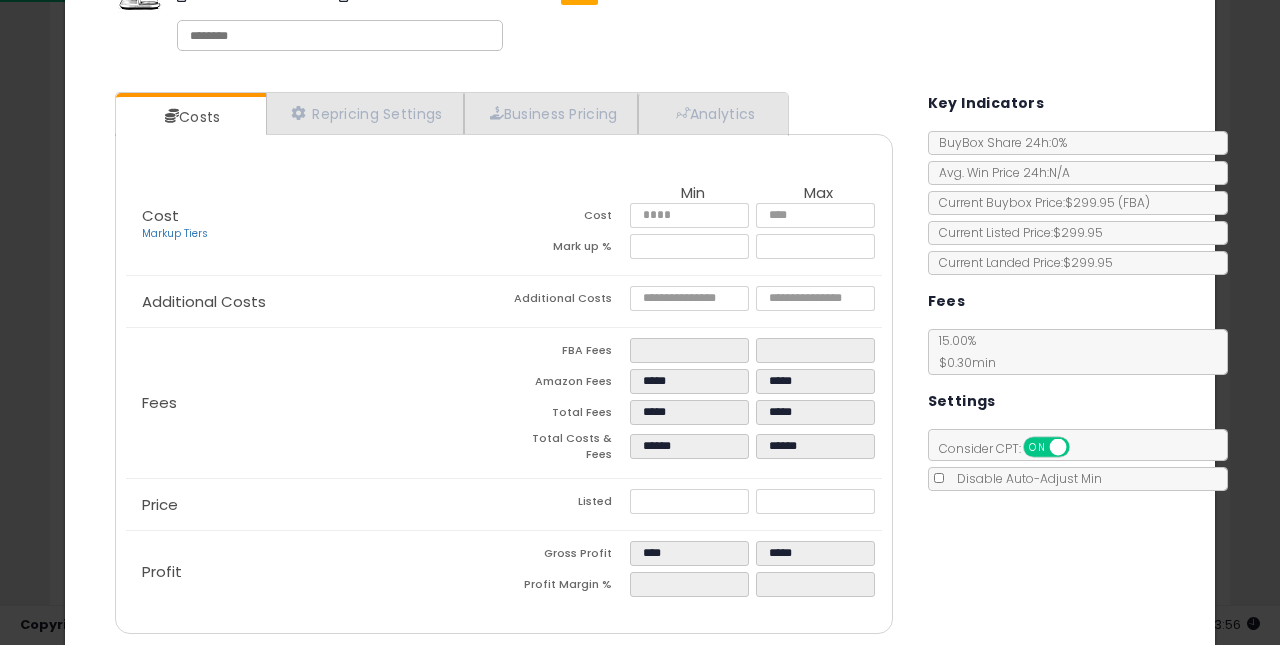 scroll, scrollTop: 101, scrollLeft: 0, axis: vertical 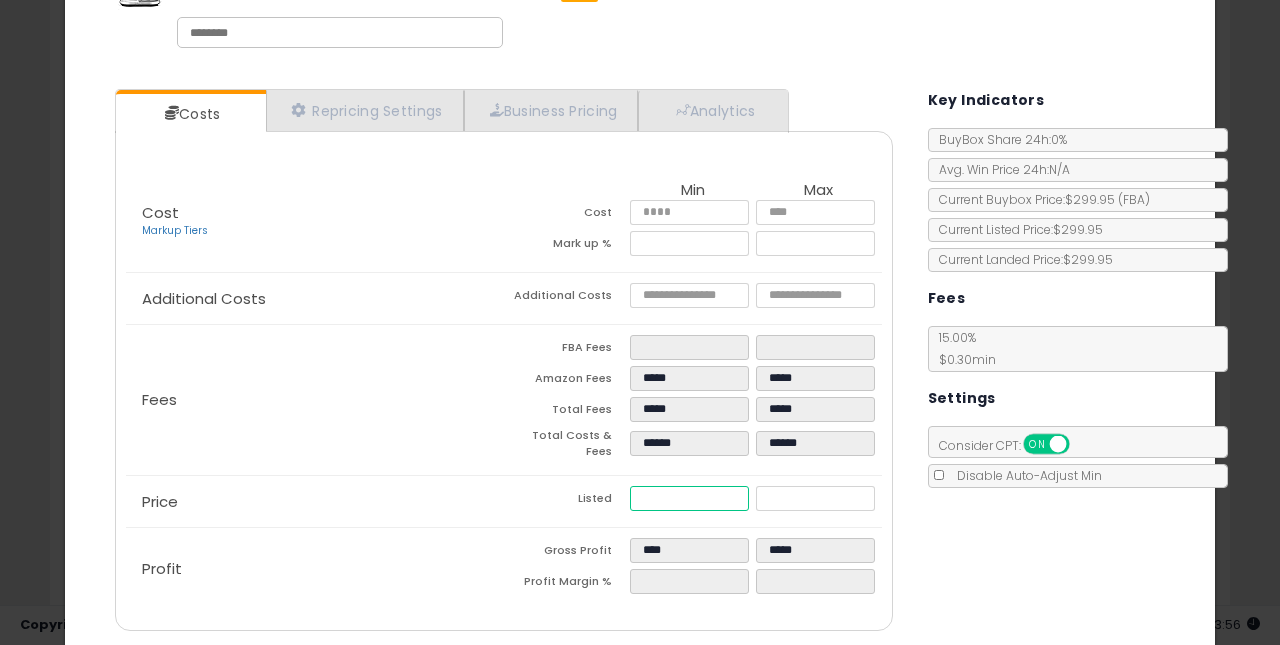 click on "******" at bounding box center [690, 498] 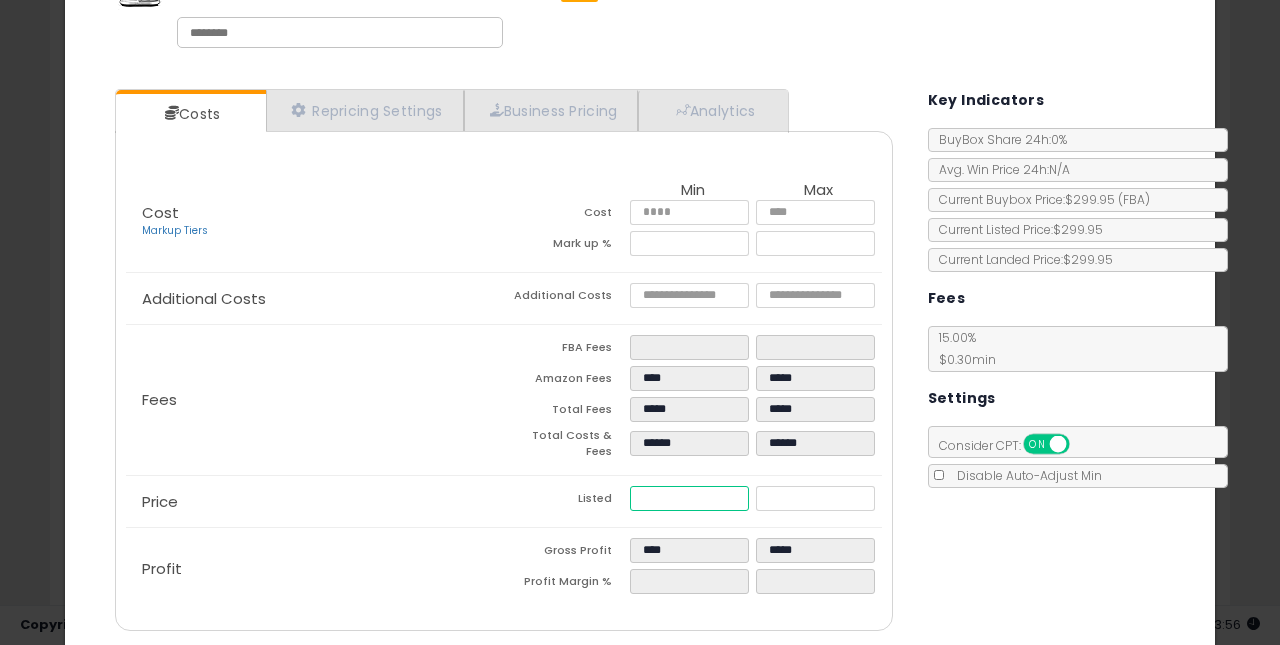 type on "****" 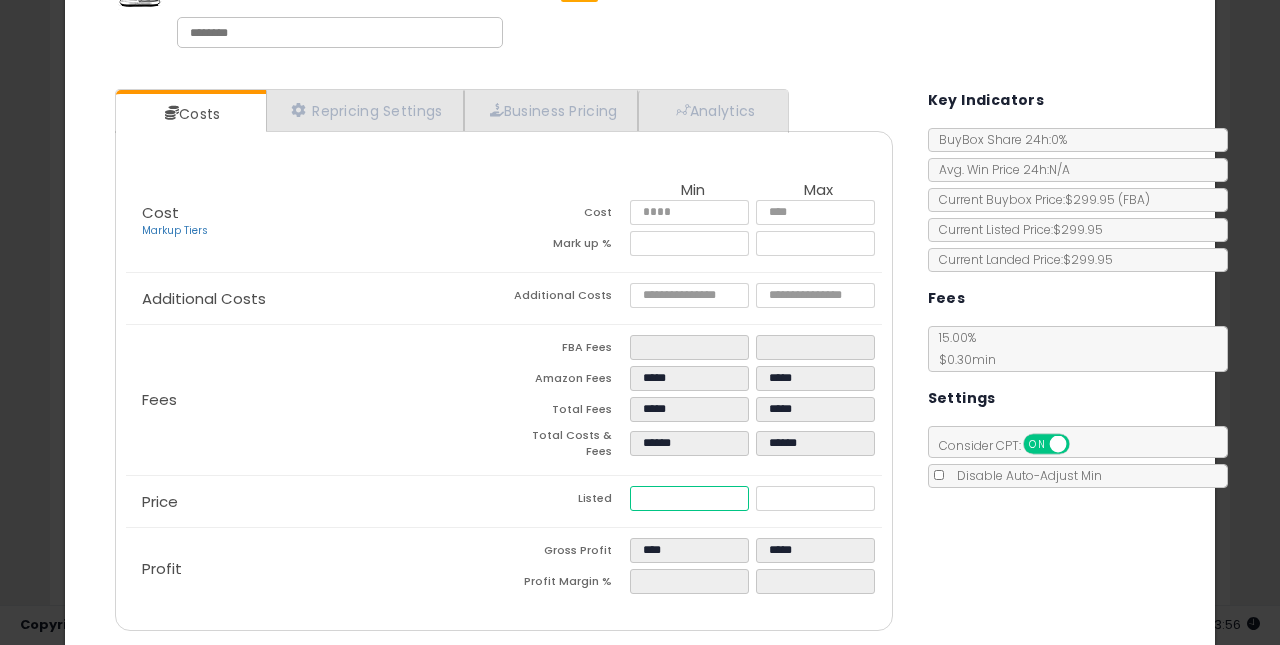 type on "***" 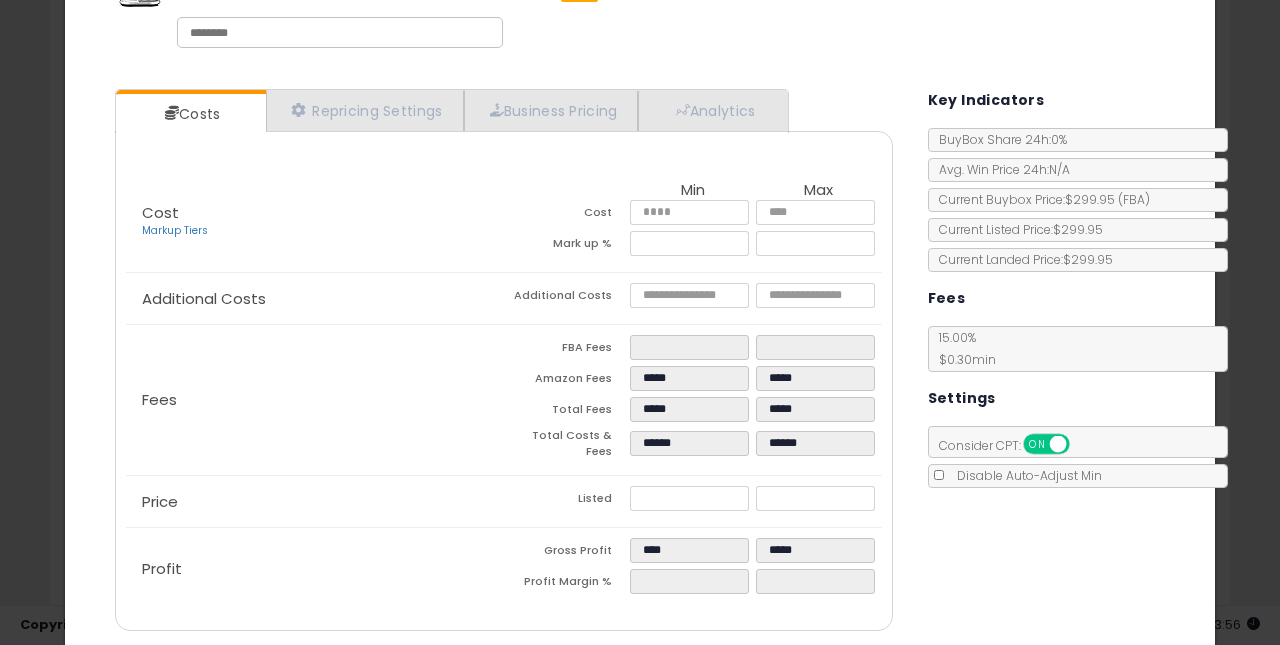 type on "*****" 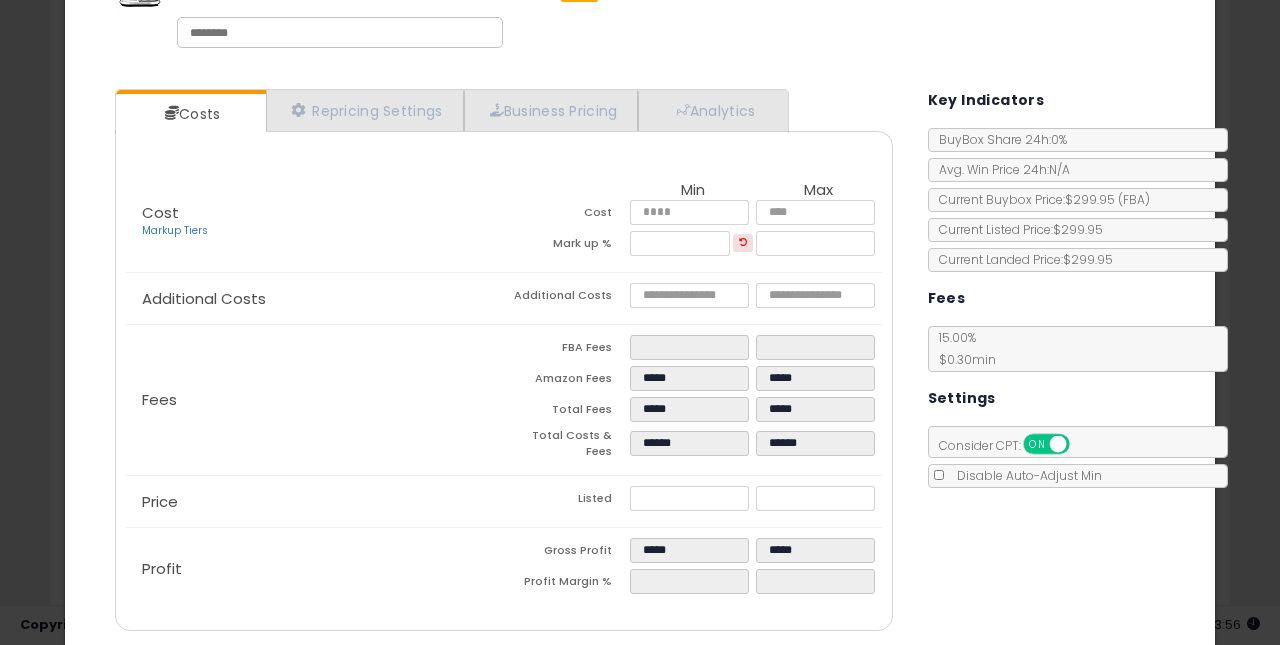 click on "Listed" at bounding box center [567, 501] 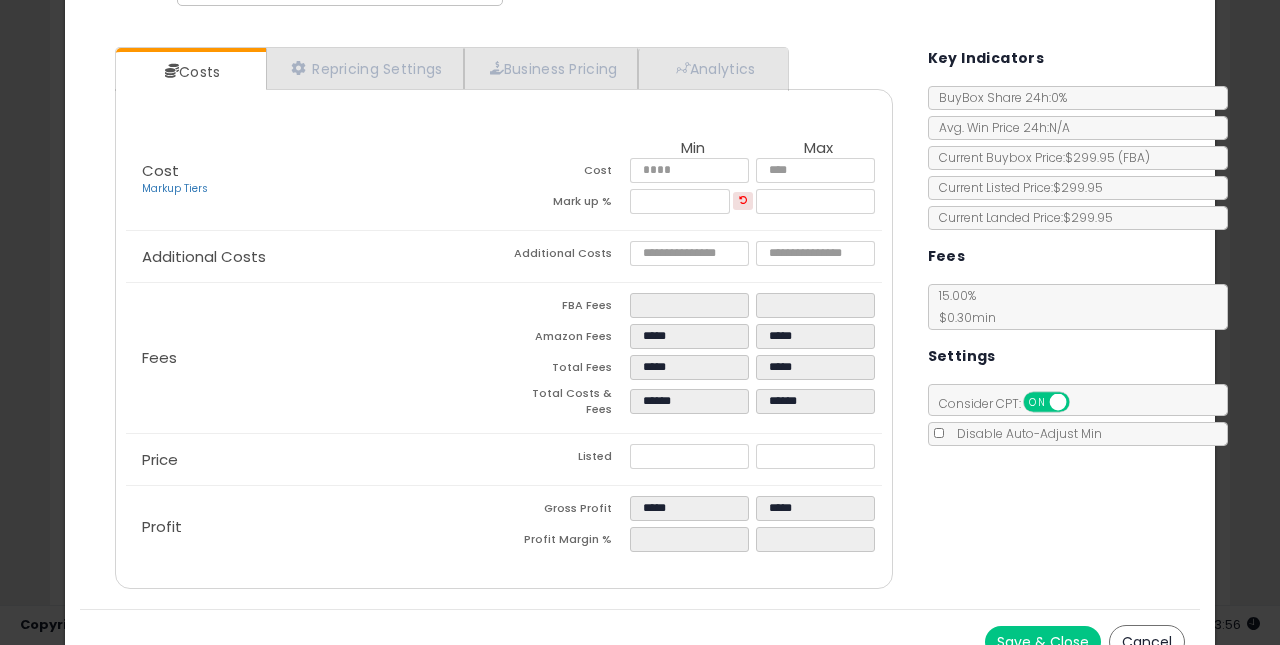 scroll, scrollTop: 165, scrollLeft: 0, axis: vertical 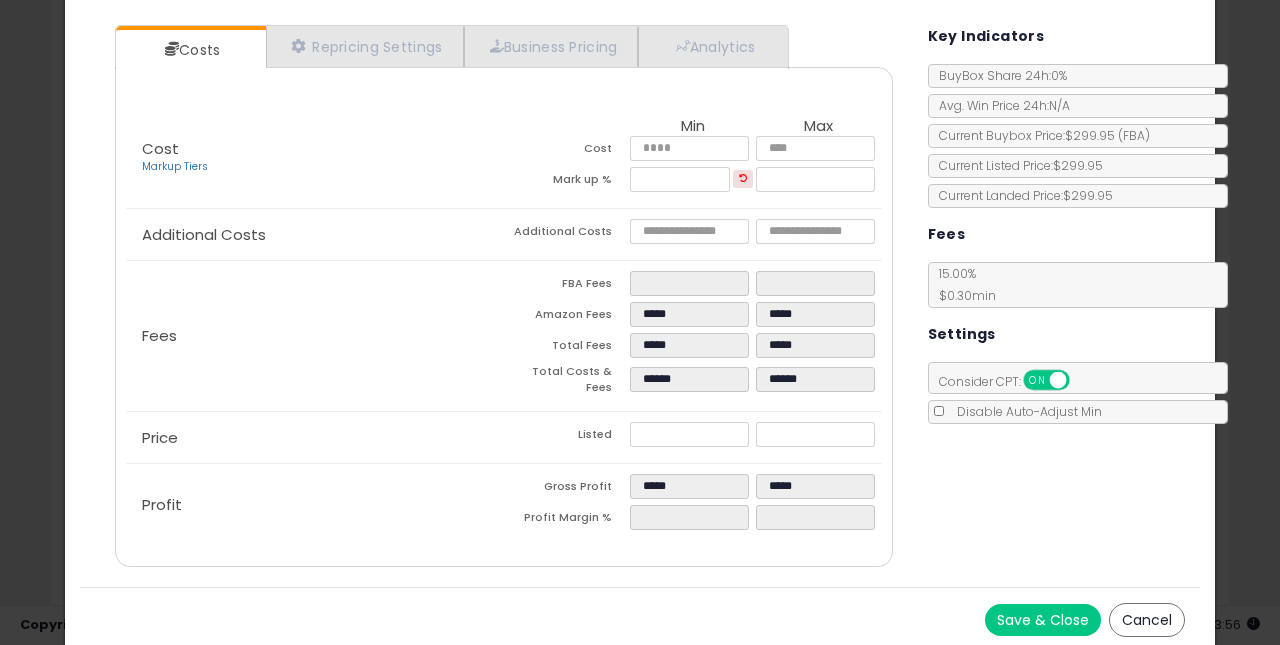 click on "Save & Close" at bounding box center (1043, 620) 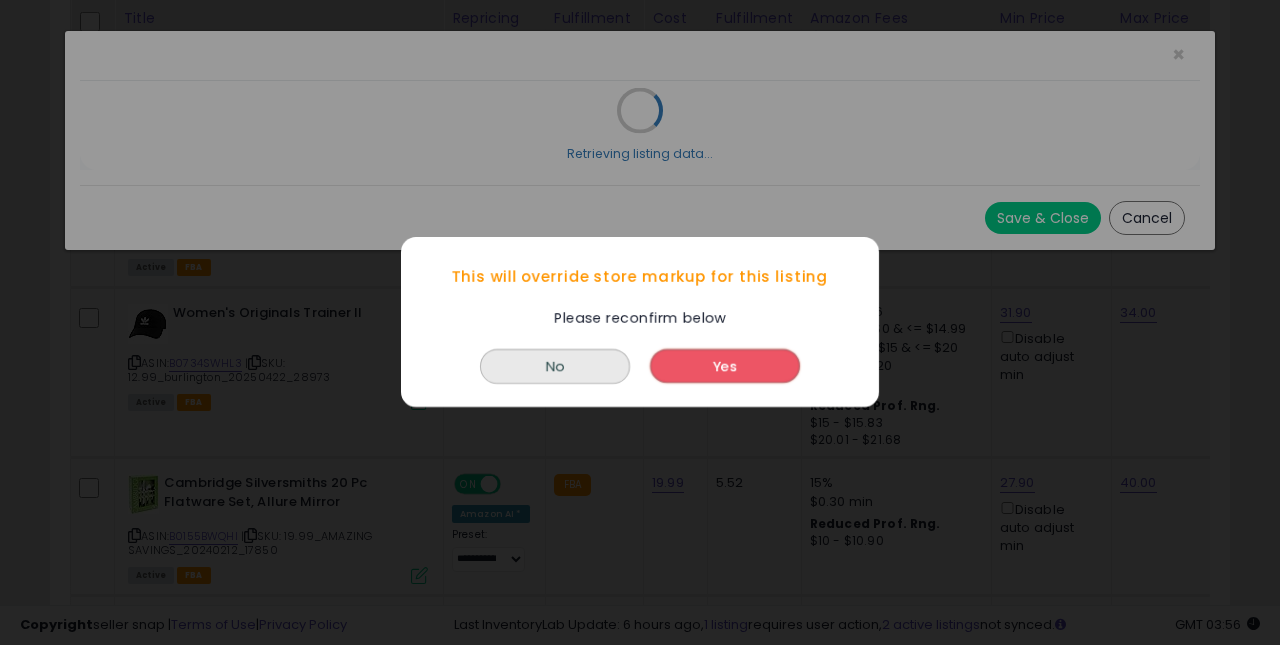 scroll, scrollTop: 0, scrollLeft: 0, axis: both 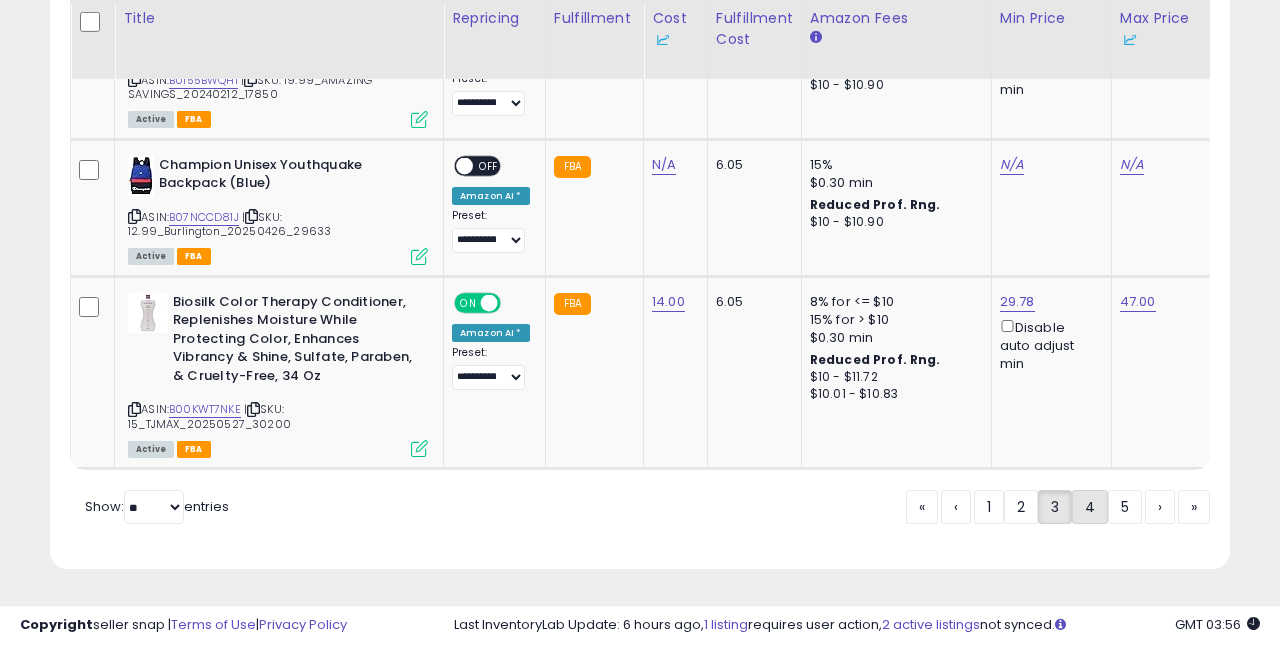 click on "4" 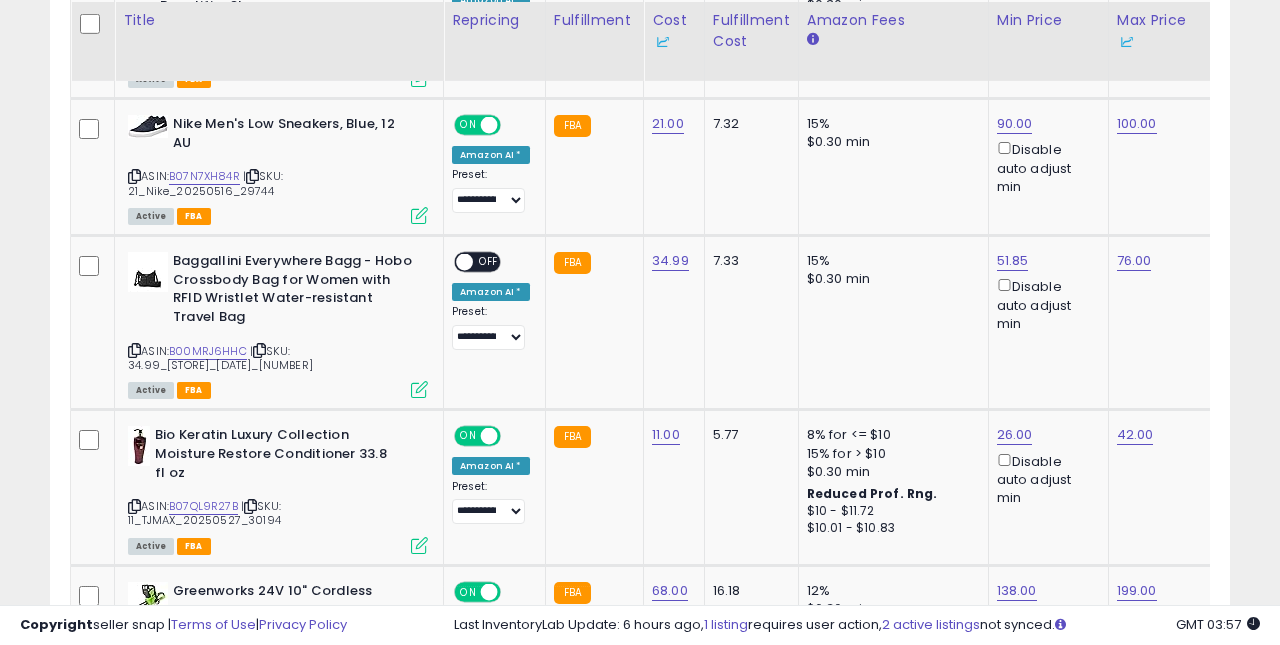 scroll, scrollTop: 2464, scrollLeft: 0, axis: vertical 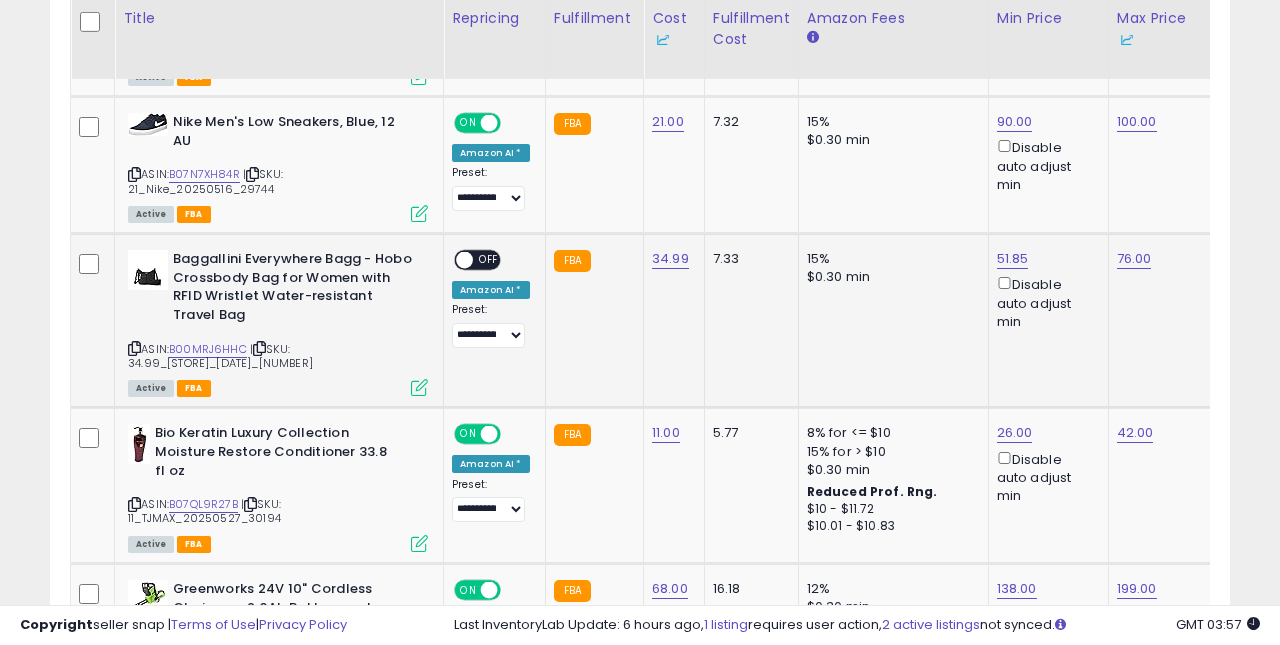 click on "OFF" at bounding box center [489, 260] 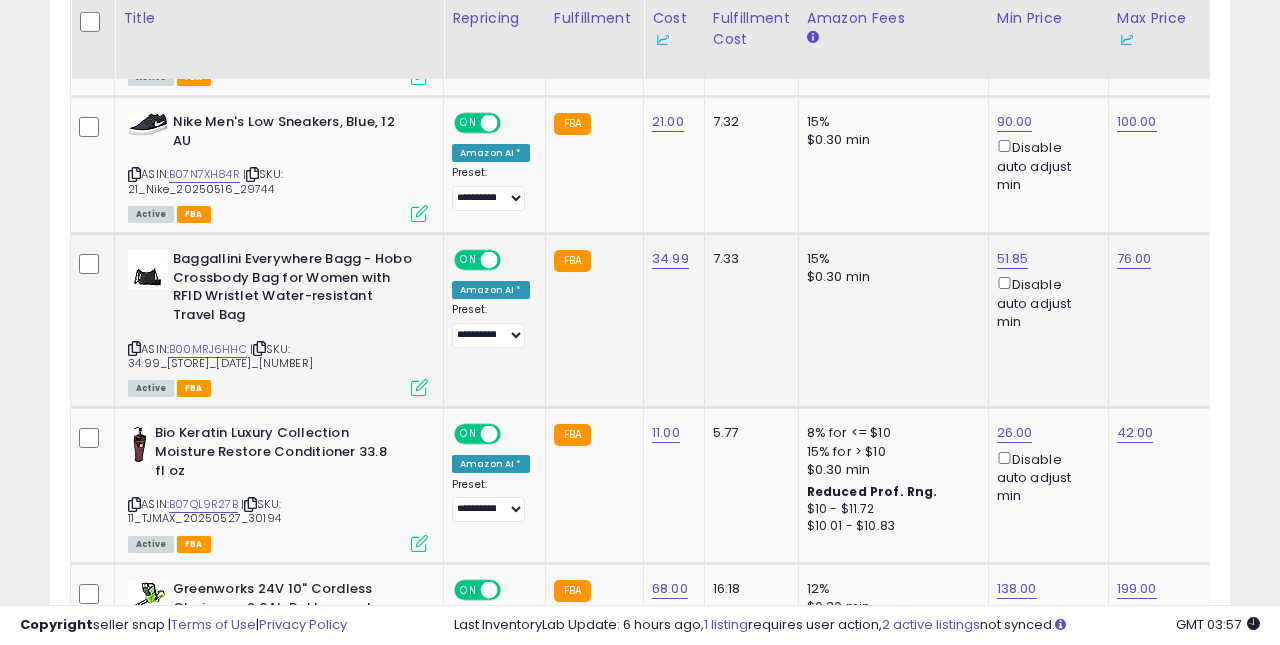 click at bounding box center (419, 387) 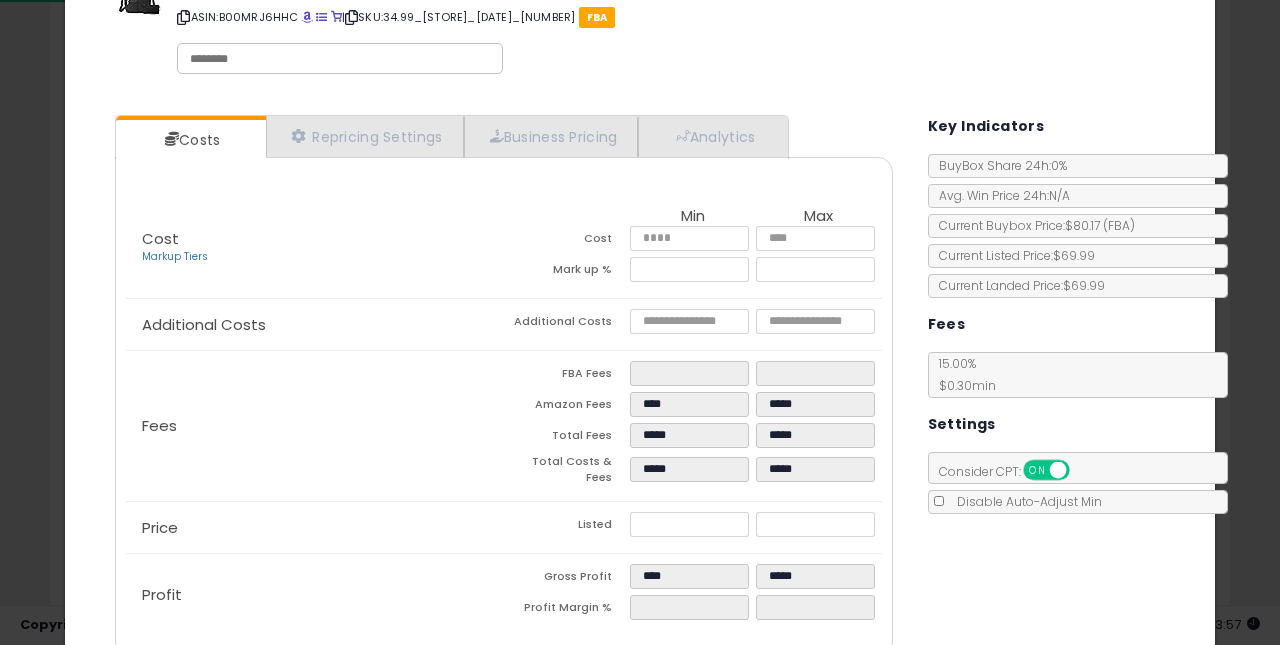 scroll, scrollTop: 94, scrollLeft: 0, axis: vertical 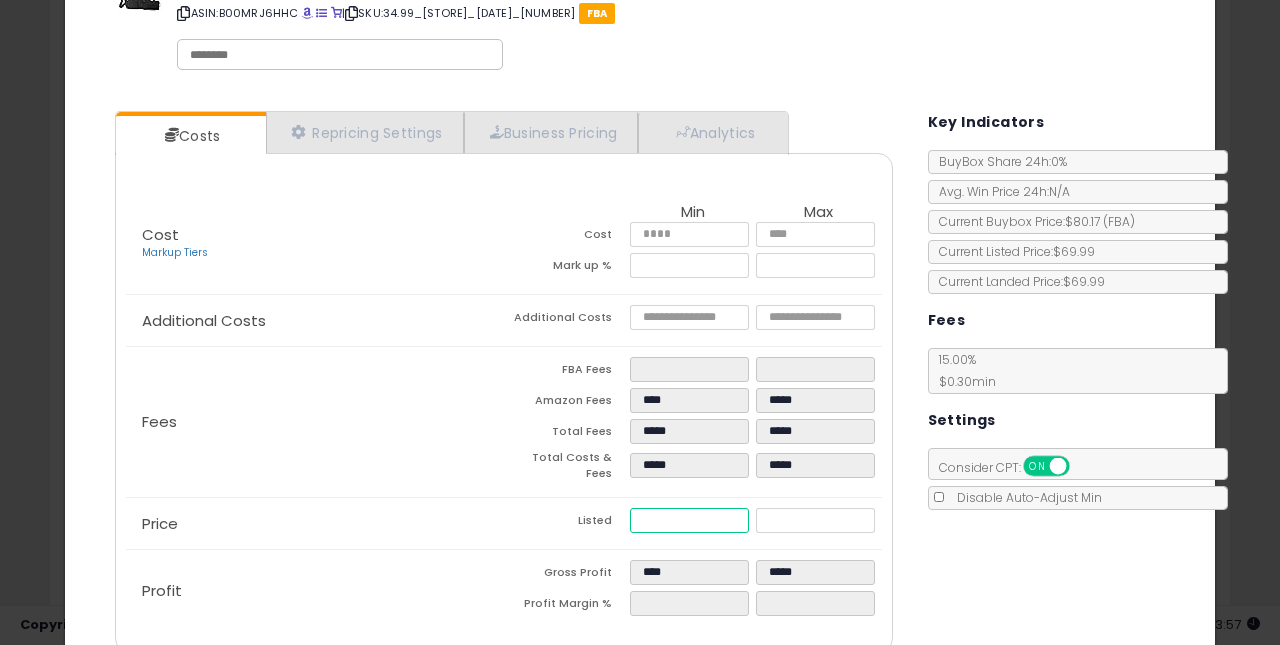 click on "*****" at bounding box center (690, 520) 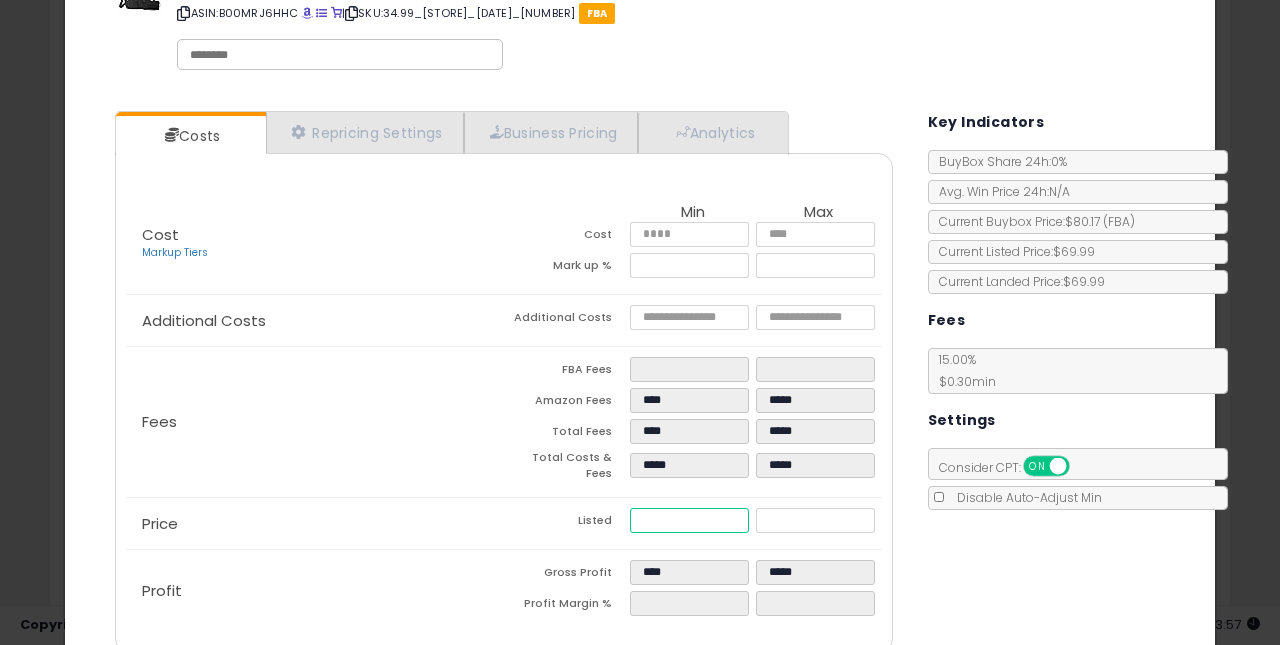 type on "****" 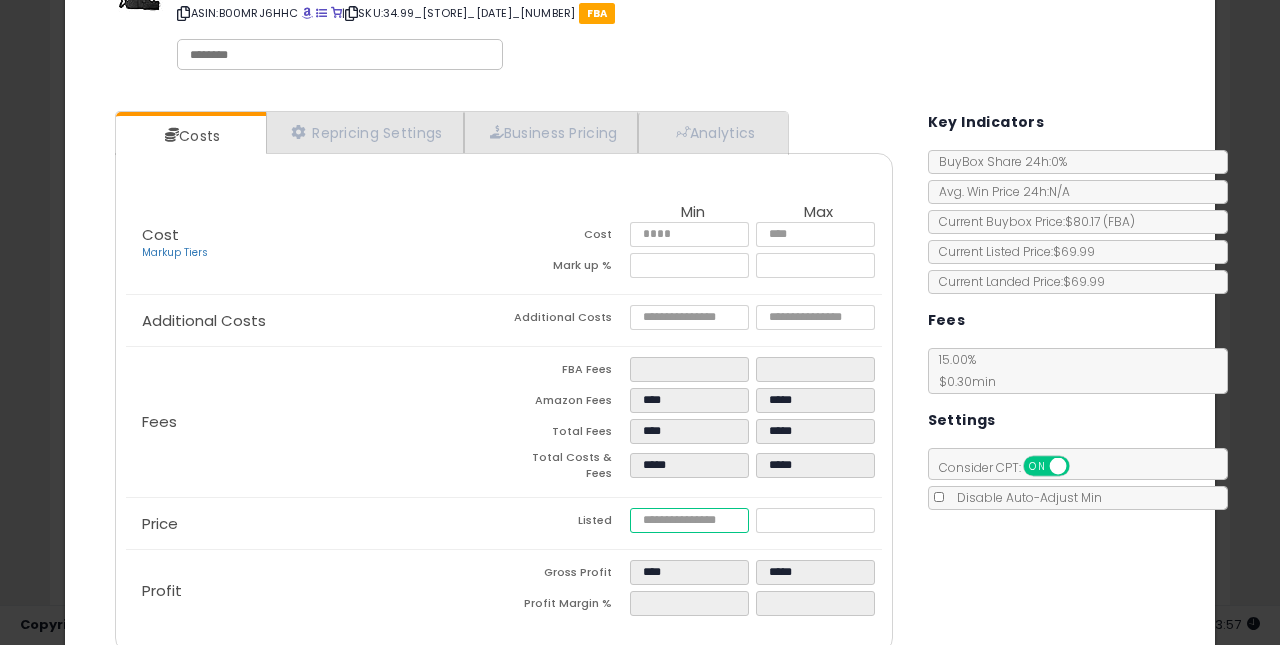 type on "****" 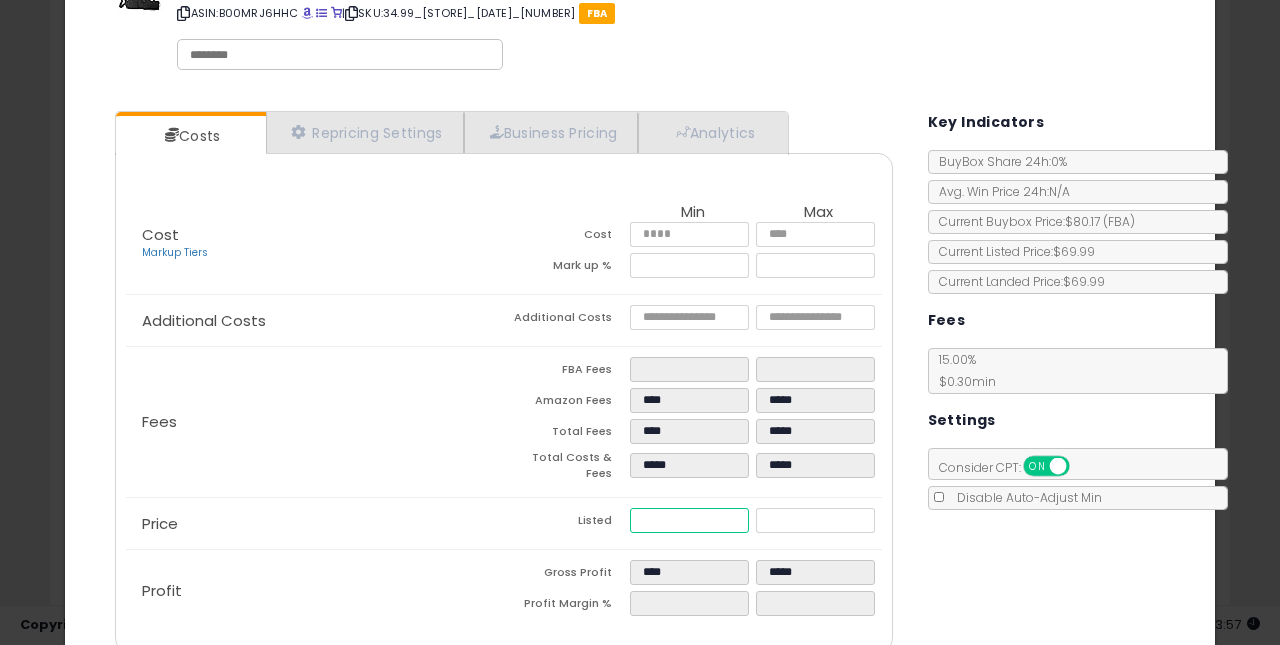 type on "*****" 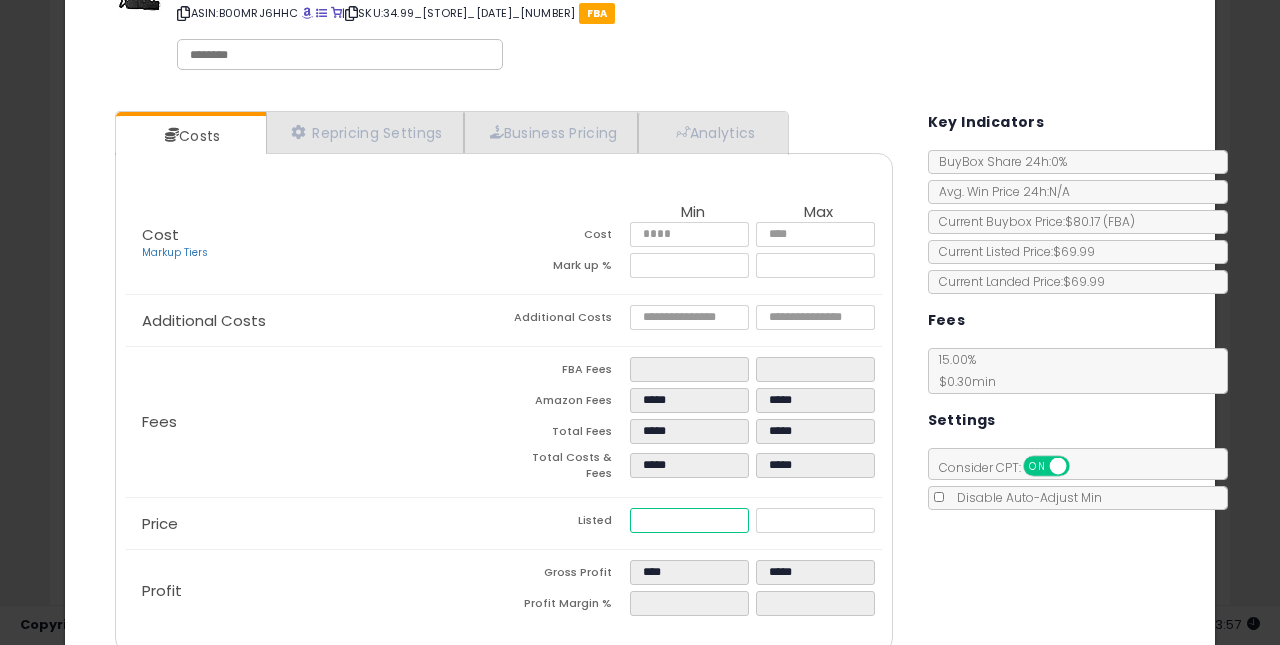 type on "**" 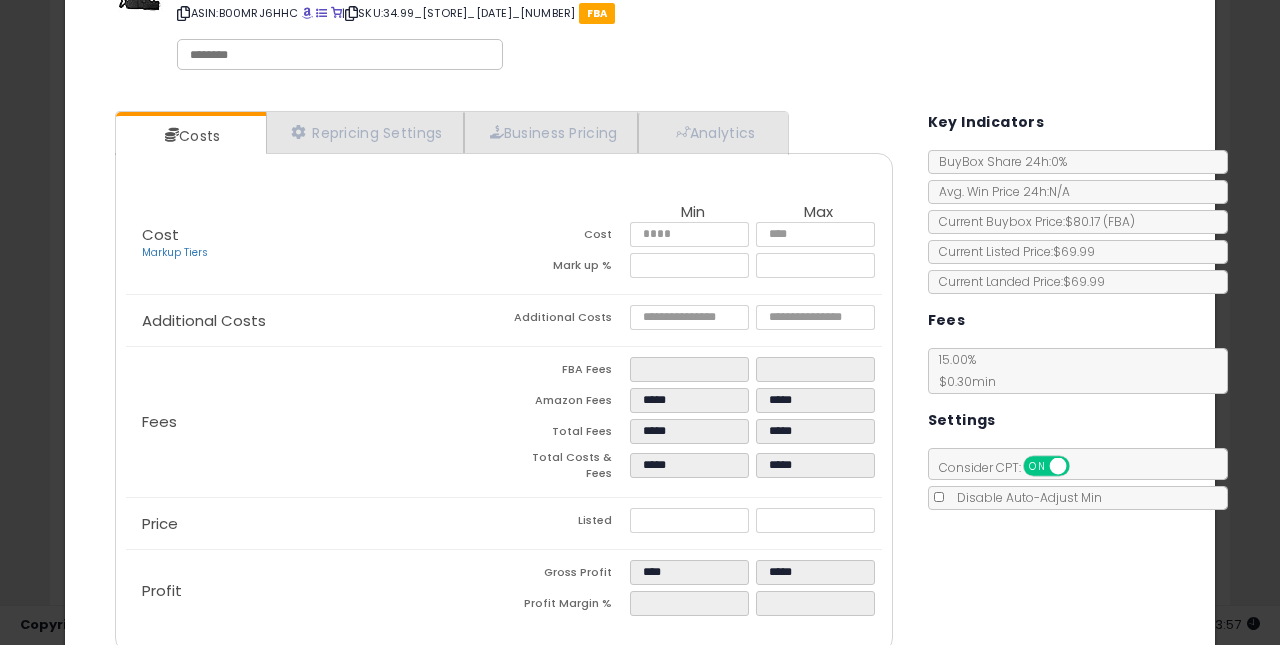 type on "*****" 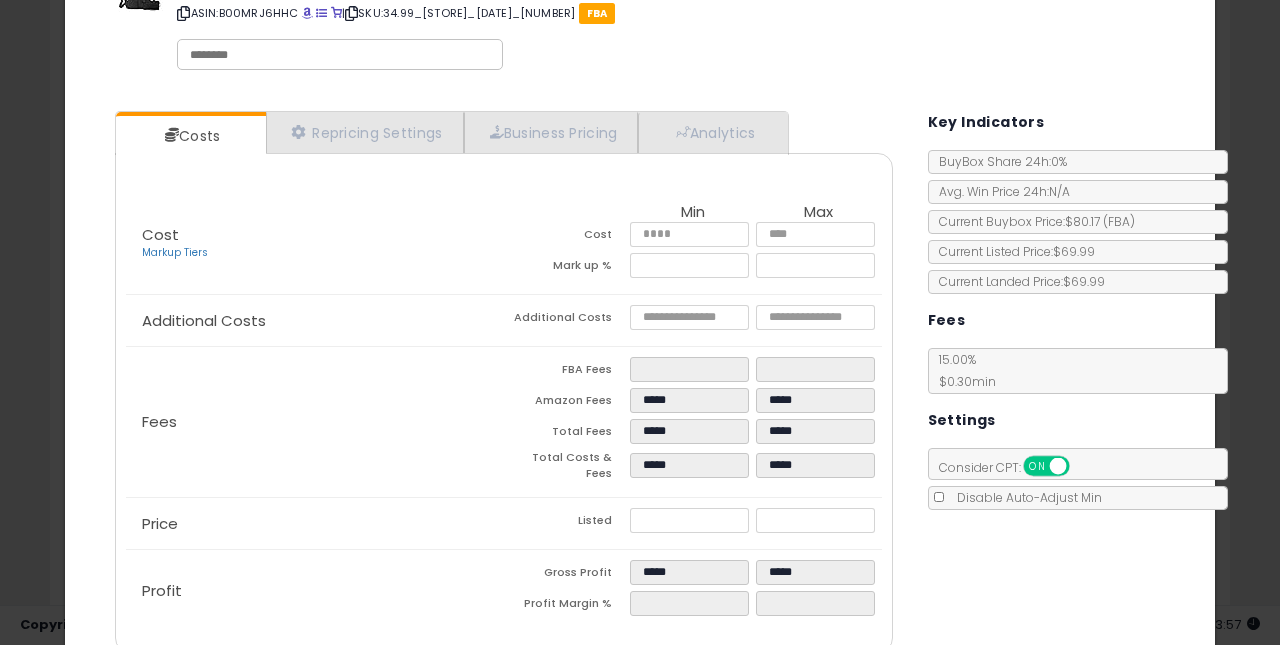 click on "Listed" at bounding box center [567, 523] 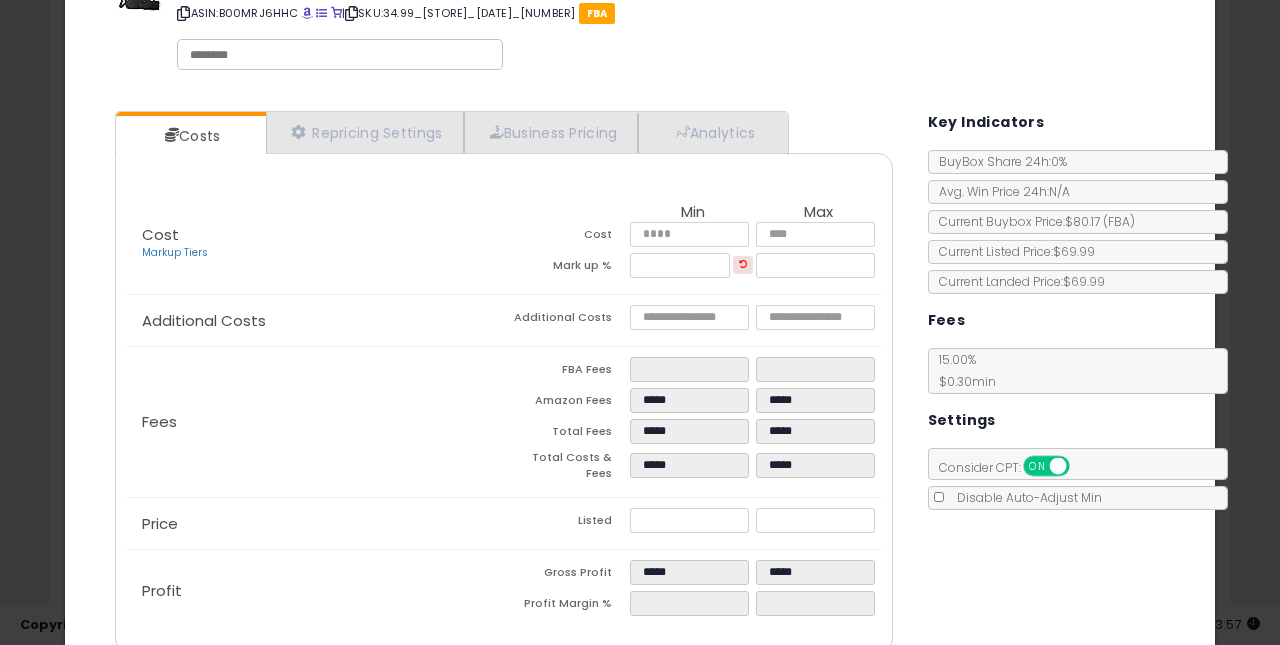 scroll, scrollTop: 180, scrollLeft: 0, axis: vertical 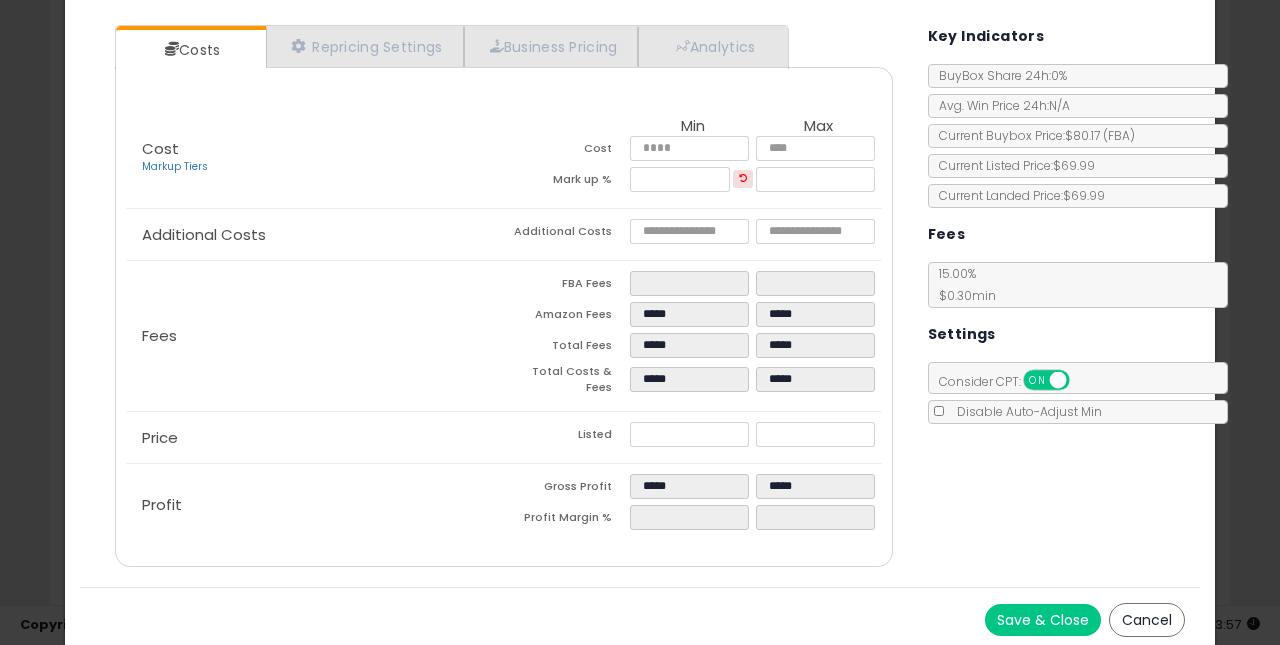 click on "Save & Close" at bounding box center [1043, 620] 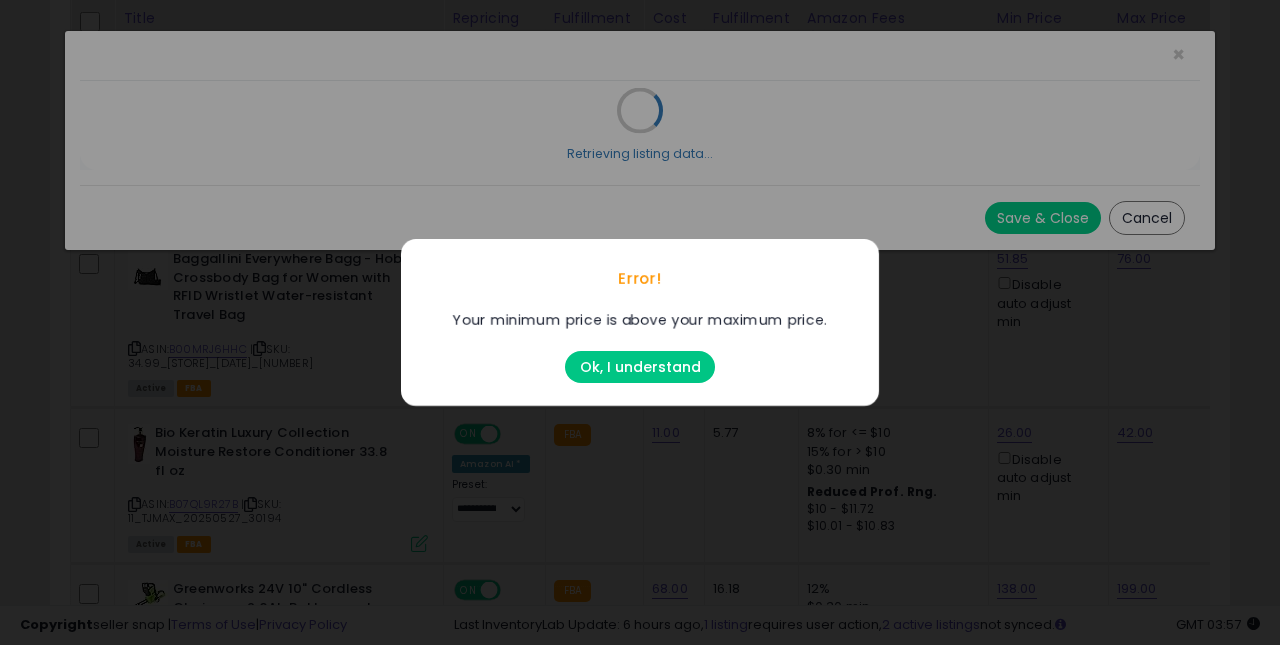 click on "Ok, I understand" at bounding box center (640, 367) 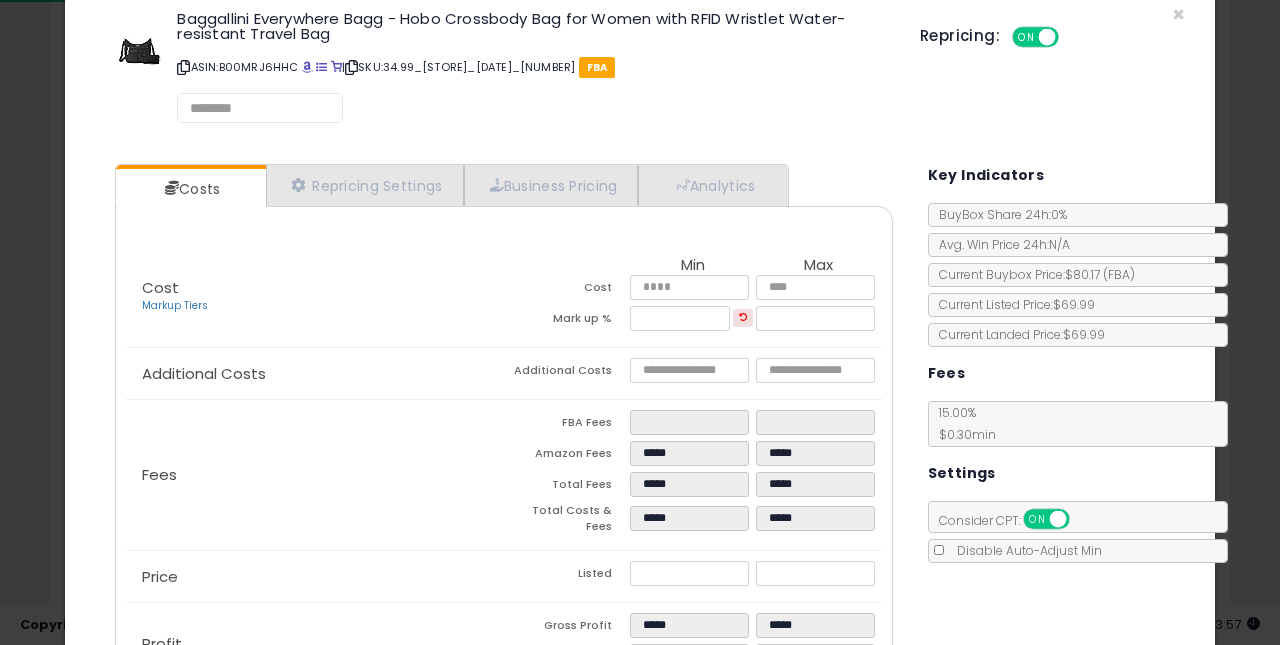 scroll, scrollTop: 52, scrollLeft: 0, axis: vertical 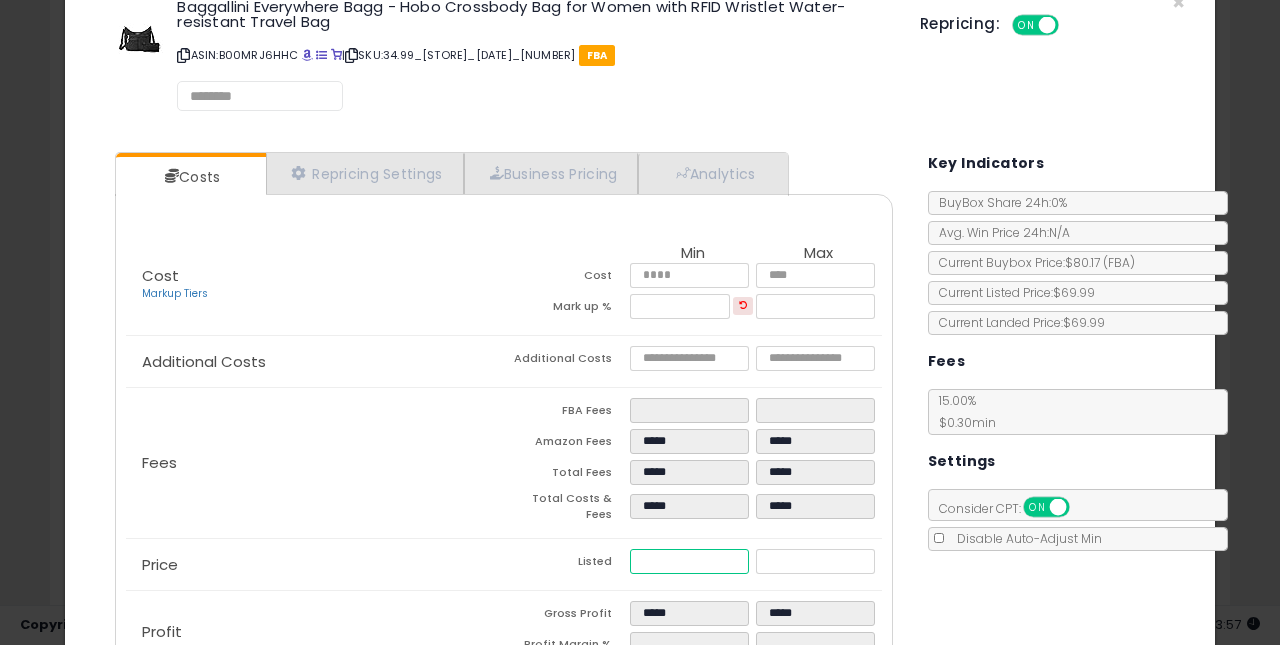 click on "*****" at bounding box center (690, 561) 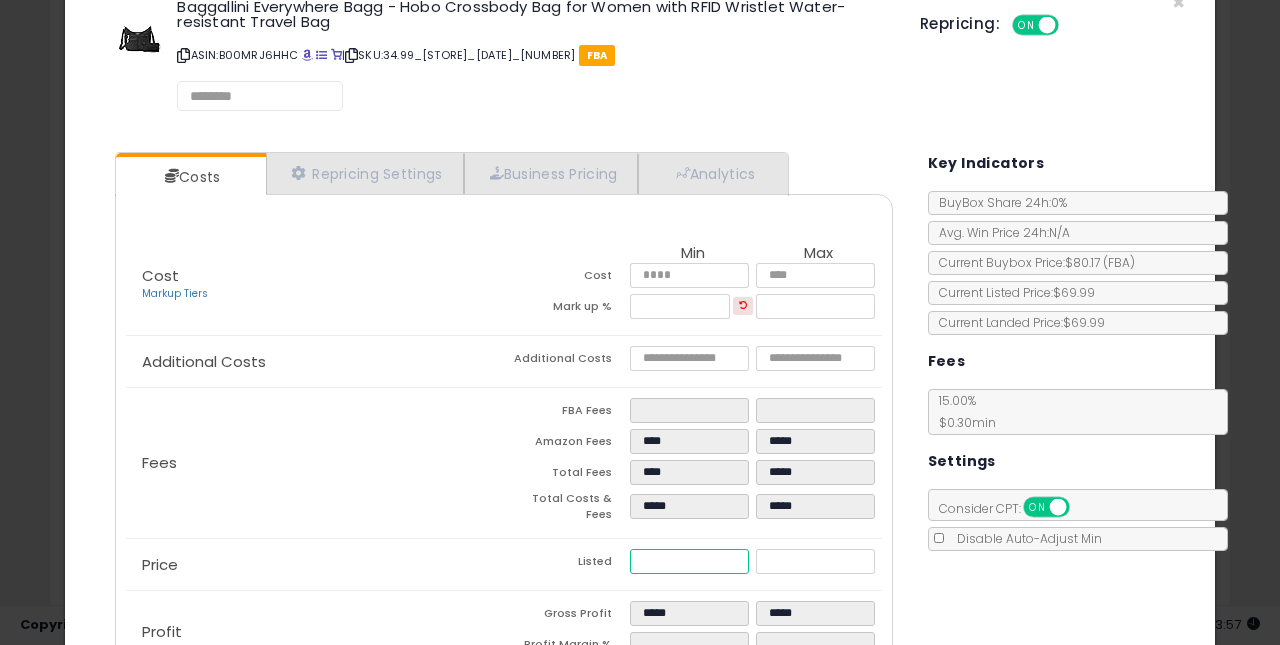 type on "*****" 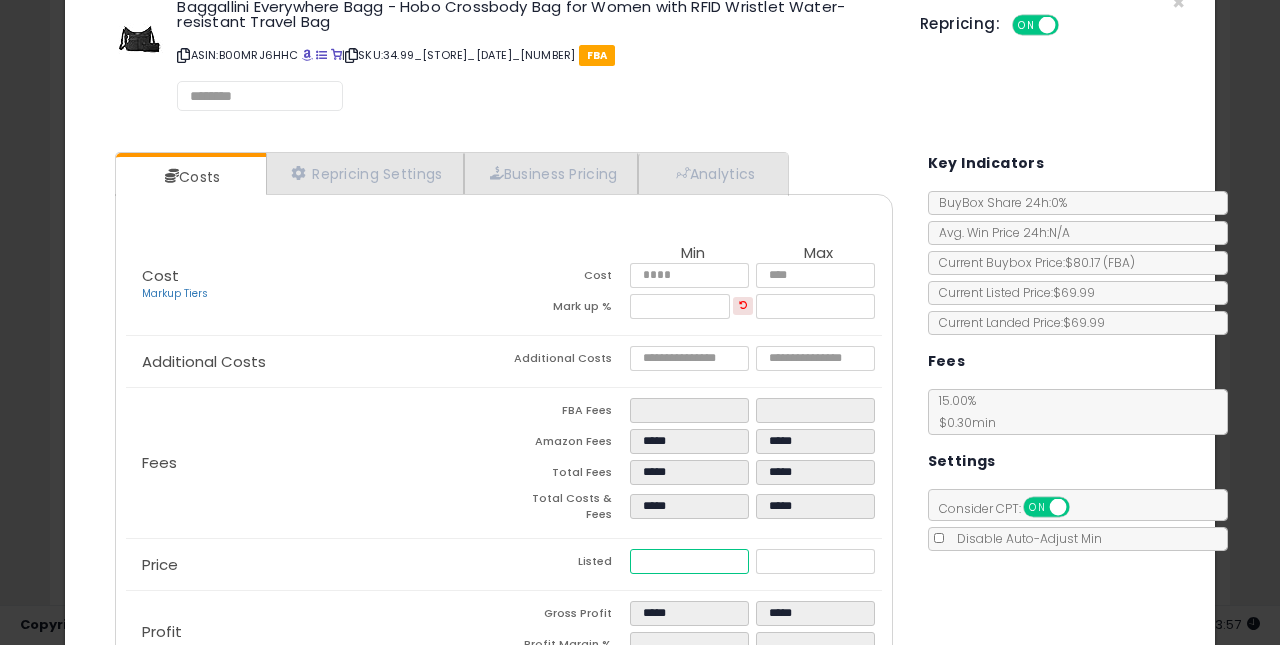 type on "**" 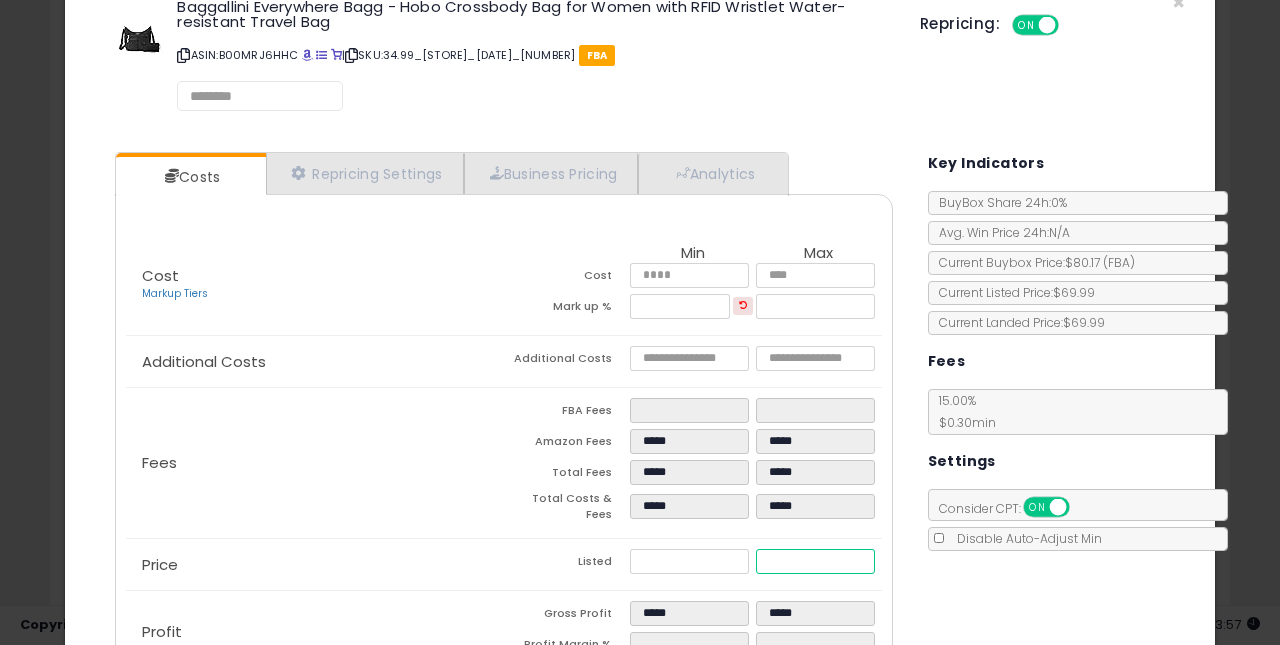 type on "*****" 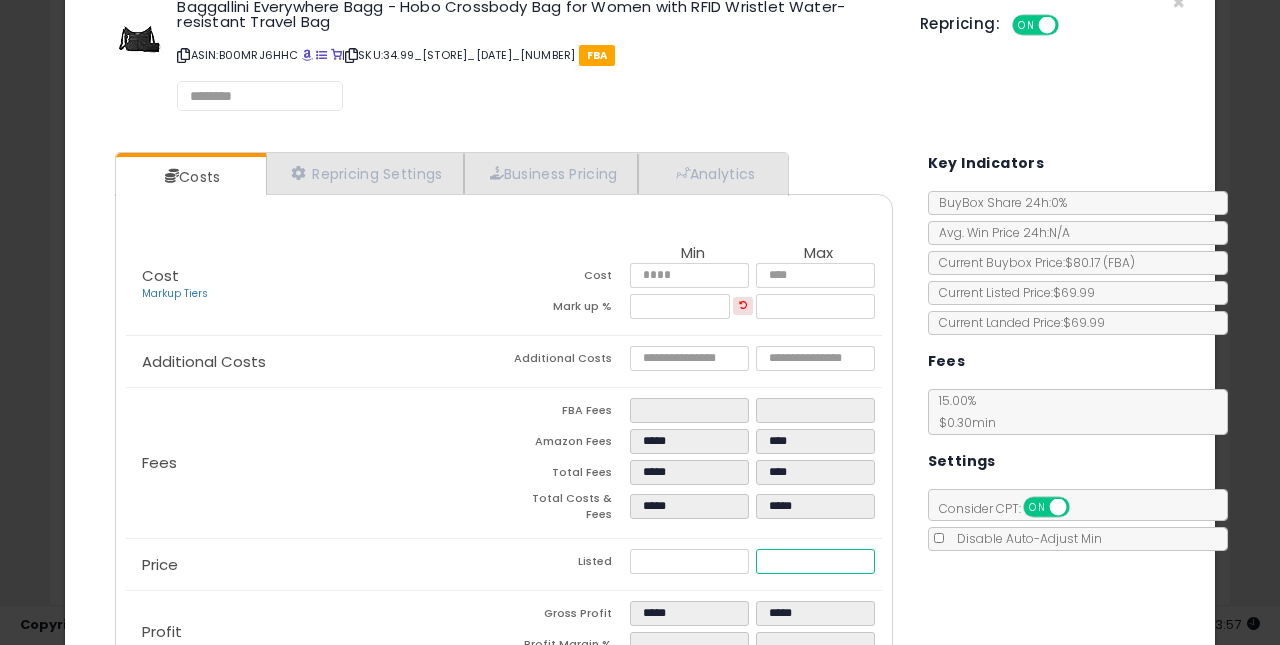 type on "*****" 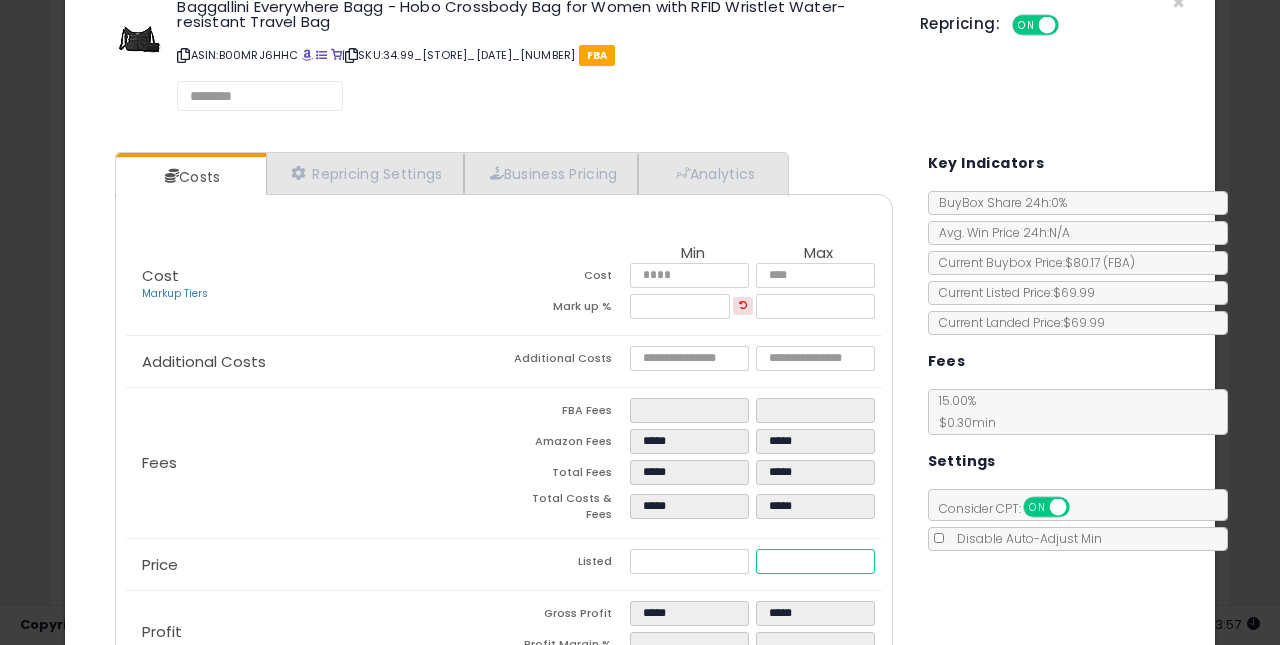 type on "**" 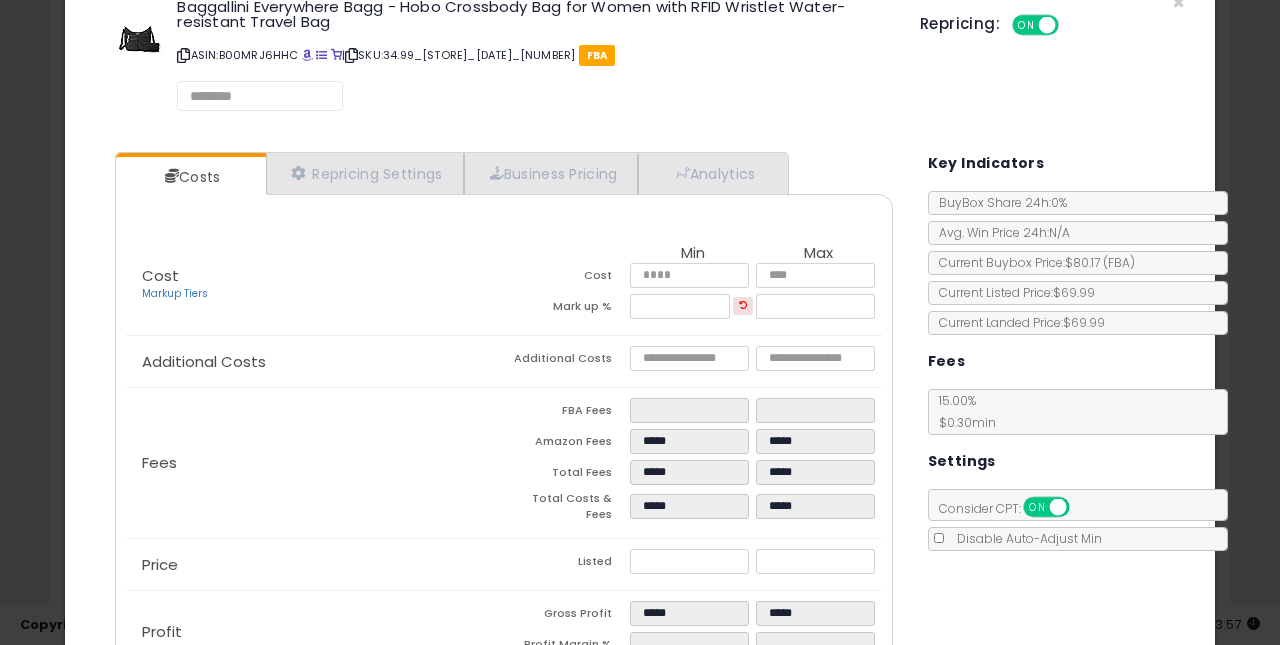 type on "*****" 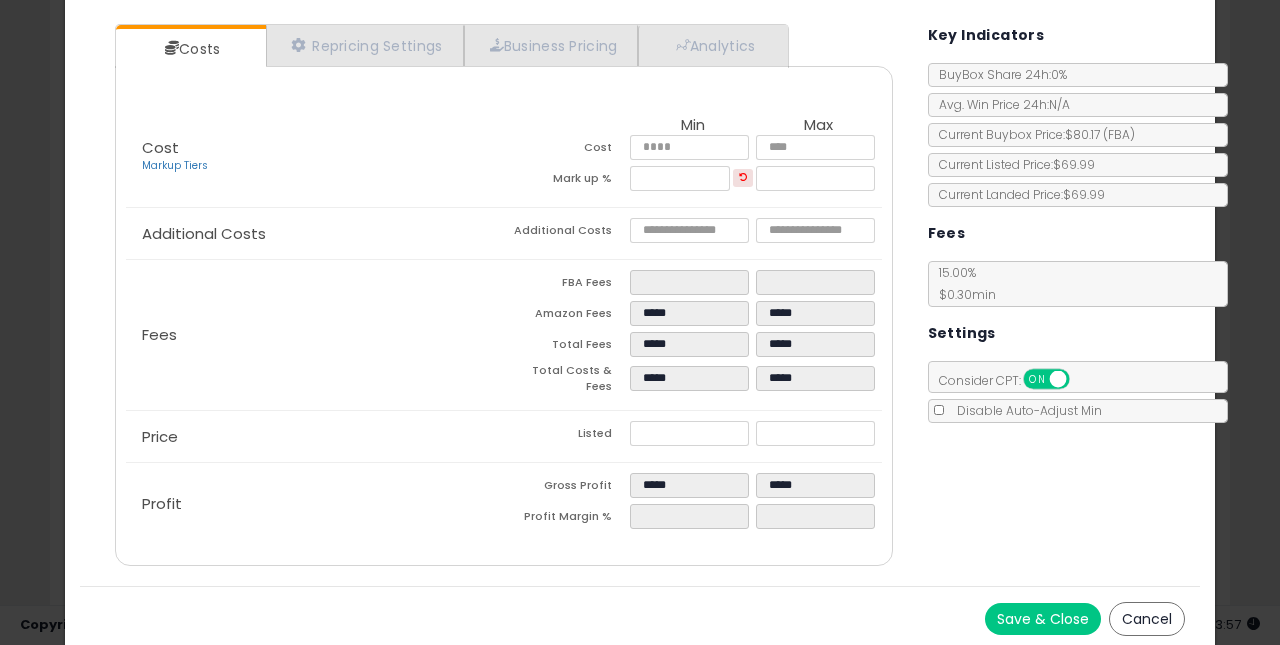 click on "Save & Close" at bounding box center (1043, 619) 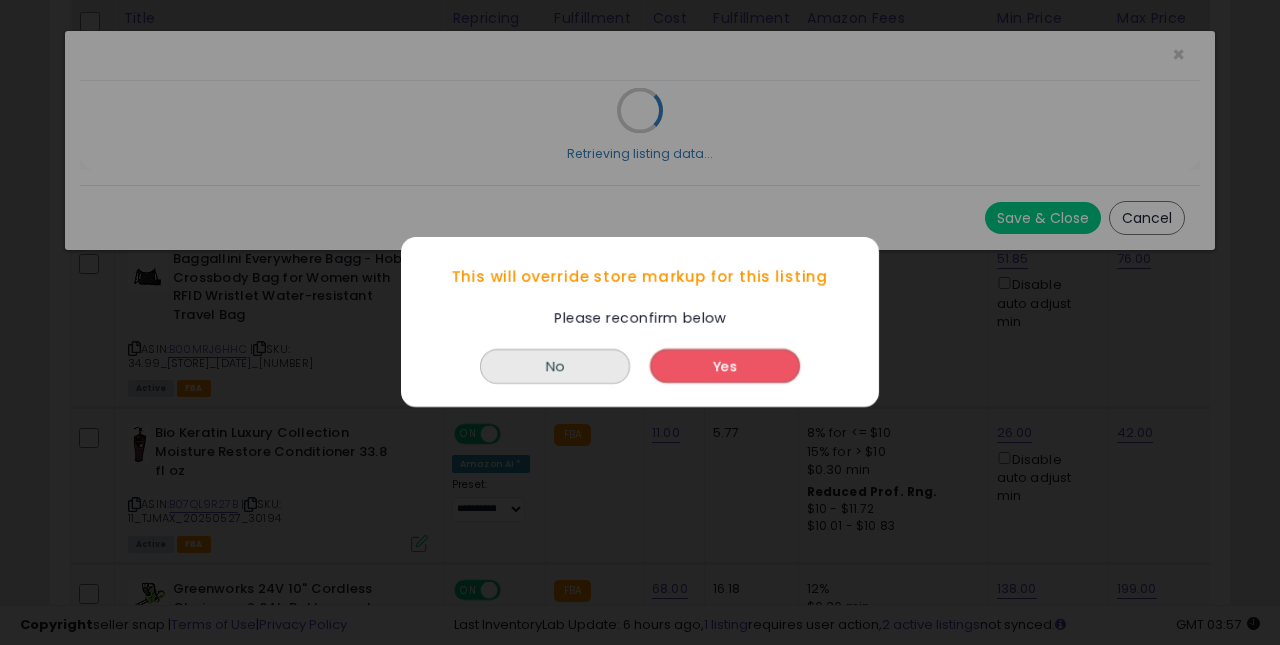 scroll, scrollTop: 0, scrollLeft: 0, axis: both 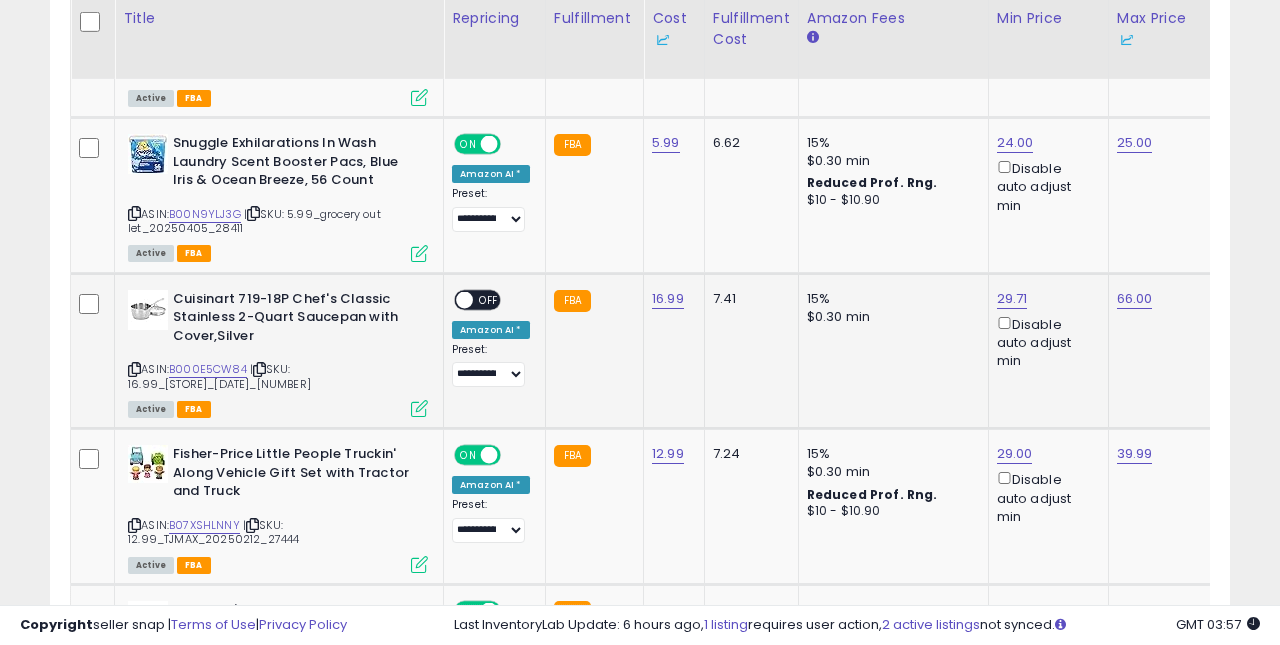 click on "OFF" at bounding box center [489, 299] 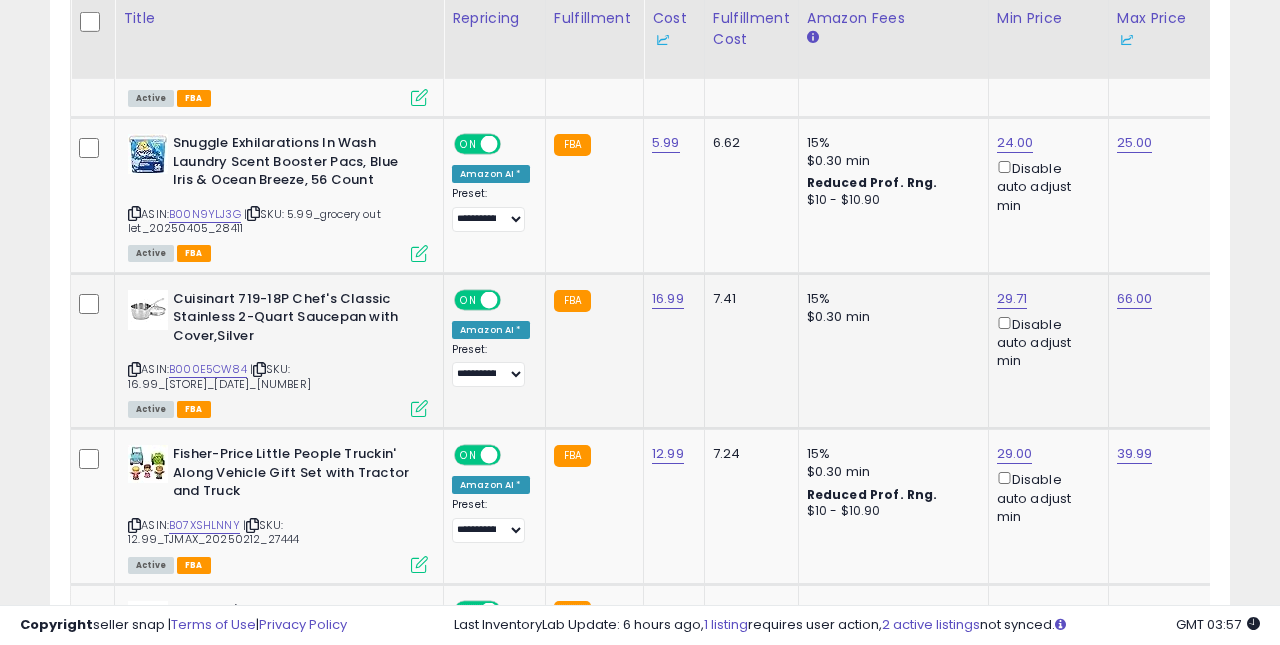 click at bounding box center (419, 408) 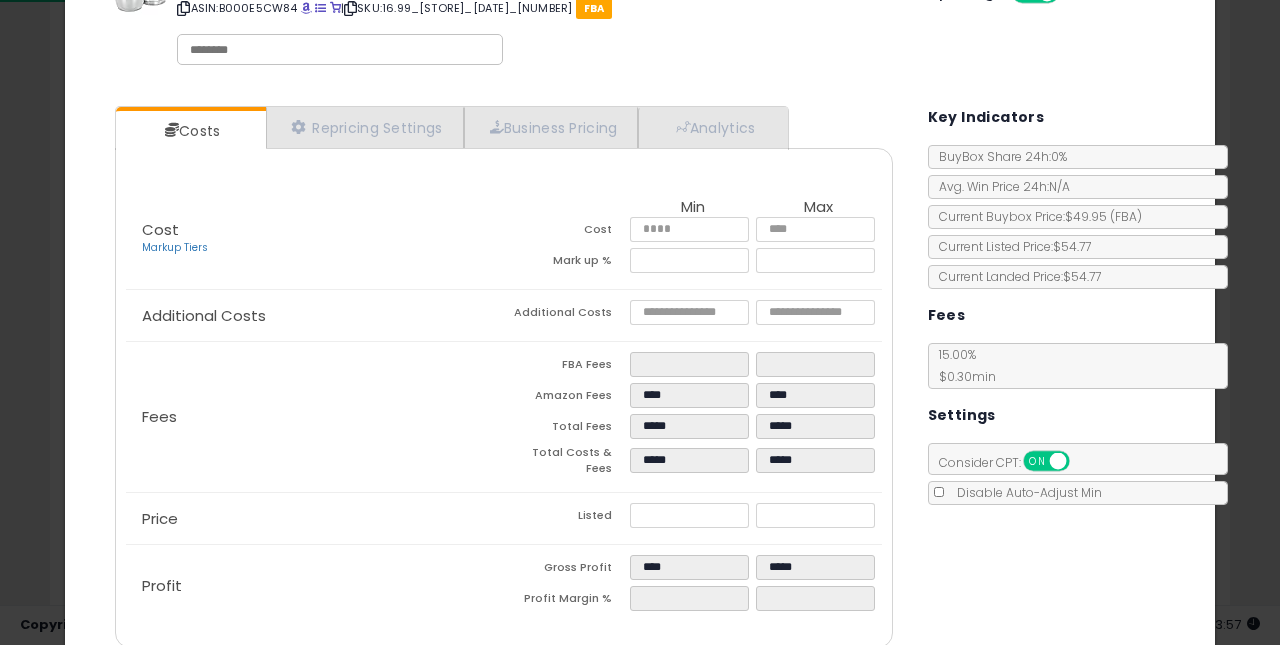 scroll, scrollTop: 86, scrollLeft: 0, axis: vertical 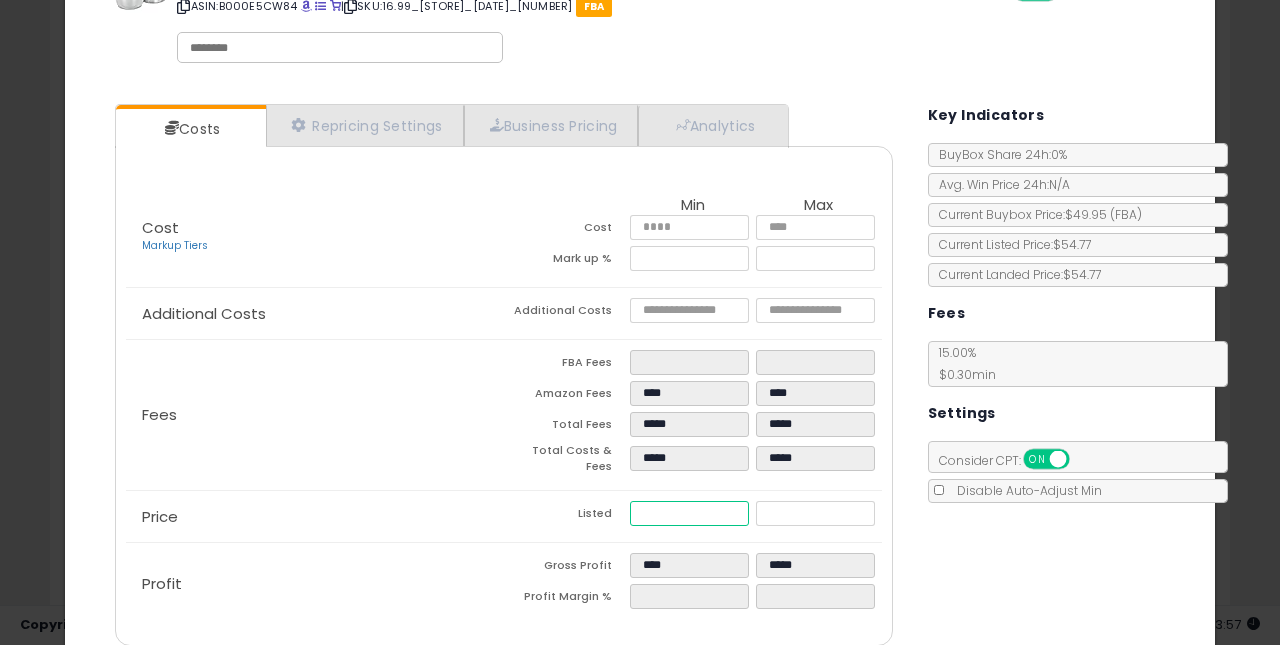 click on "*****" at bounding box center [690, 513] 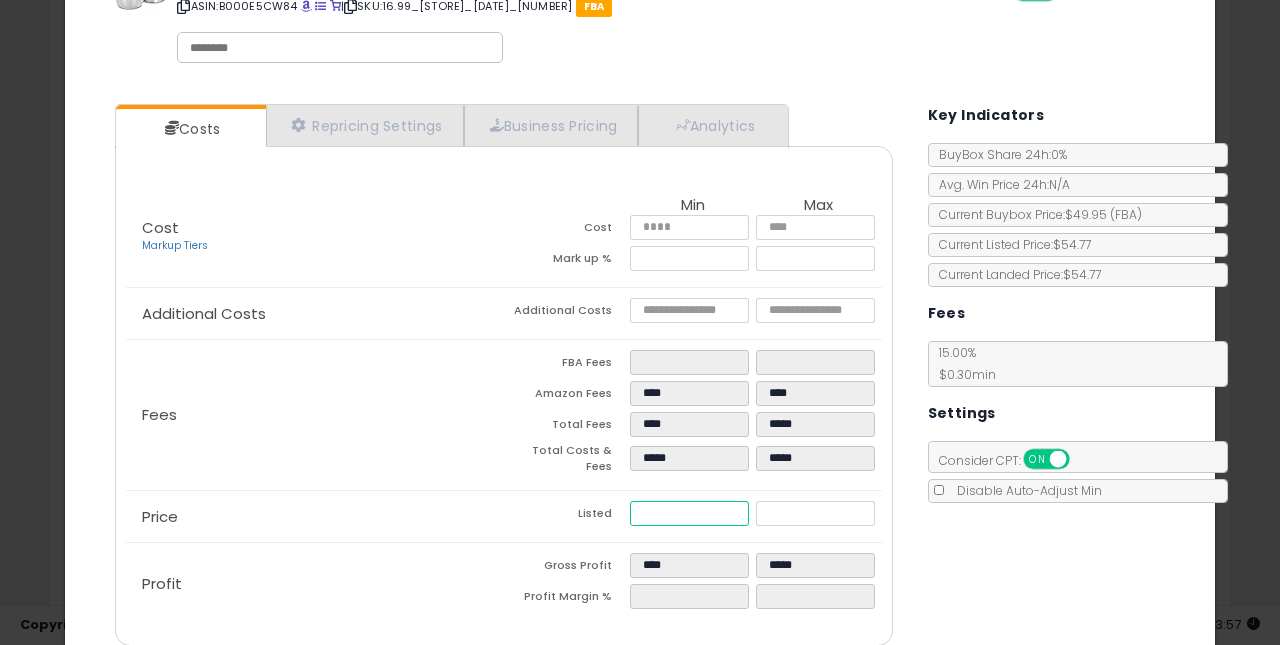 type on "****" 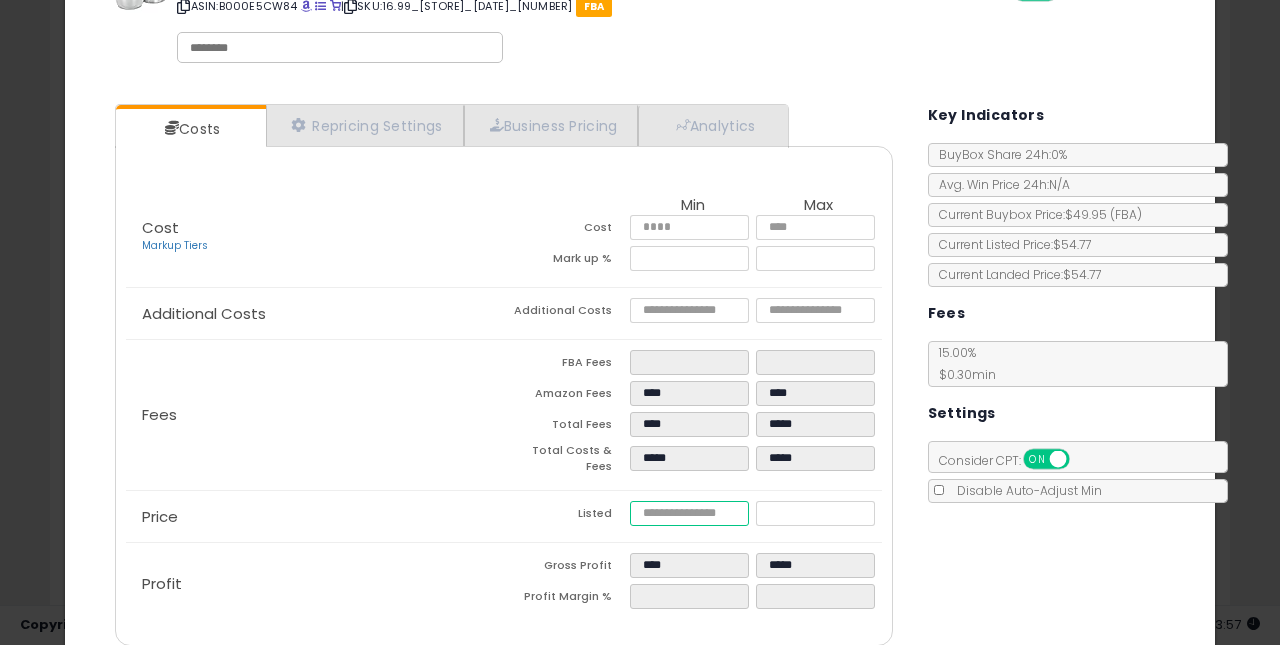 type on "****" 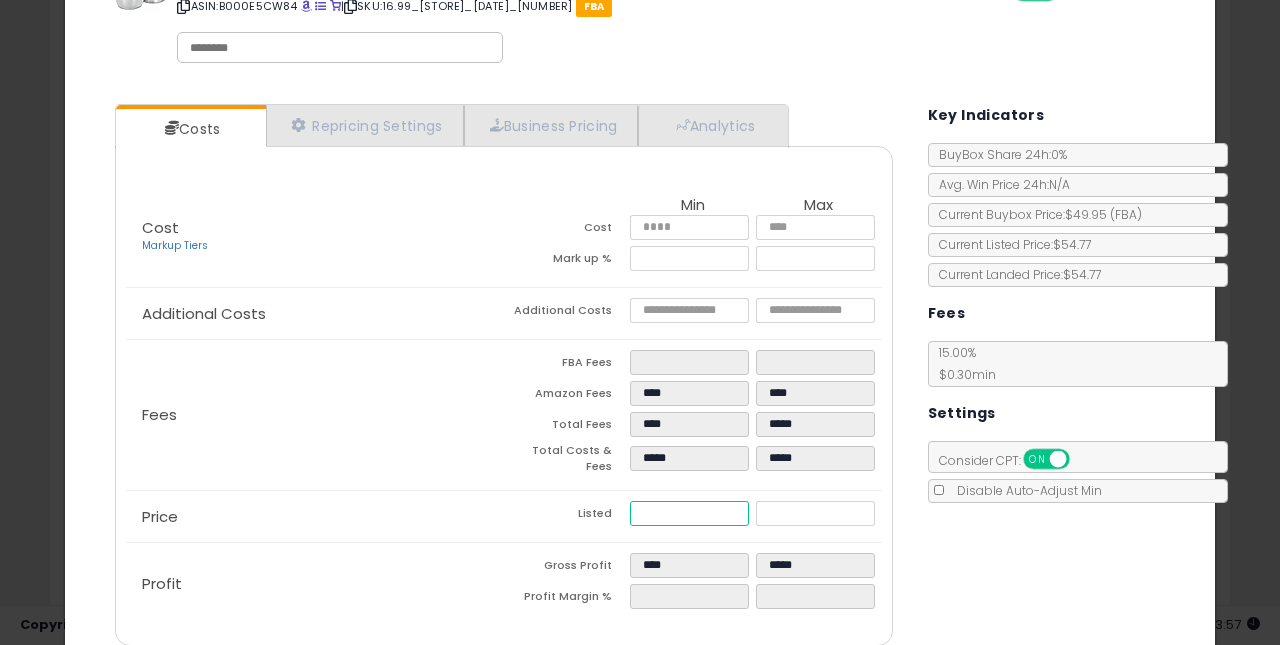 type on "****" 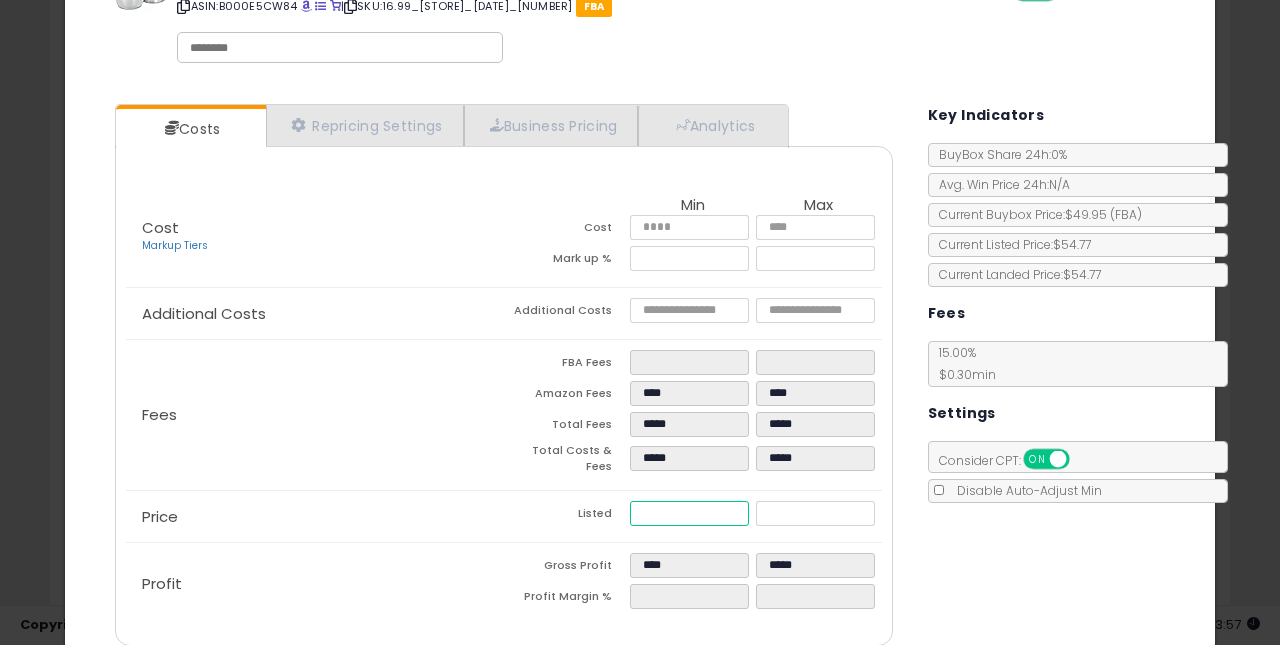 type on "**" 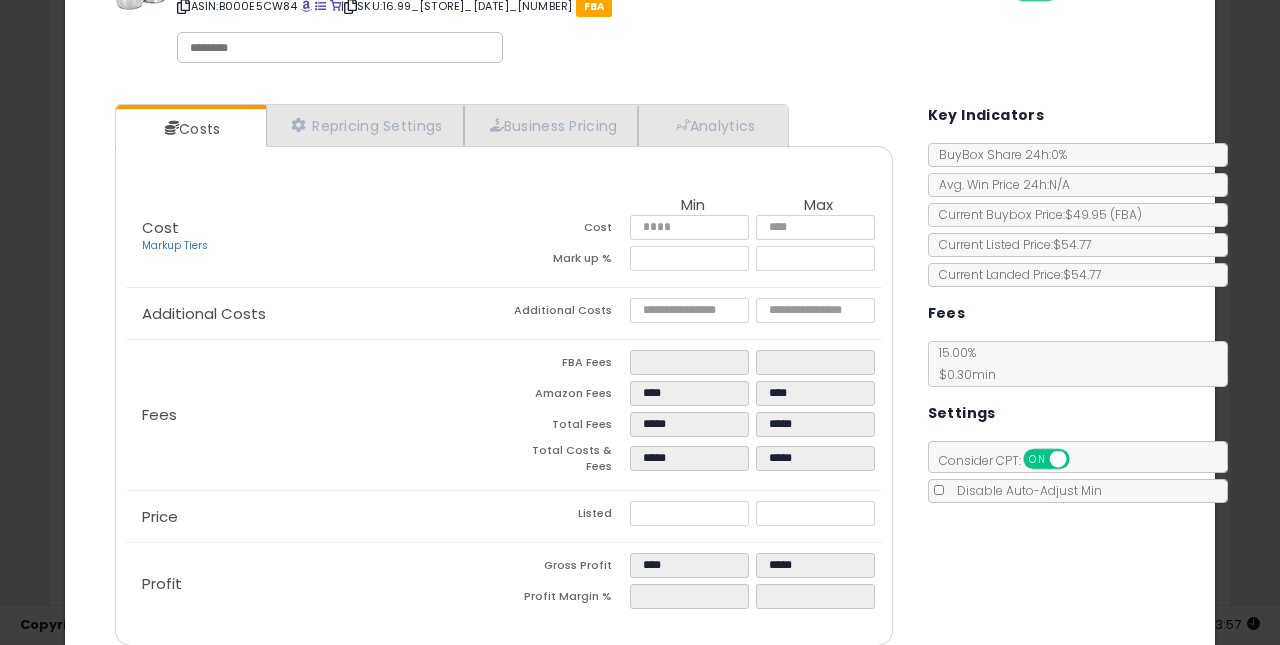 type on "******" 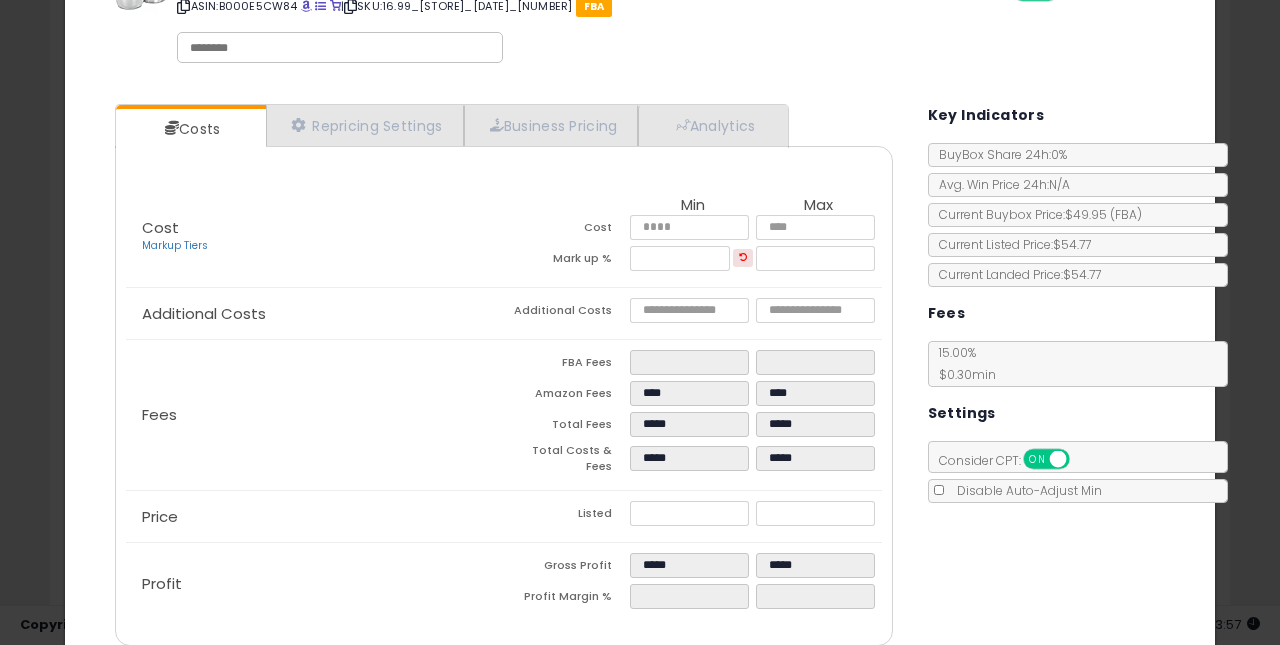 click on "Price
Listed
*****
*****" 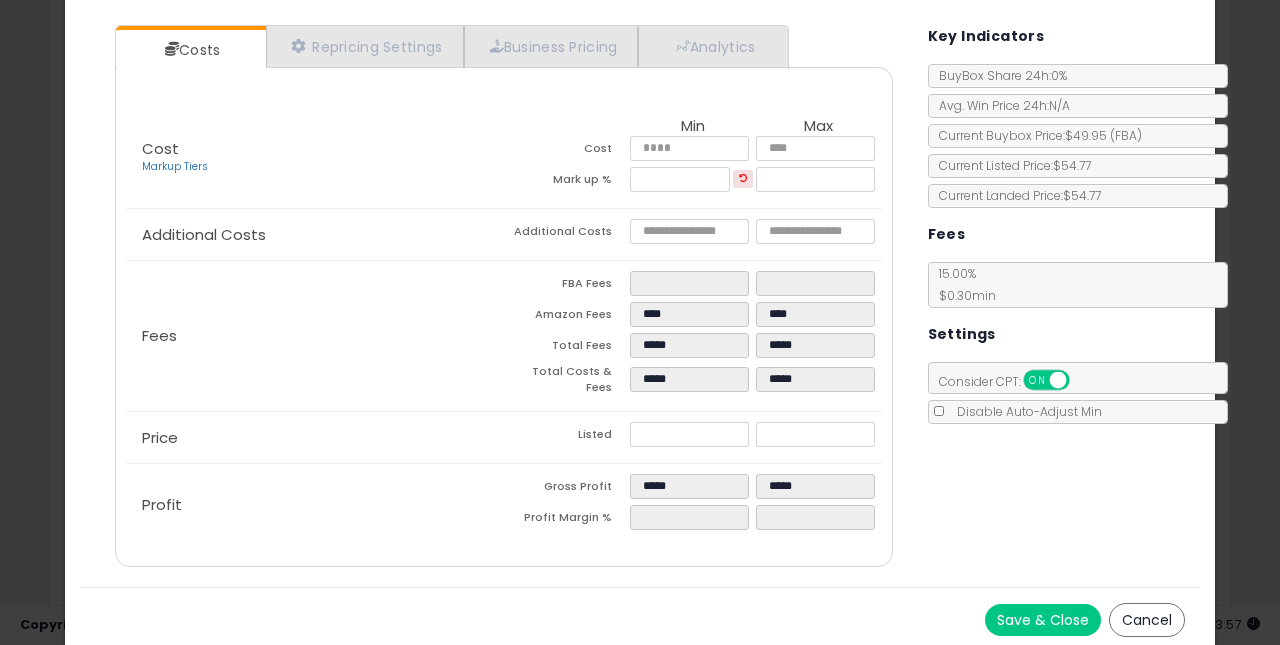click on "Save & Close" at bounding box center [1043, 620] 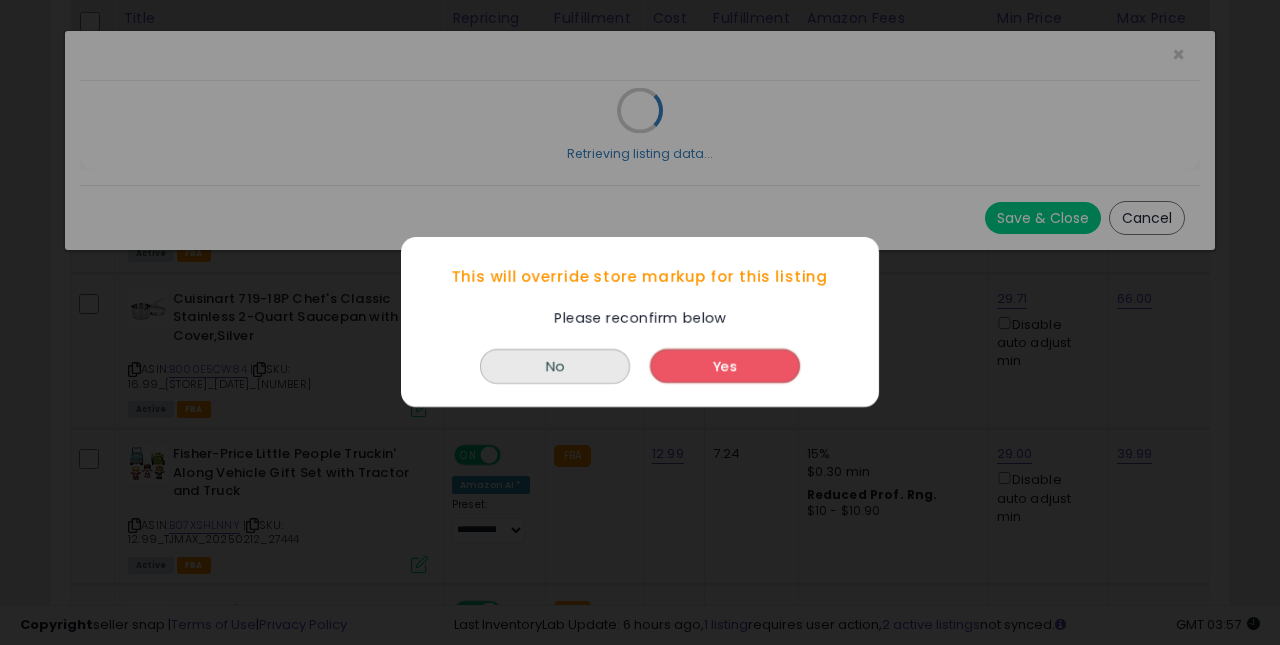 click on "Yes" at bounding box center [725, 367] 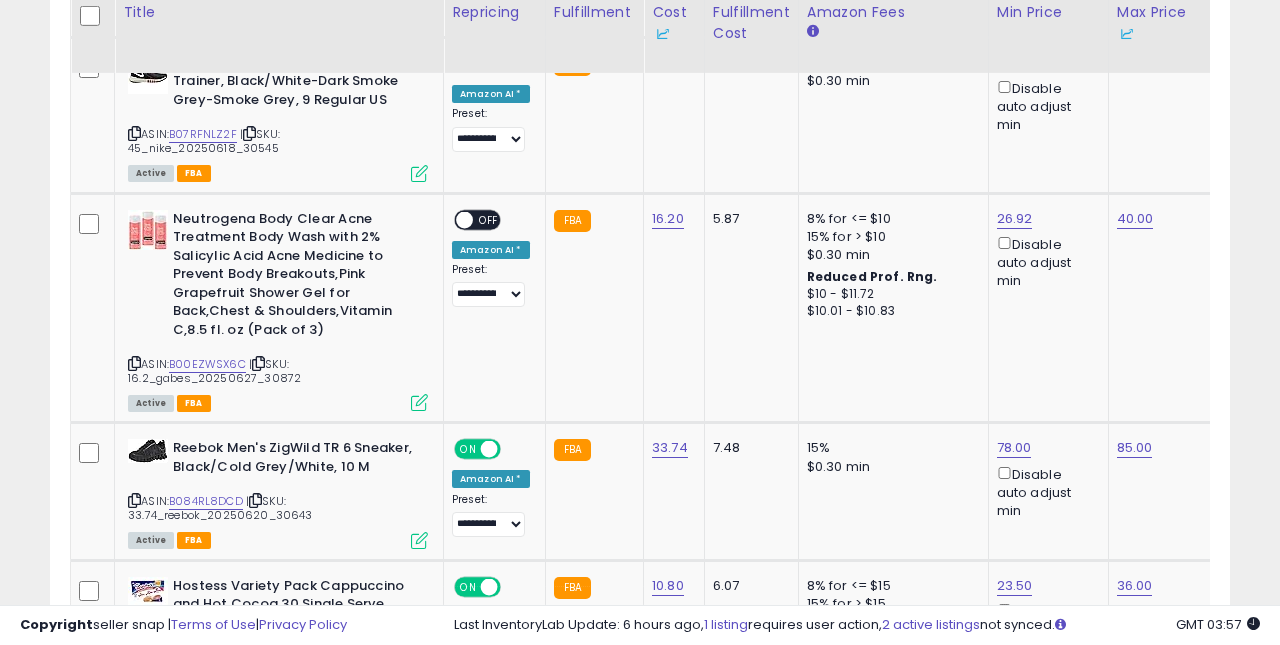 scroll, scrollTop: 4198, scrollLeft: 0, axis: vertical 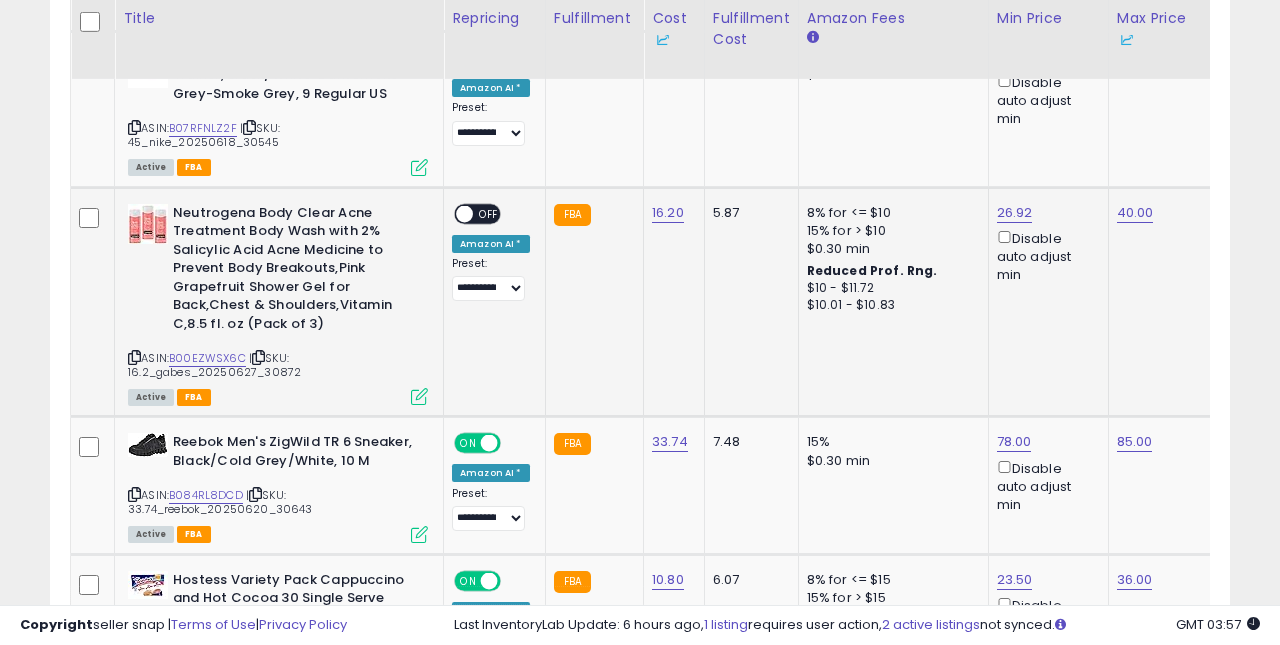 click on "OFF" at bounding box center [489, 213] 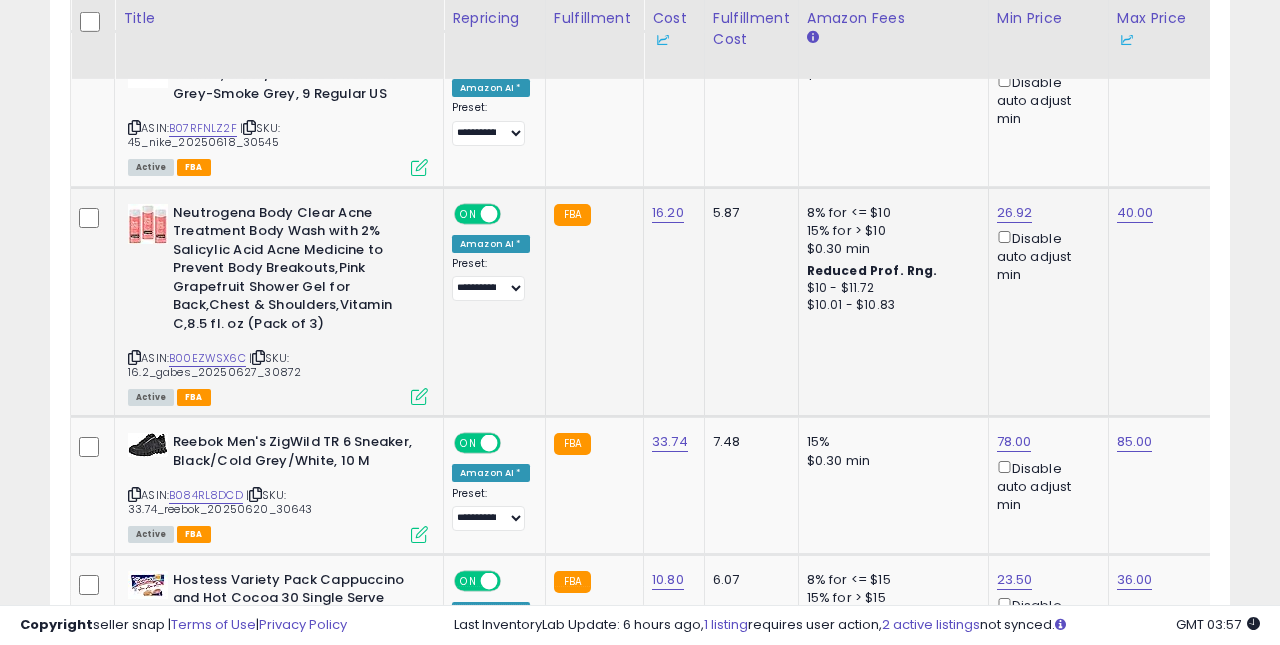 click at bounding box center (419, 396) 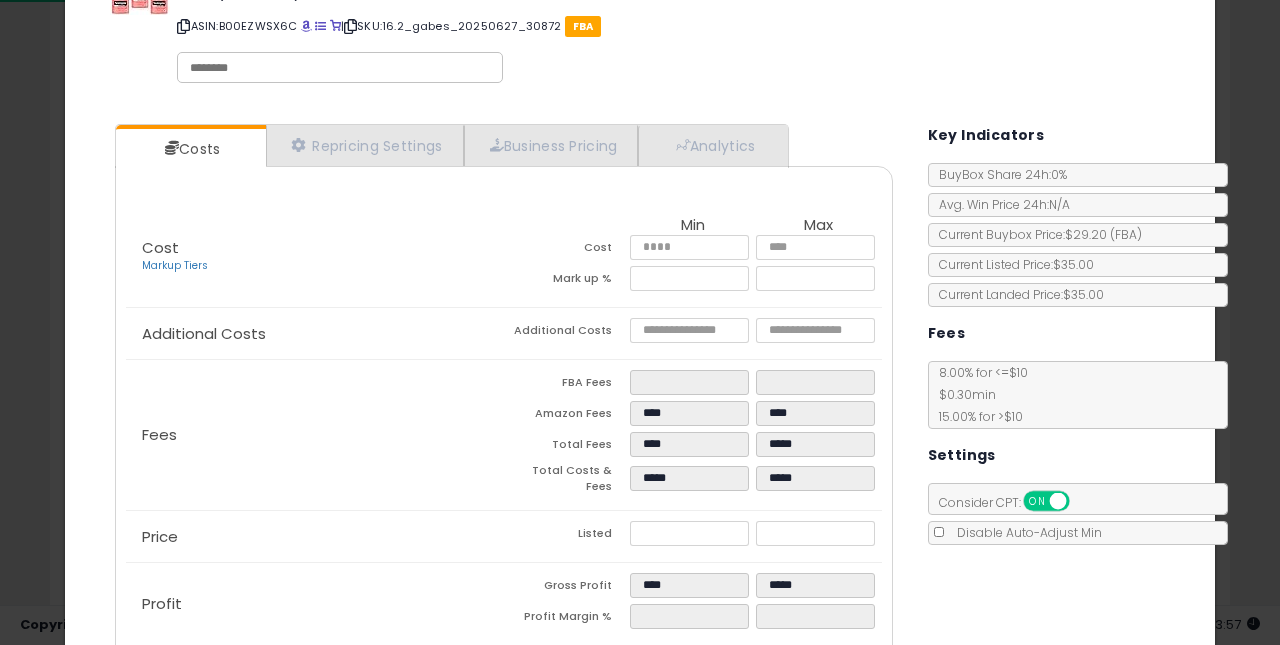 scroll, scrollTop: 100, scrollLeft: 0, axis: vertical 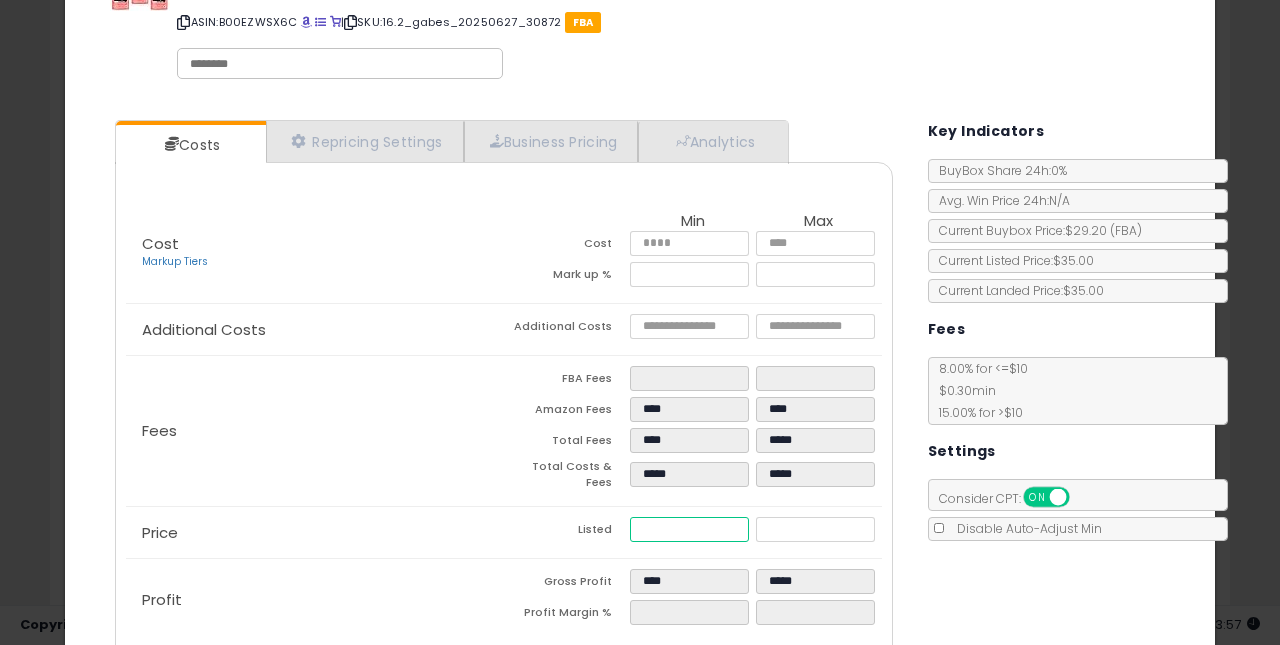 click on "*****" at bounding box center (690, 529) 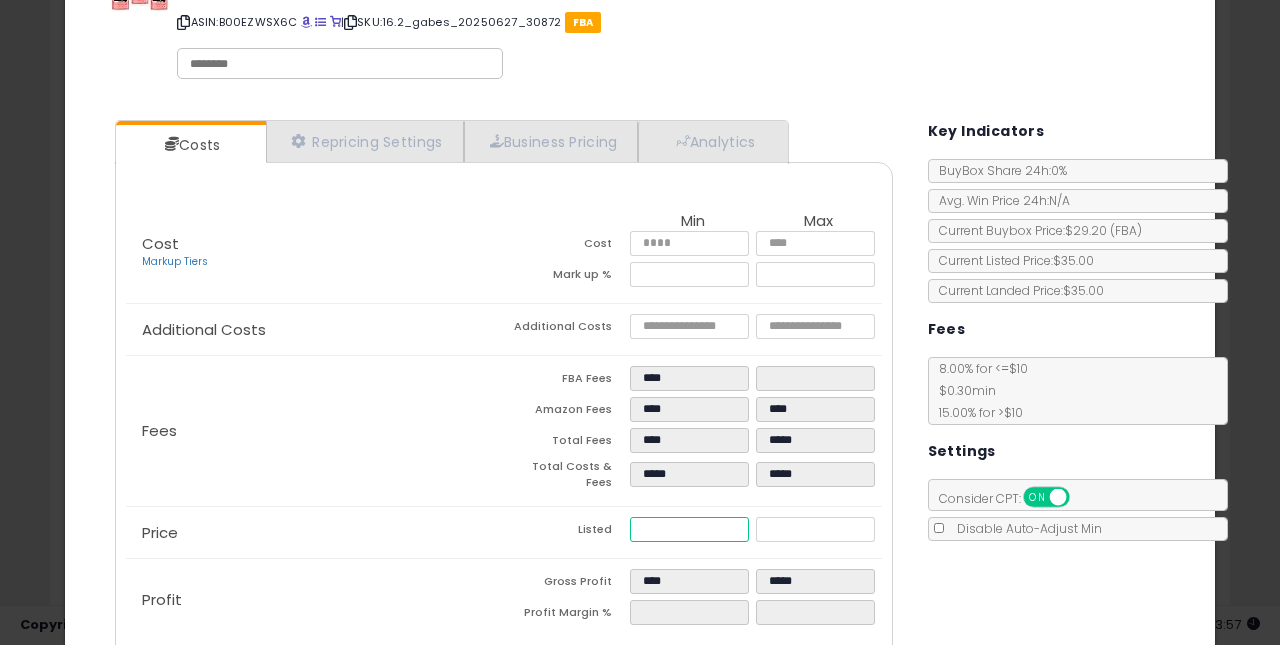 type on "****" 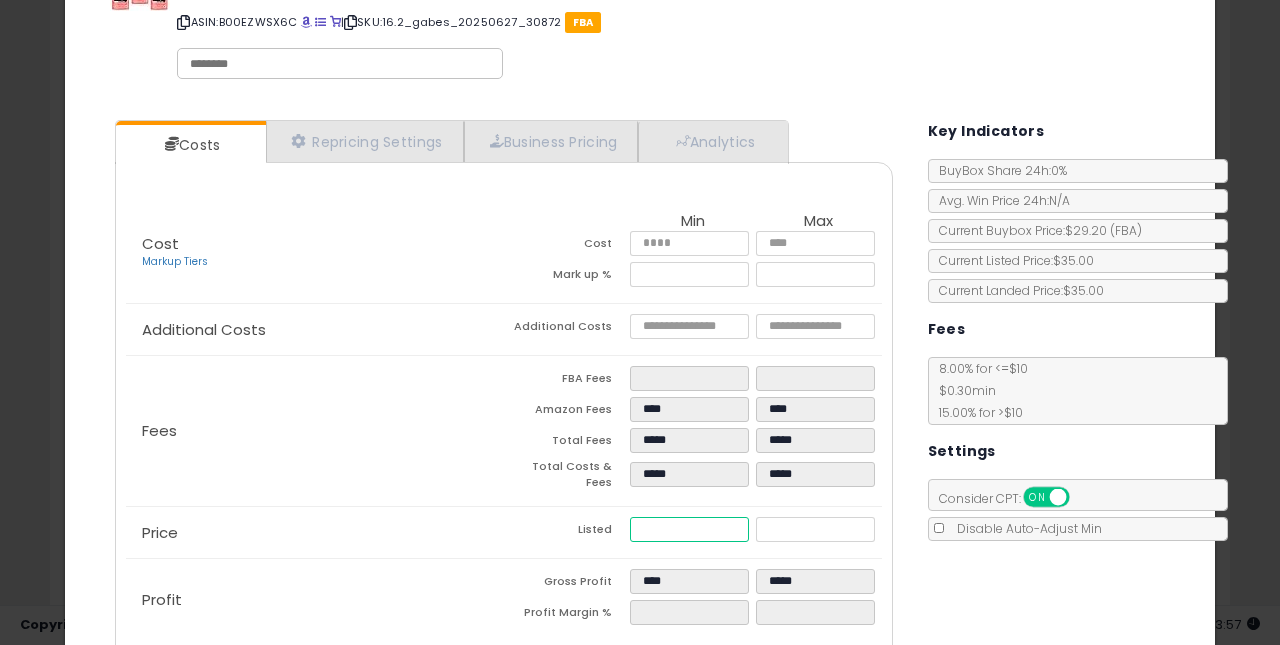 type on "**" 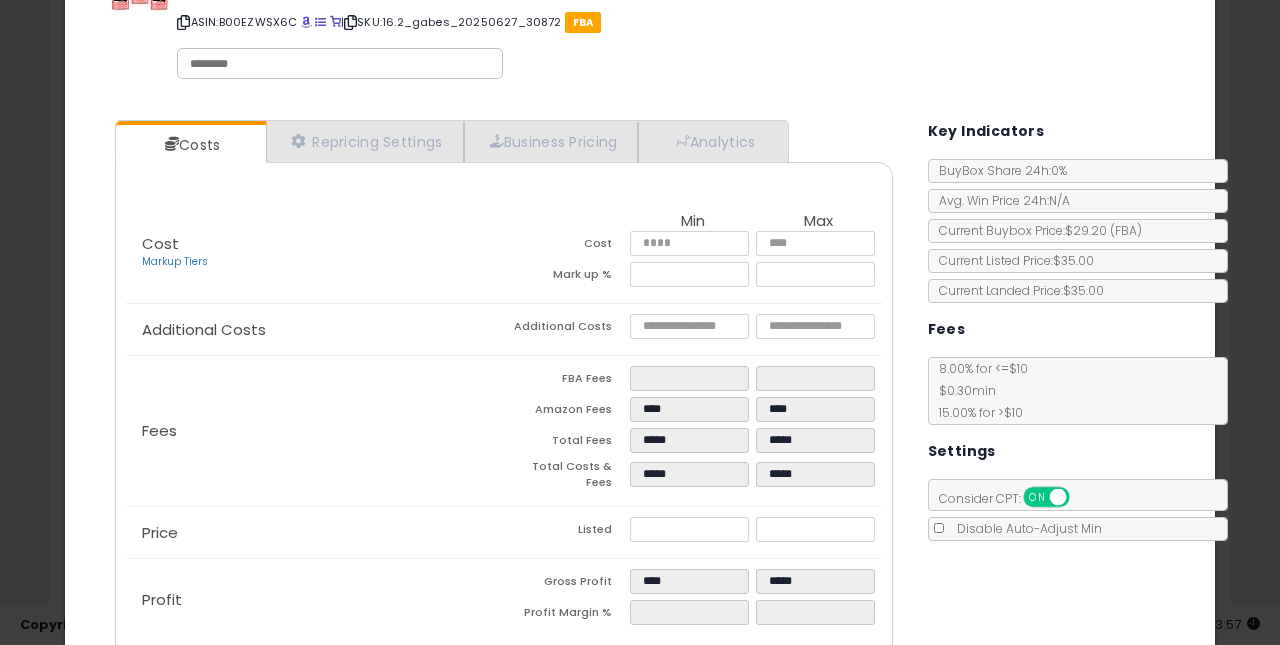 type on "*****" 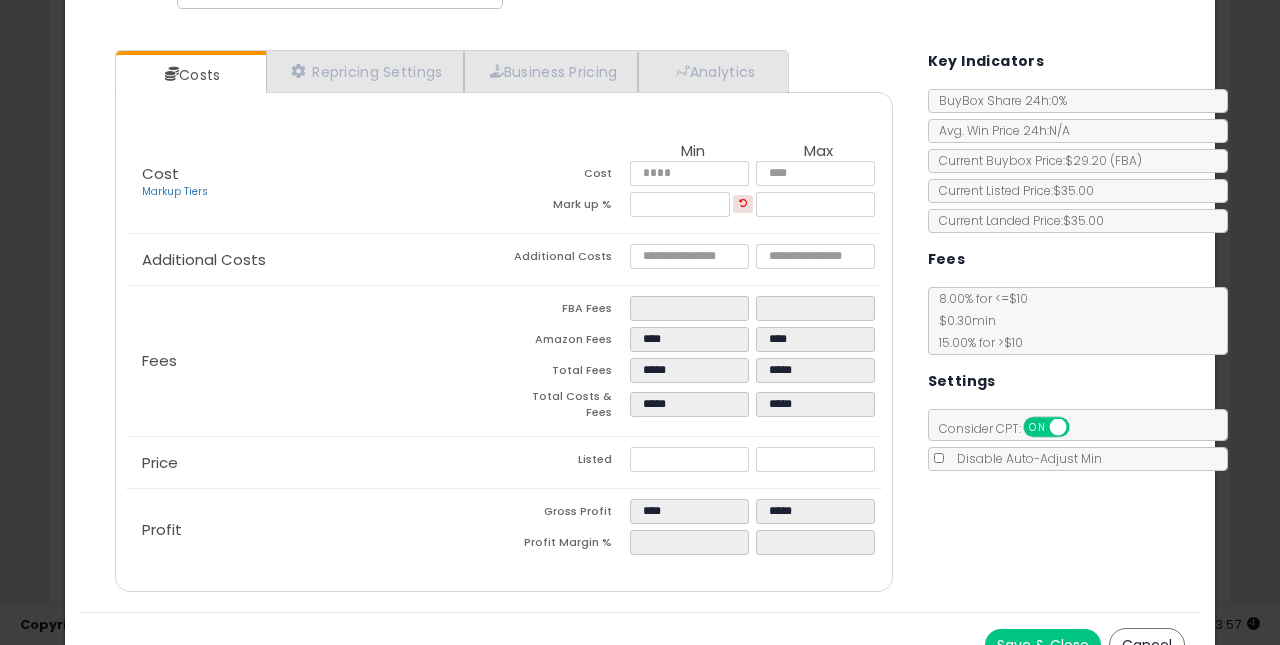 scroll, scrollTop: 184, scrollLeft: 0, axis: vertical 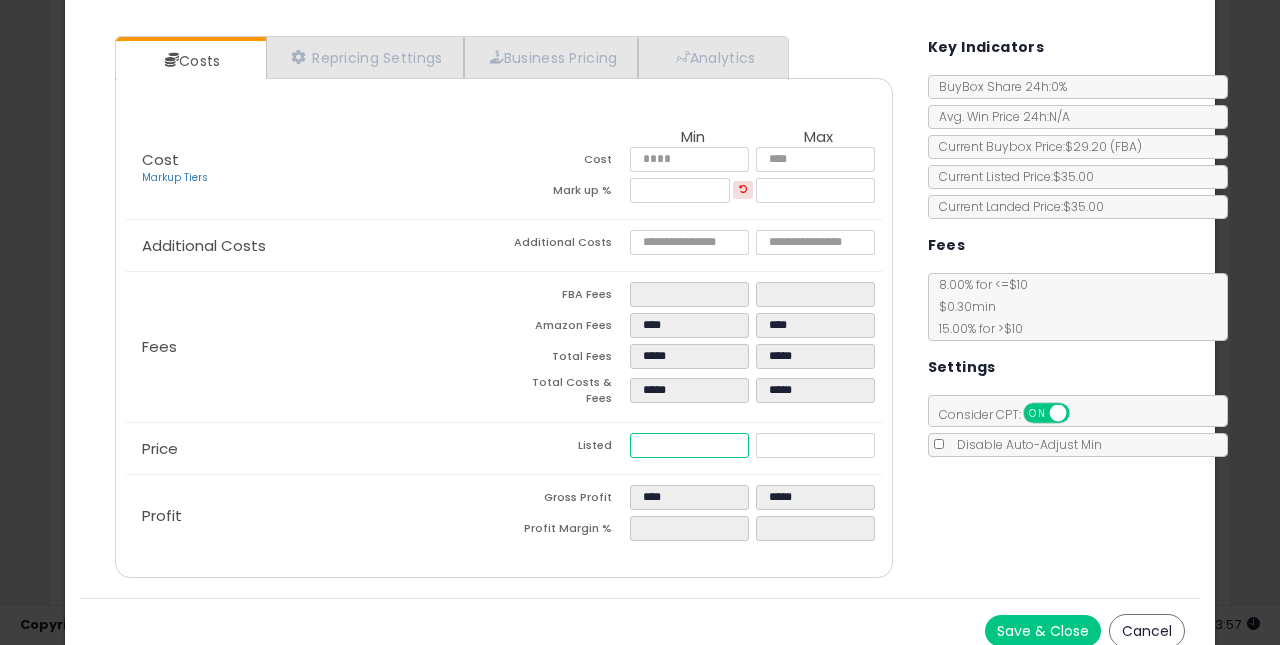 click on "*****" at bounding box center [690, 445] 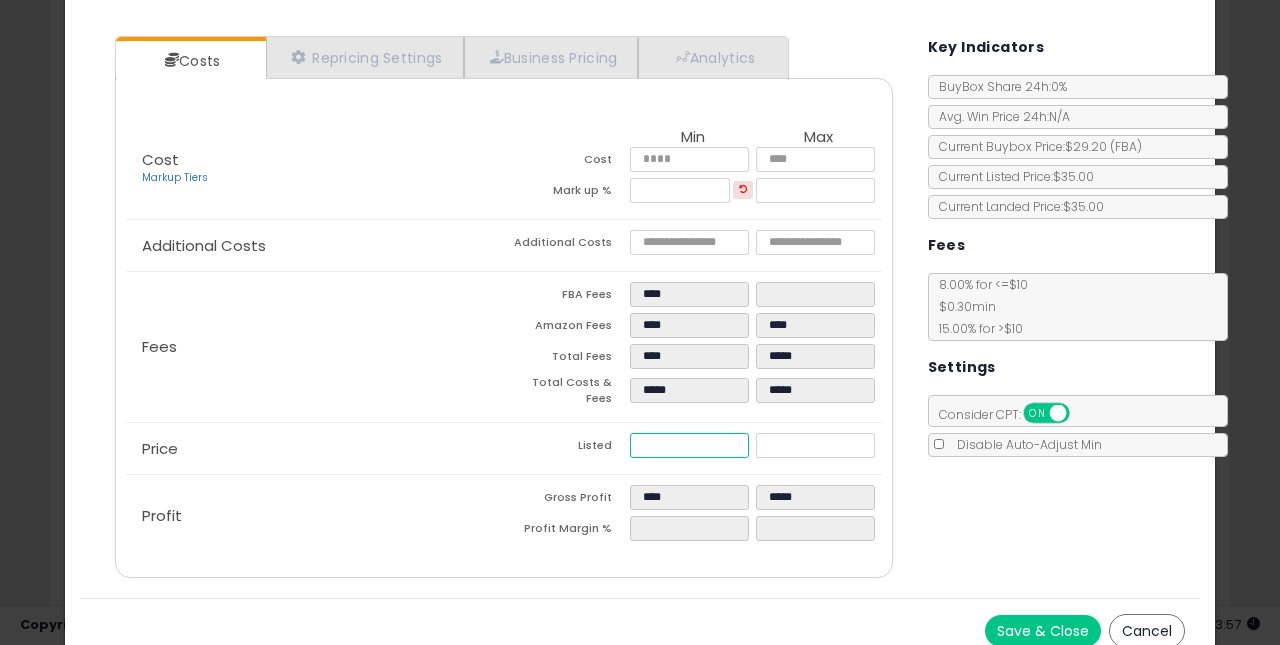 type on "****" 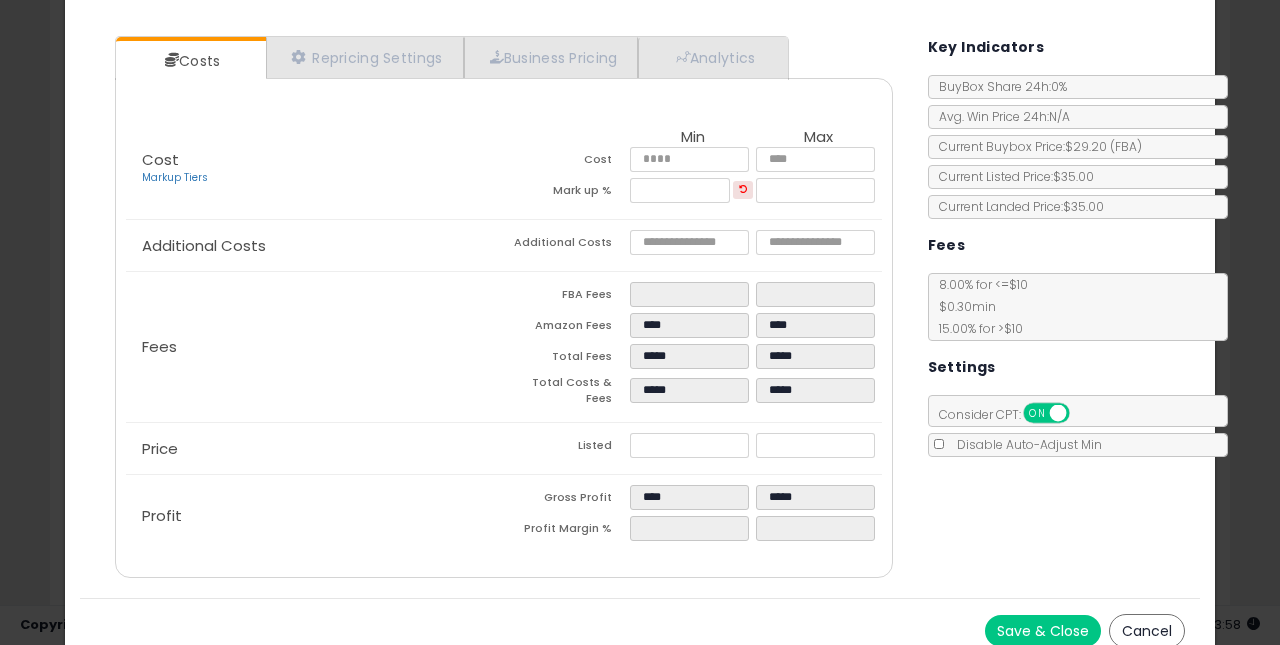 click on "Gross Profit" at bounding box center [567, 500] 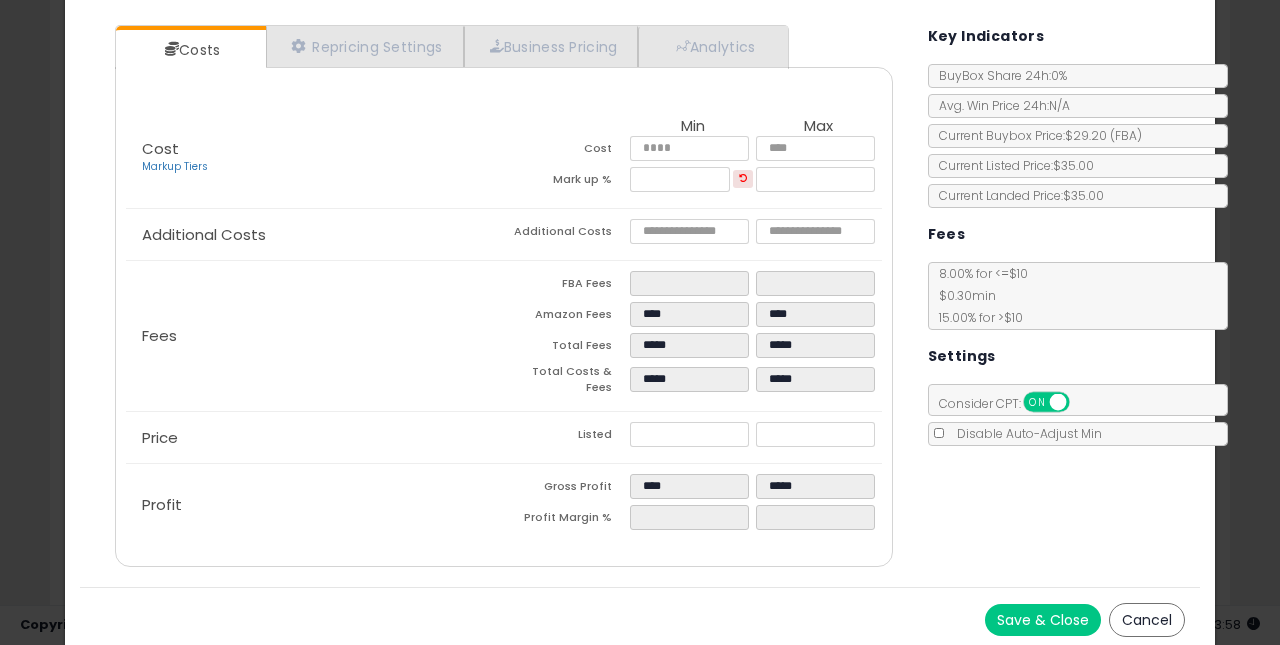click on "Save & Close" at bounding box center (1043, 620) 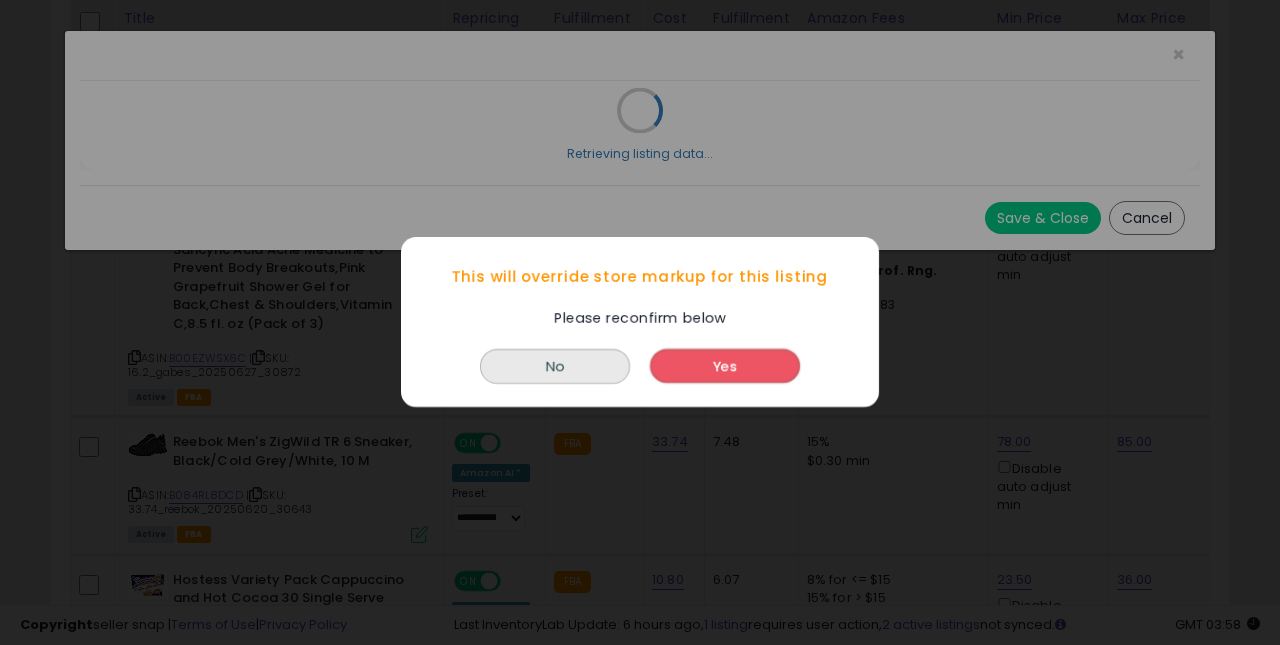 scroll, scrollTop: 0, scrollLeft: 0, axis: both 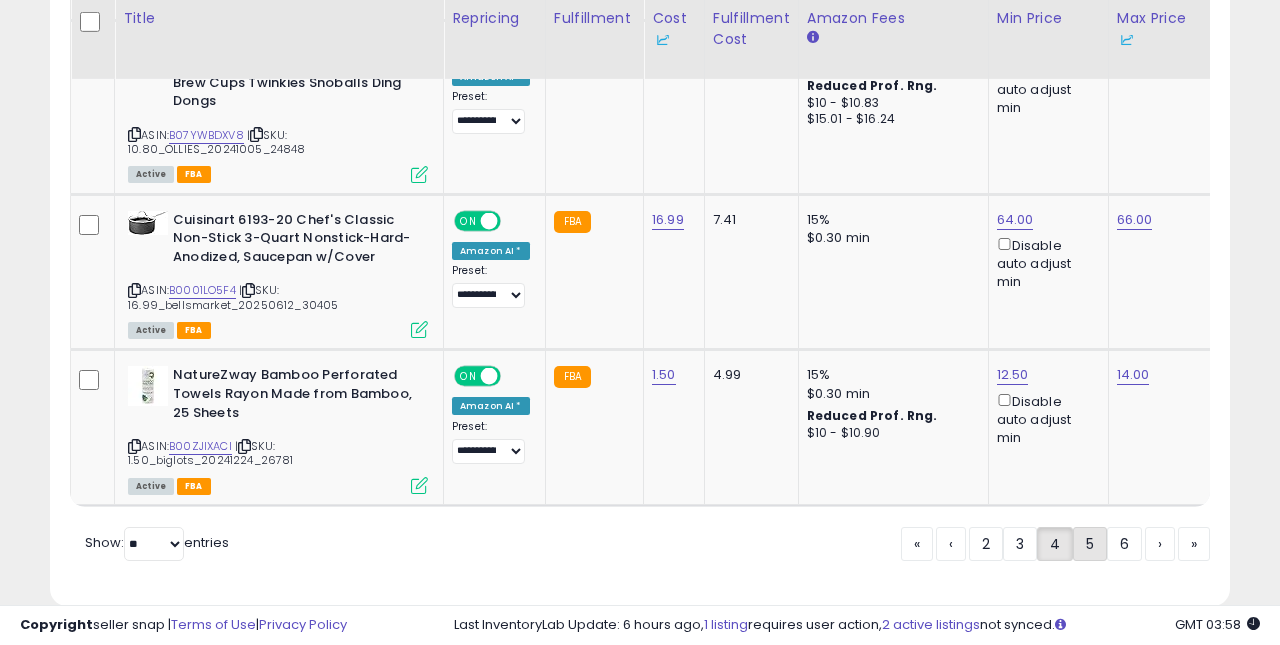 click on "5" 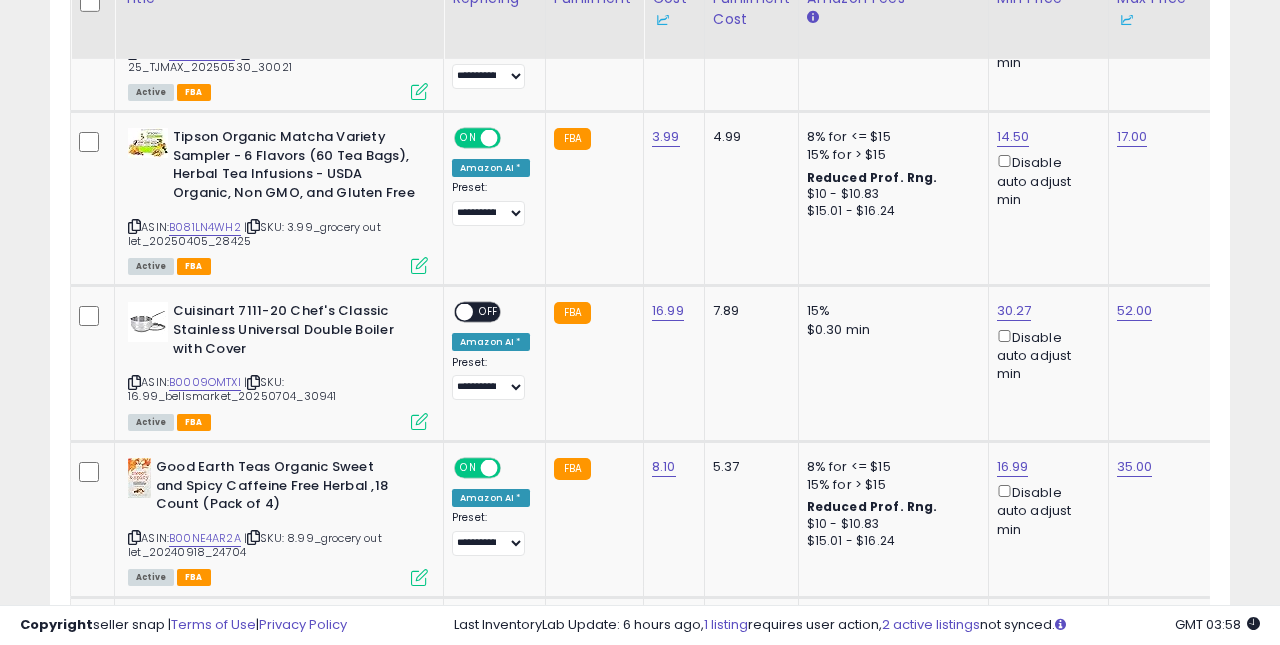 scroll, scrollTop: 2300, scrollLeft: 0, axis: vertical 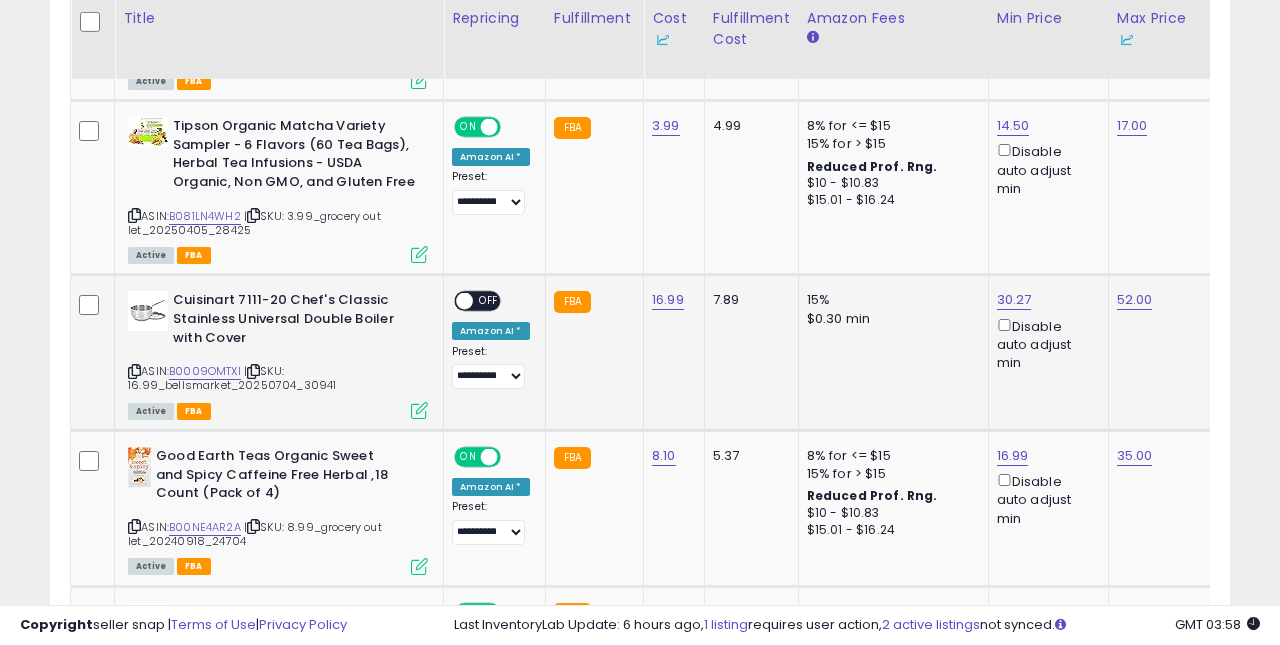 click on "OFF" at bounding box center [489, 301] 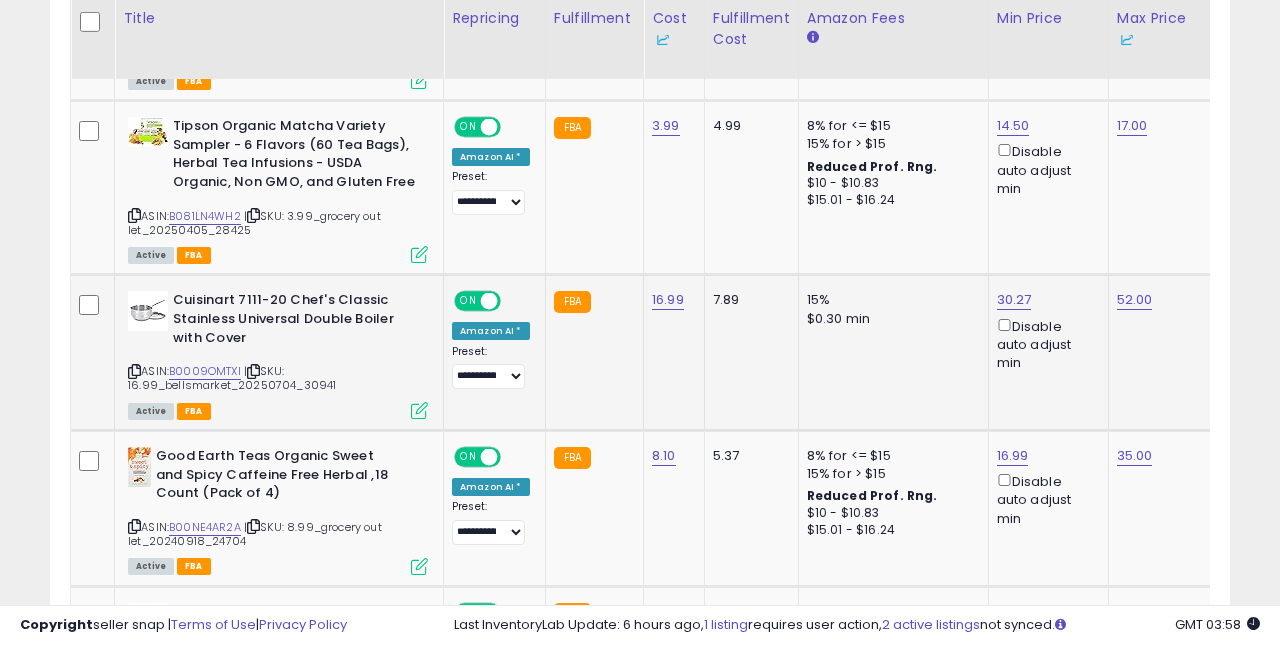 click at bounding box center (419, 410) 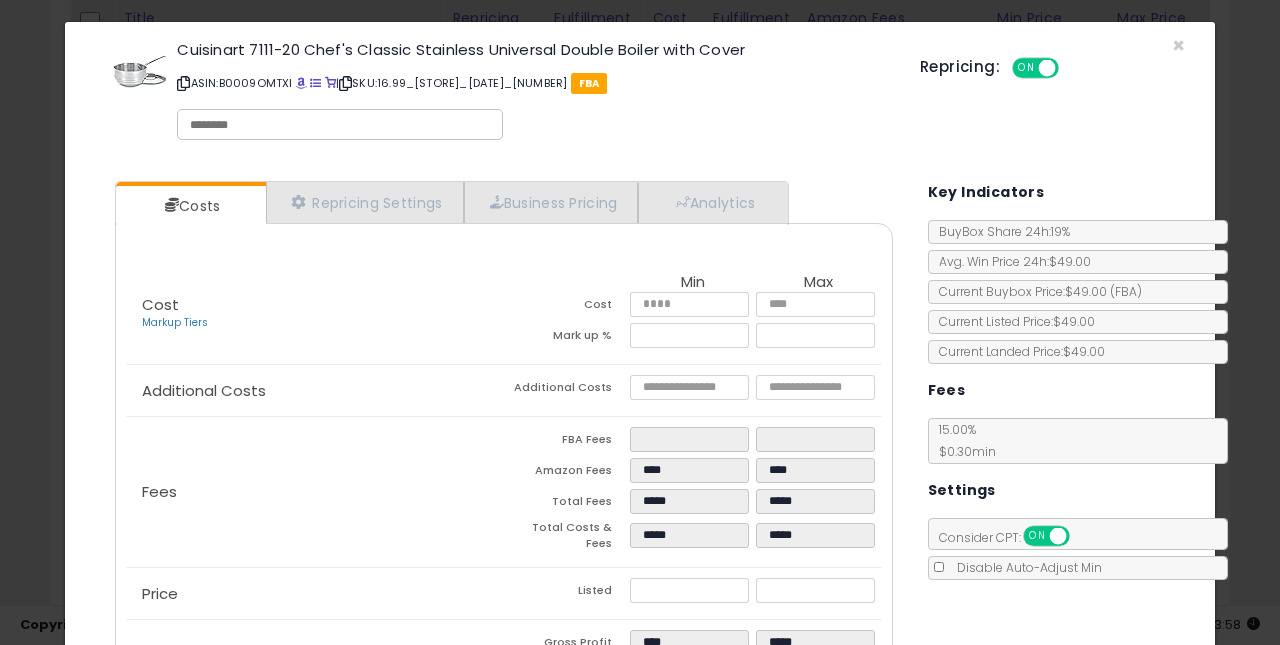 scroll, scrollTop: 19, scrollLeft: 0, axis: vertical 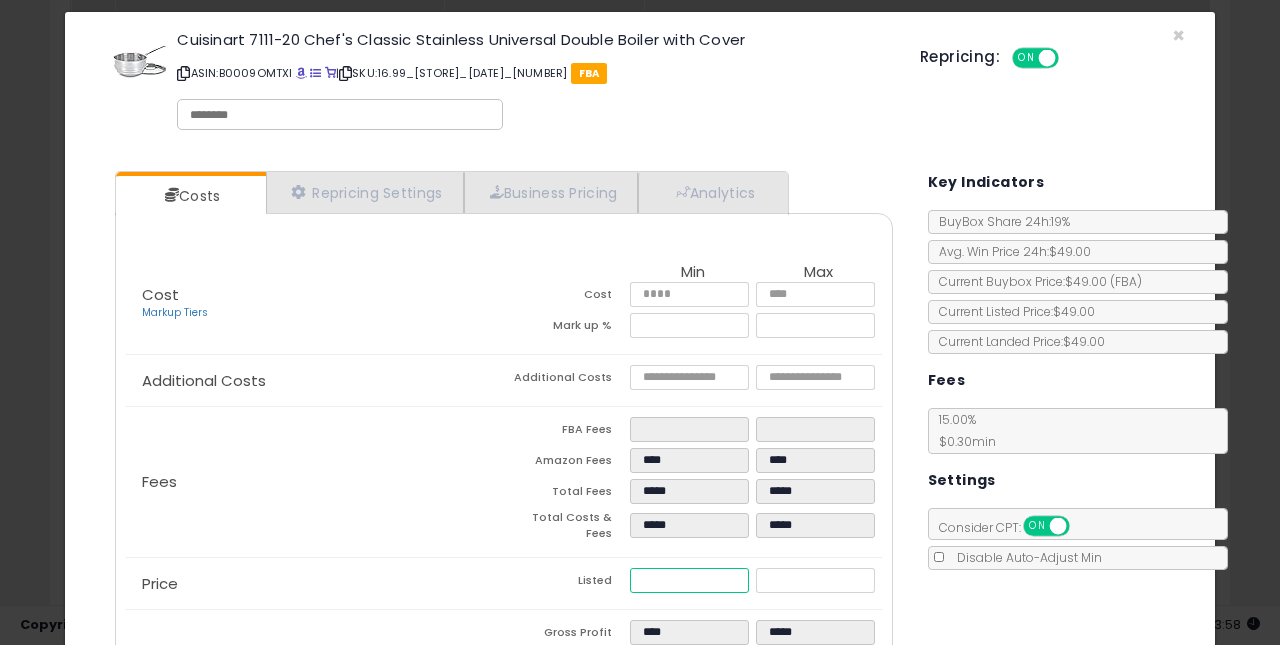 click on "*****" at bounding box center (690, 580) 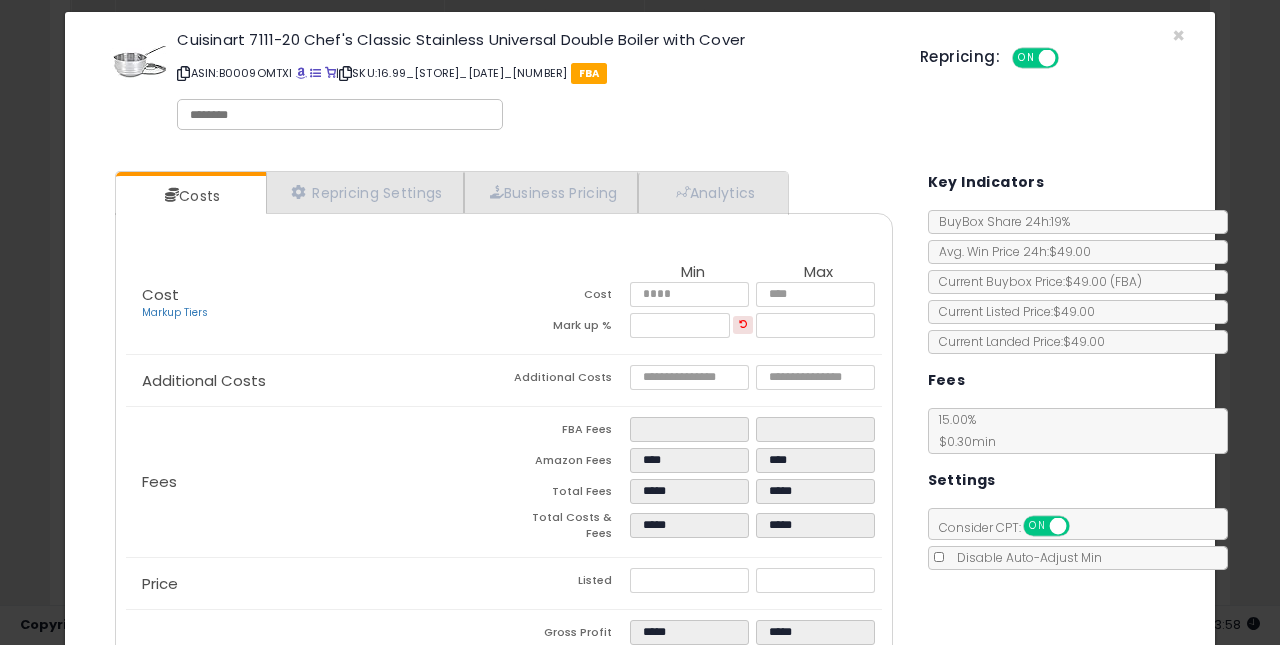 click on "Price
Listed
*****
*****" 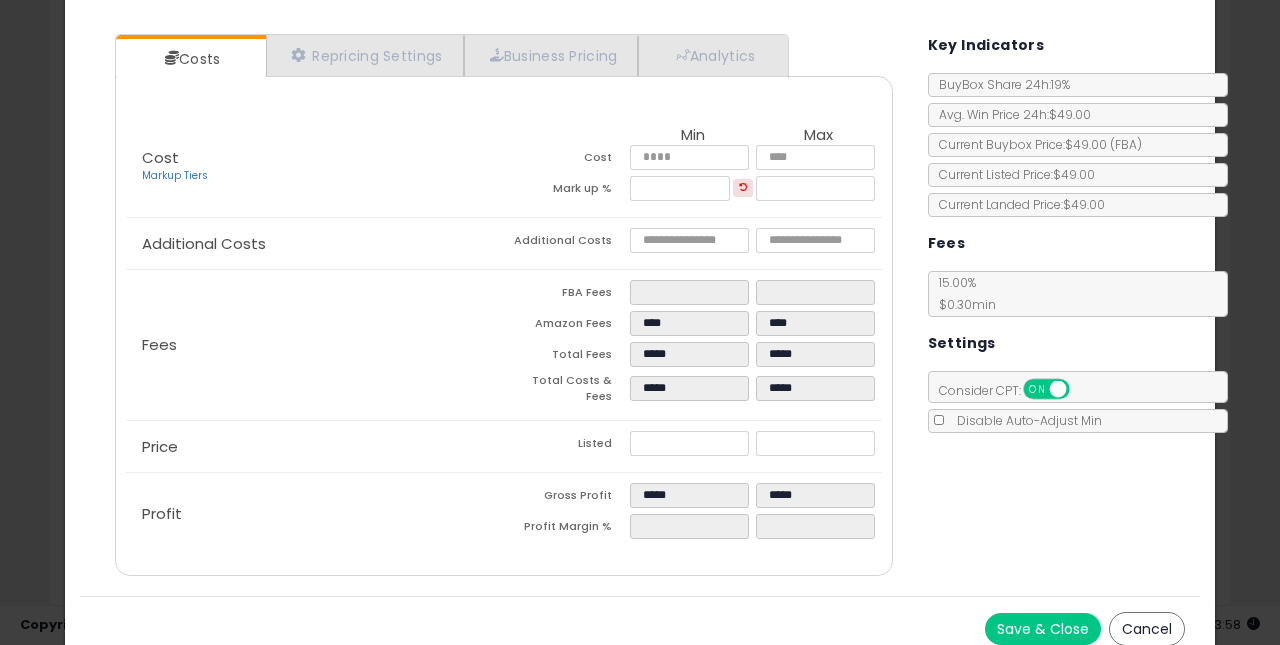 scroll, scrollTop: 165, scrollLeft: 0, axis: vertical 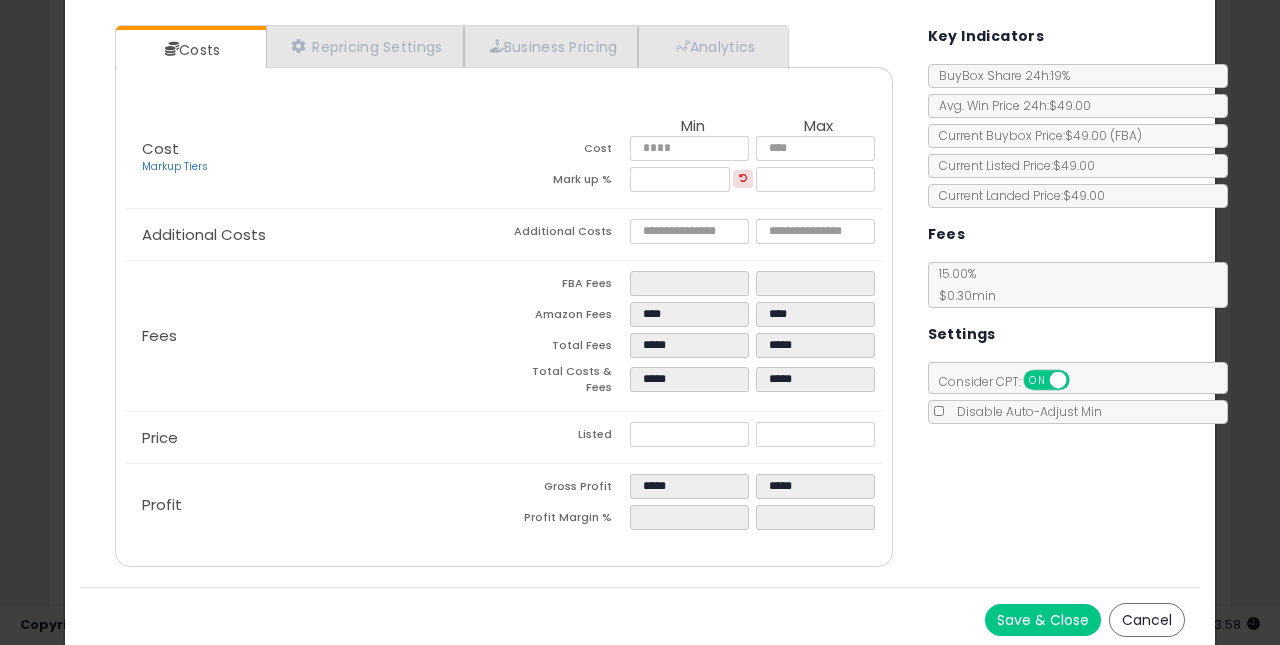 click on "Save & Close" at bounding box center (1043, 620) 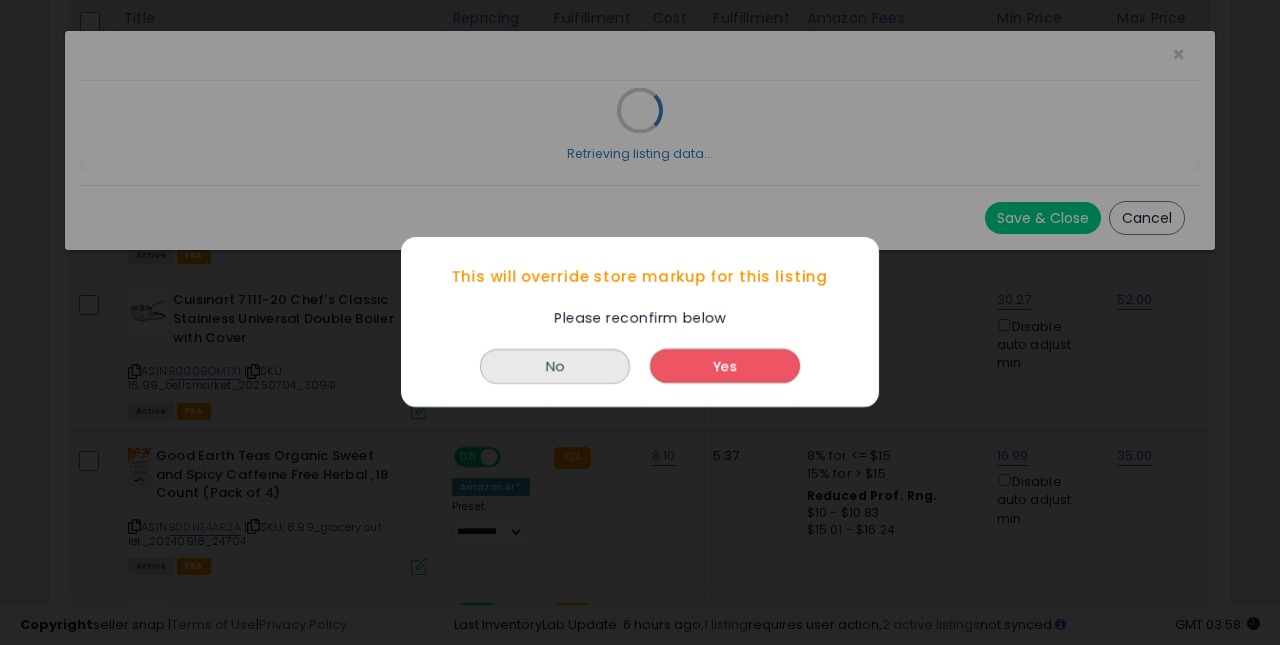 click on "Yes" at bounding box center [725, 367] 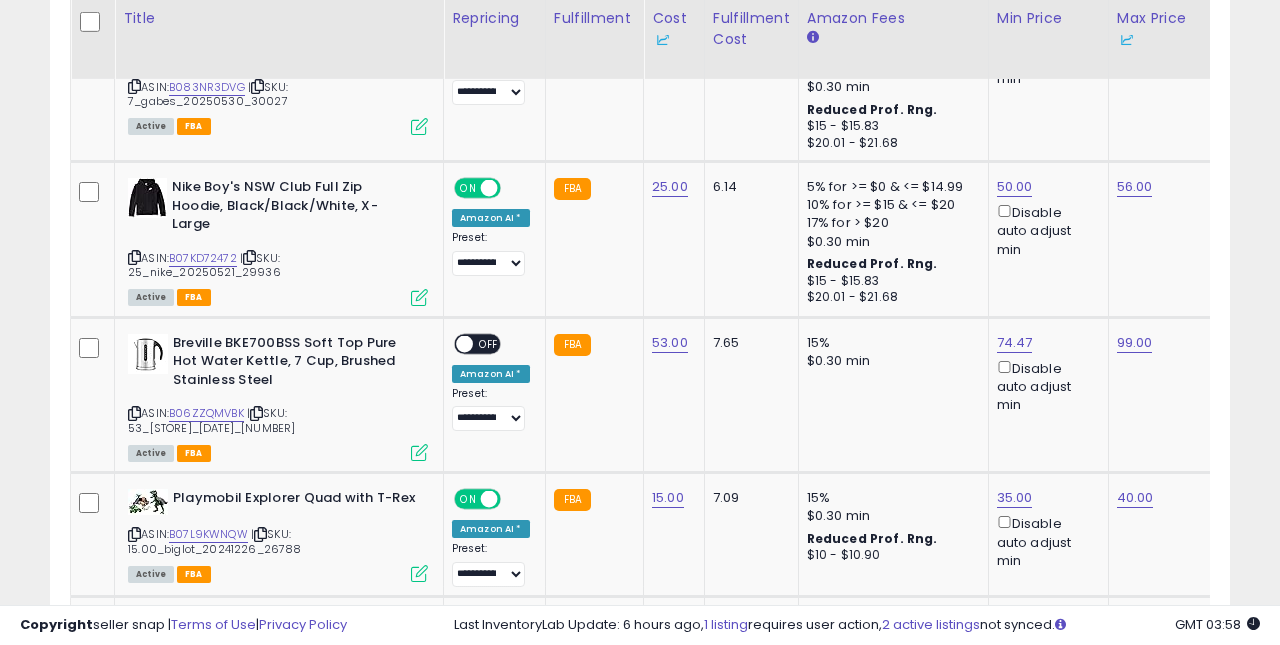 scroll, scrollTop: 3547, scrollLeft: 0, axis: vertical 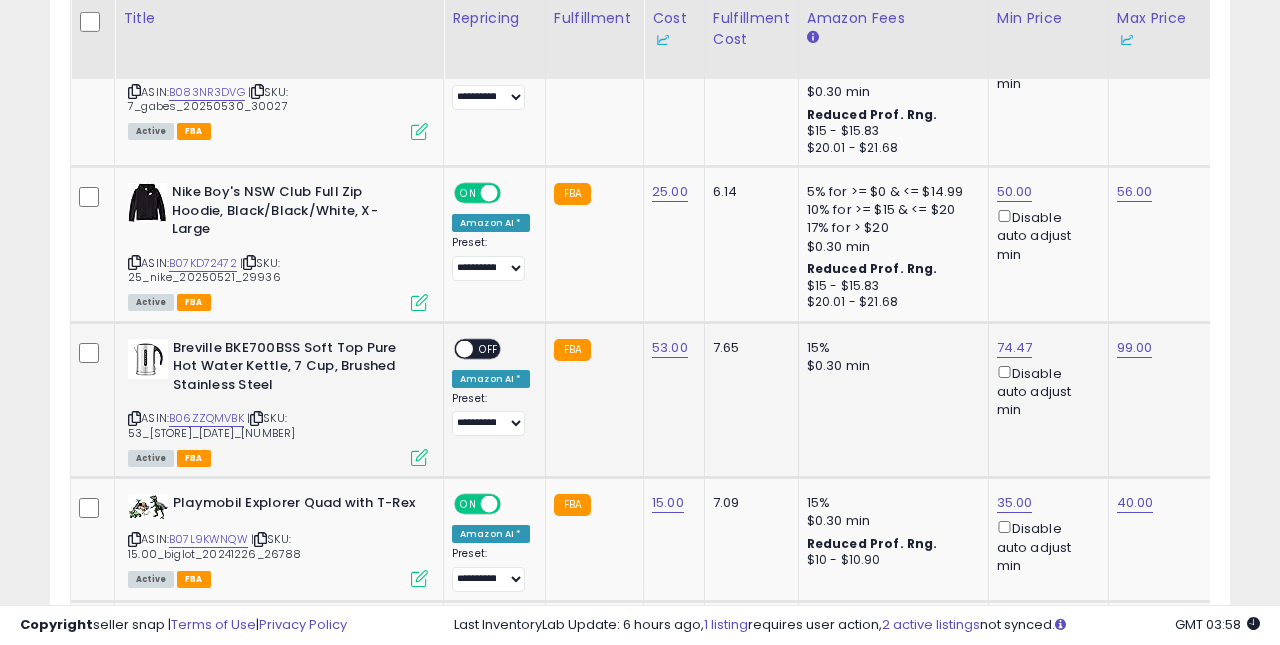 click on "OFF" at bounding box center [489, 348] 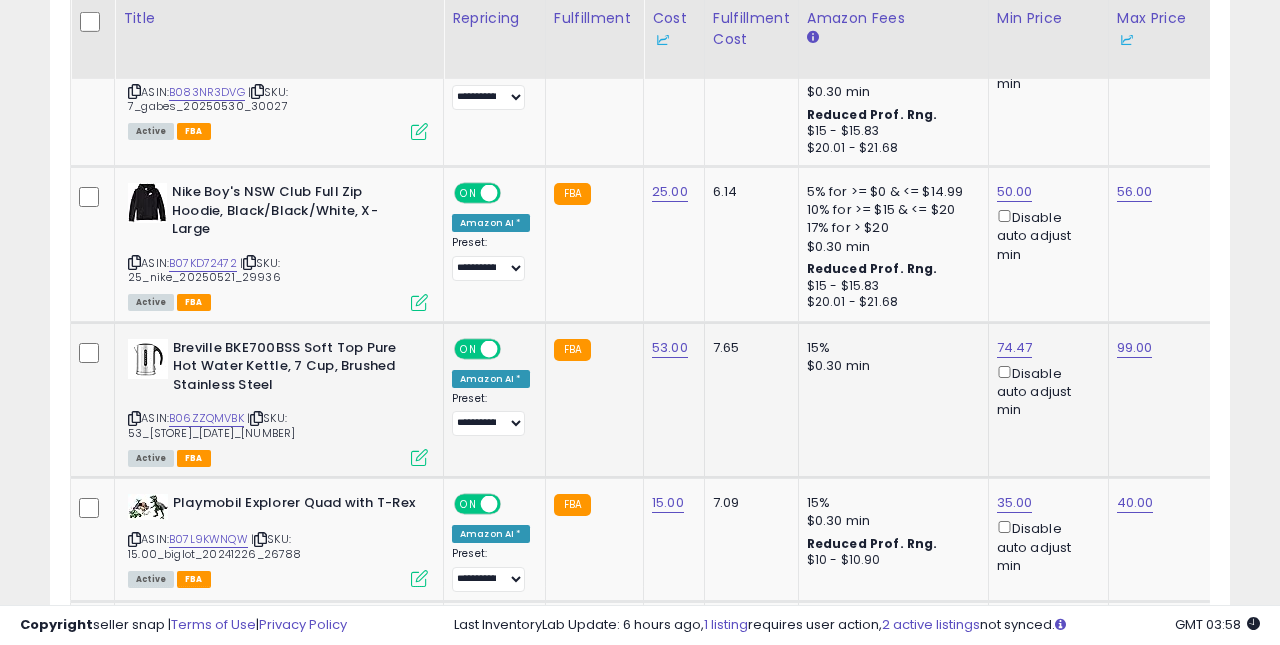 click at bounding box center [419, 457] 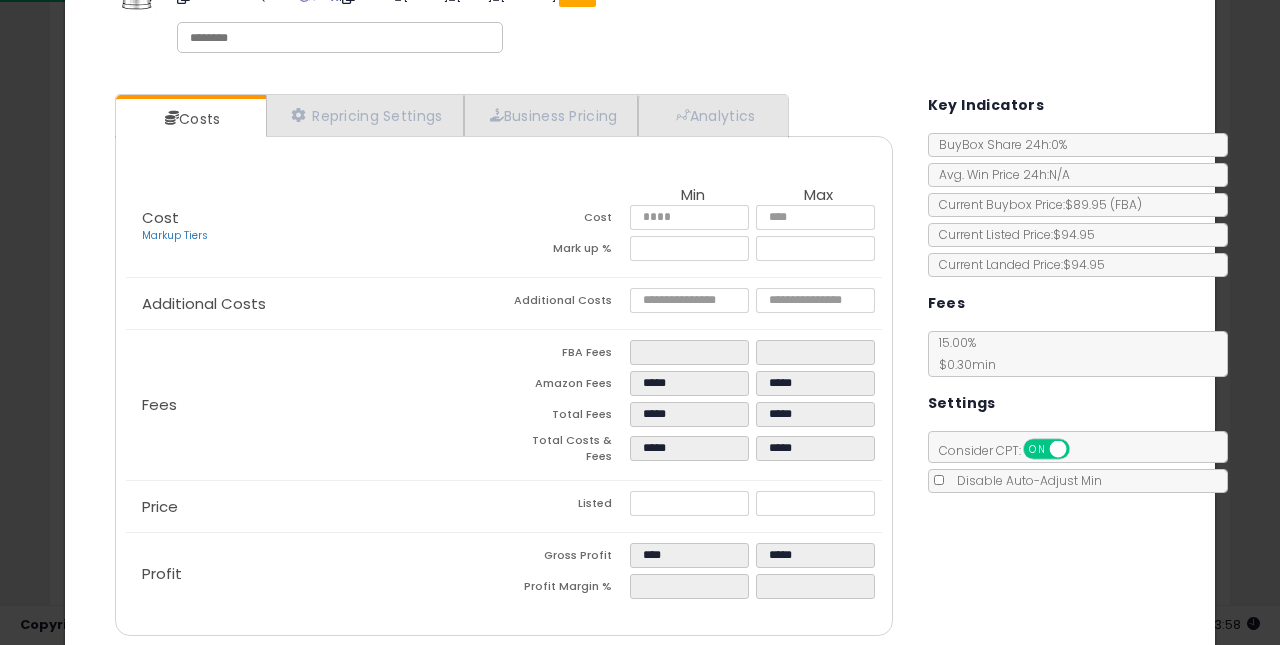 scroll, scrollTop: 97, scrollLeft: 0, axis: vertical 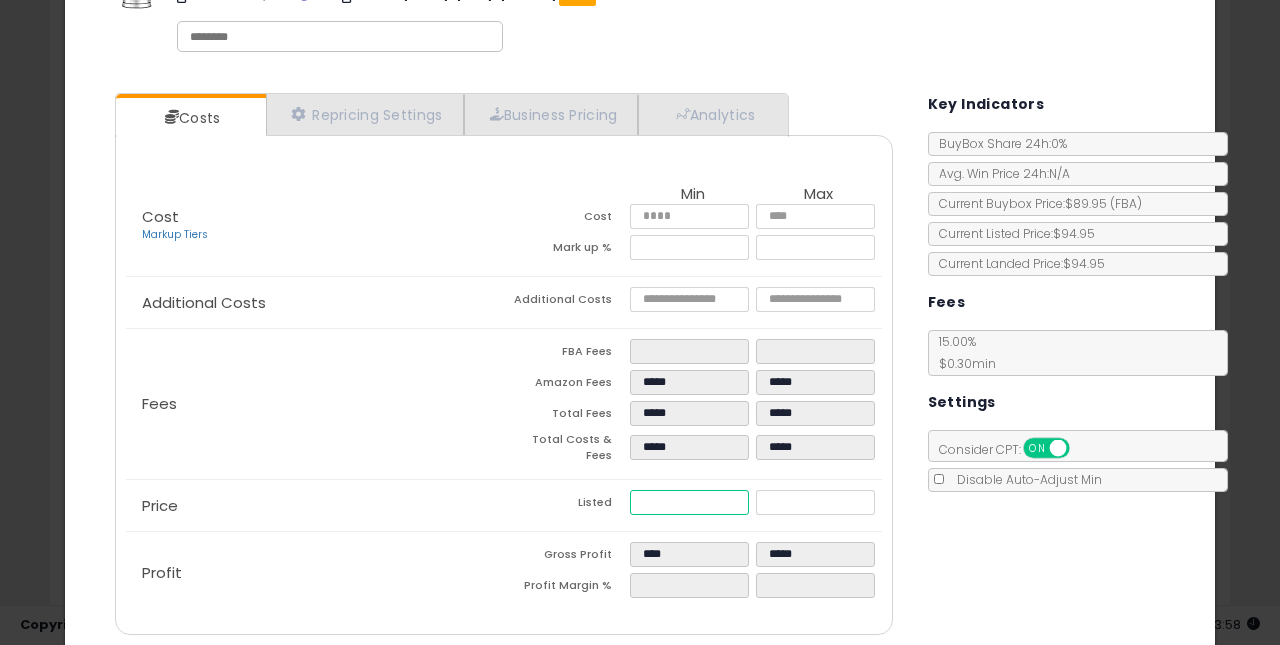 click on "*****" at bounding box center [690, 502] 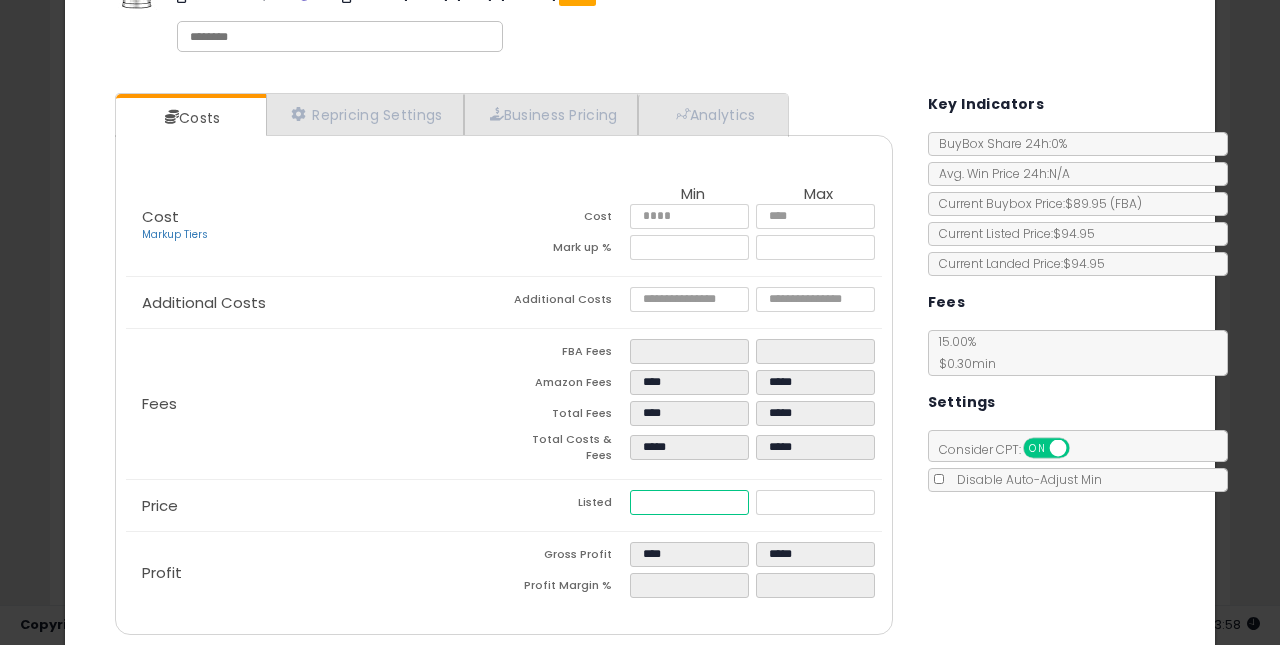 click on "*" at bounding box center [690, 502] 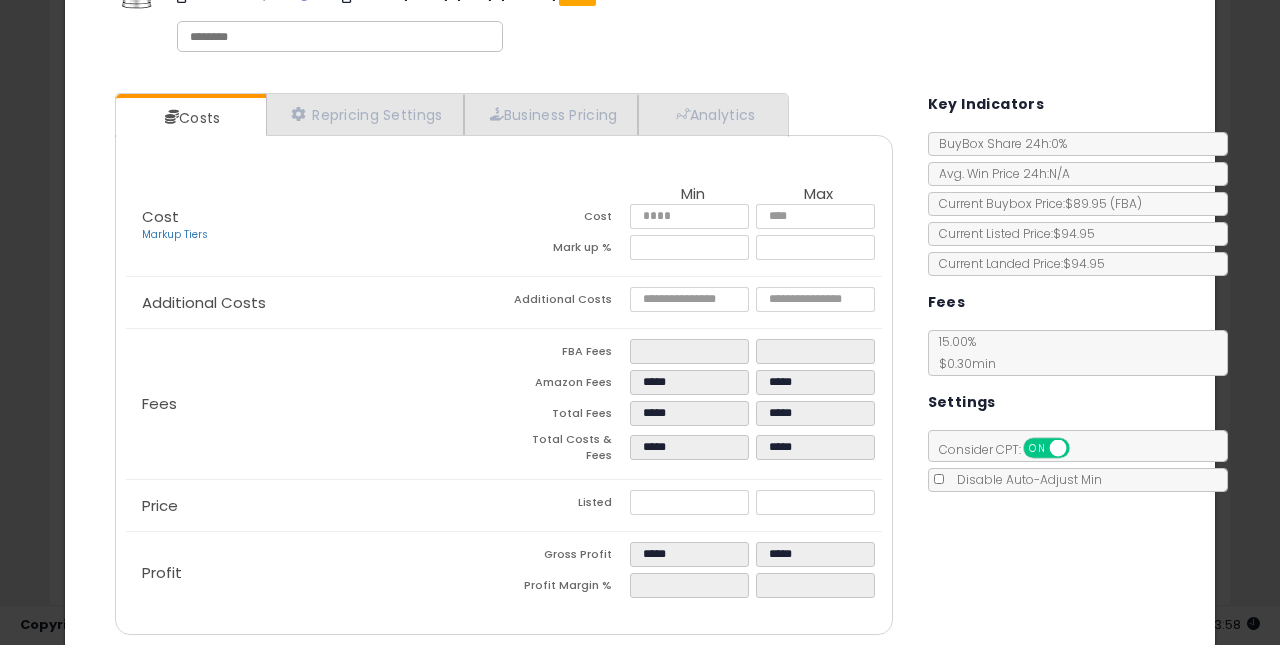 click on "Listed" at bounding box center (567, 505) 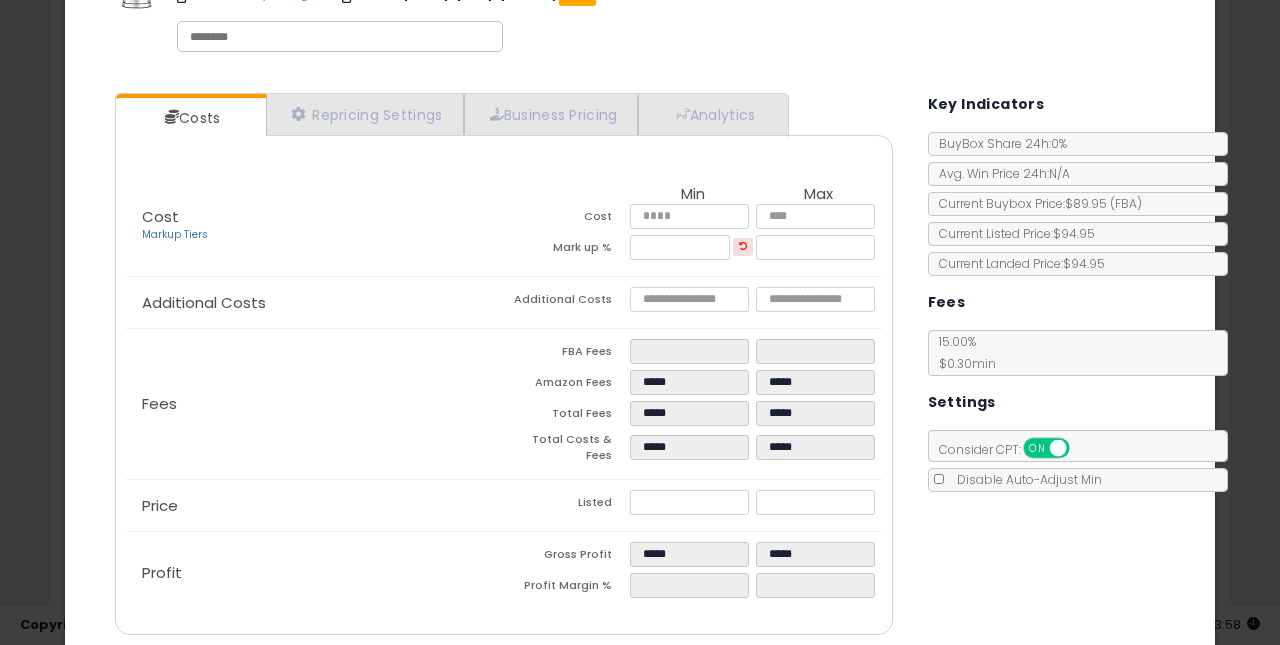 scroll, scrollTop: 165, scrollLeft: 0, axis: vertical 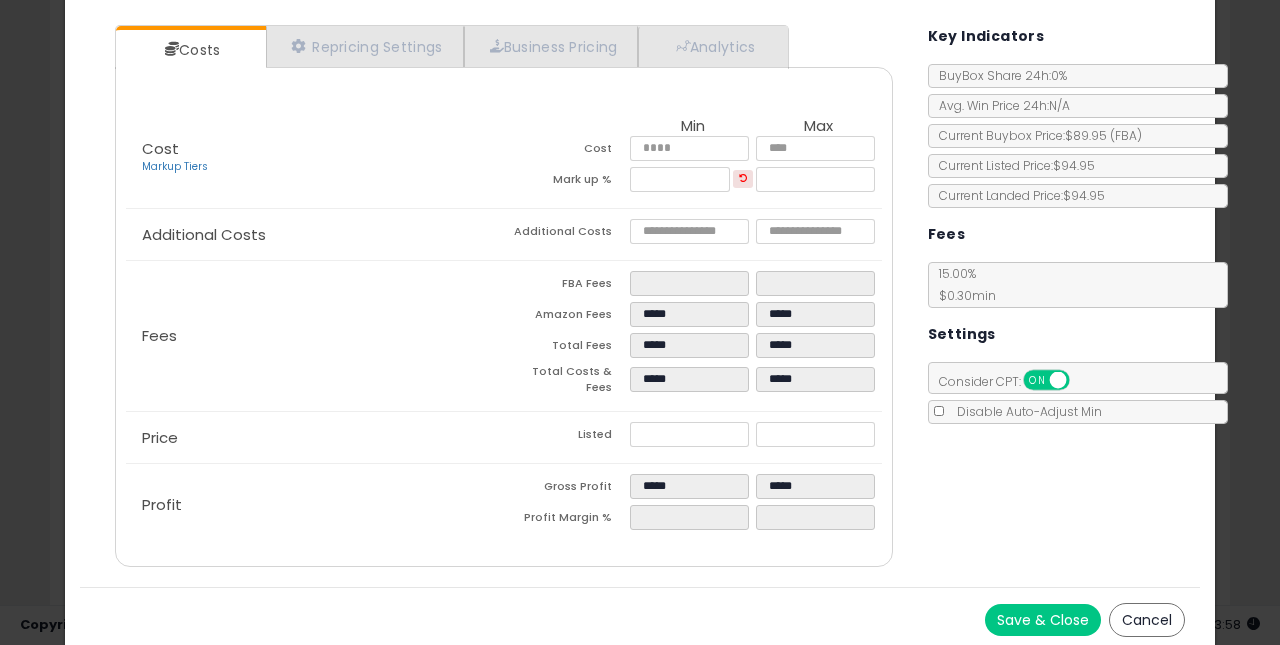 click on "Save & Close" at bounding box center [1043, 620] 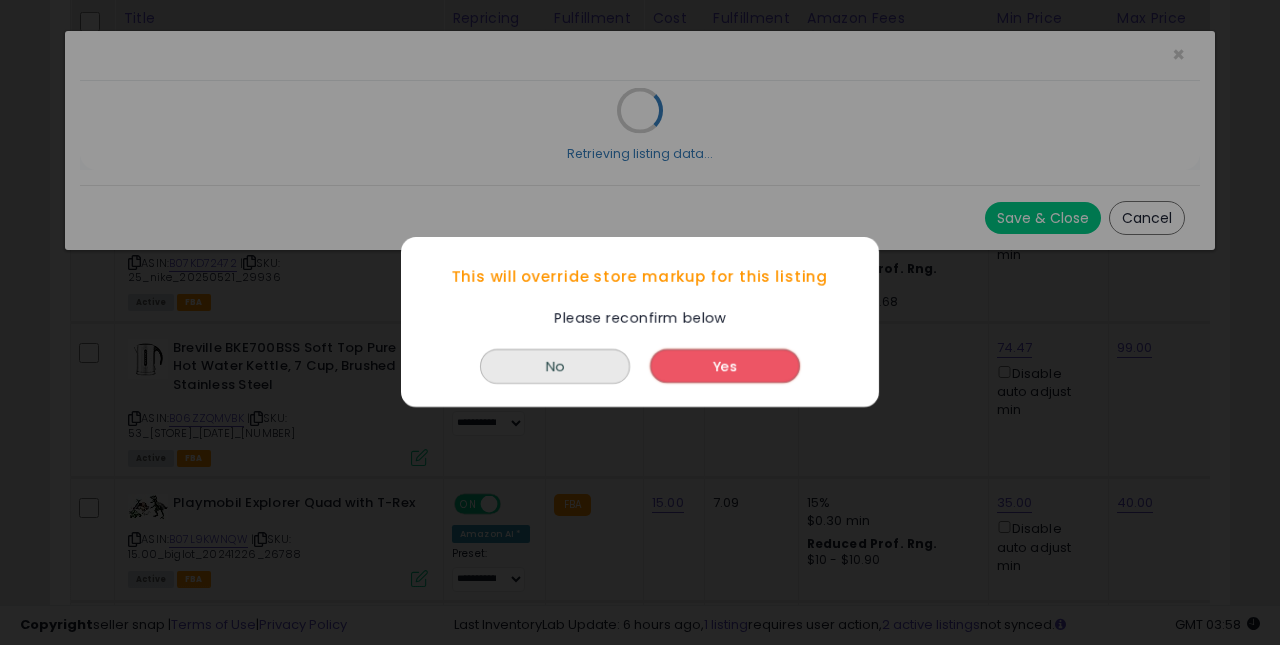 click on "Yes" at bounding box center (725, 367) 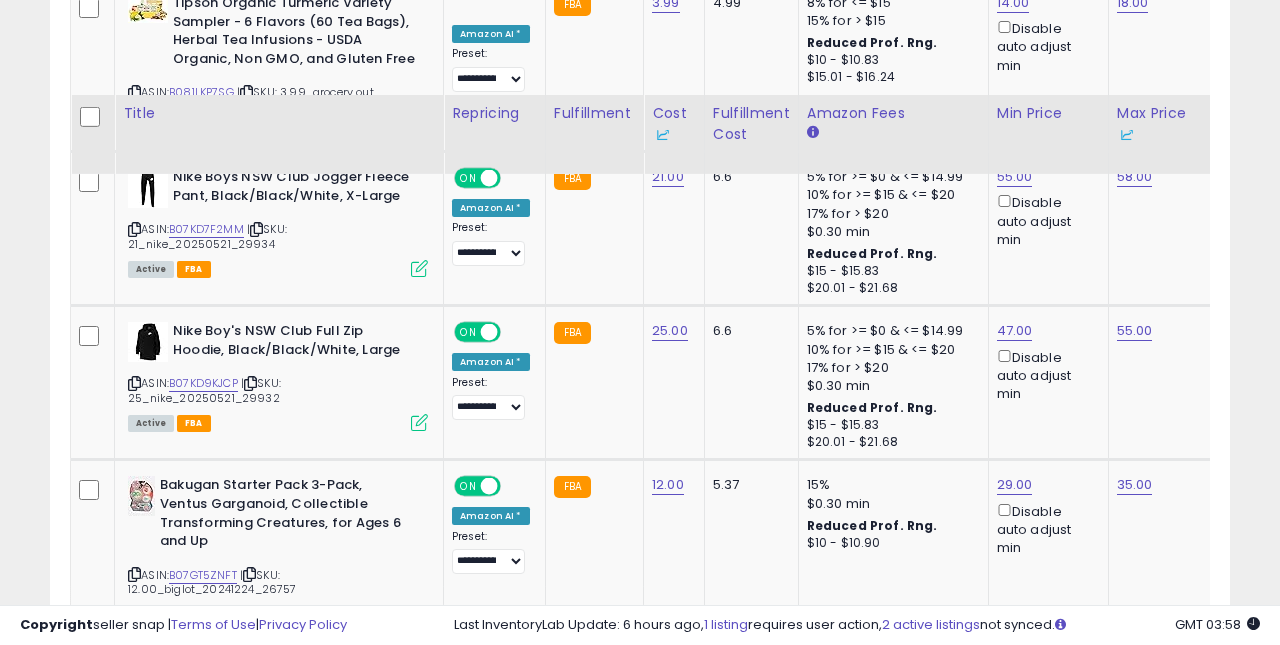 scroll, scrollTop: 4609, scrollLeft: 0, axis: vertical 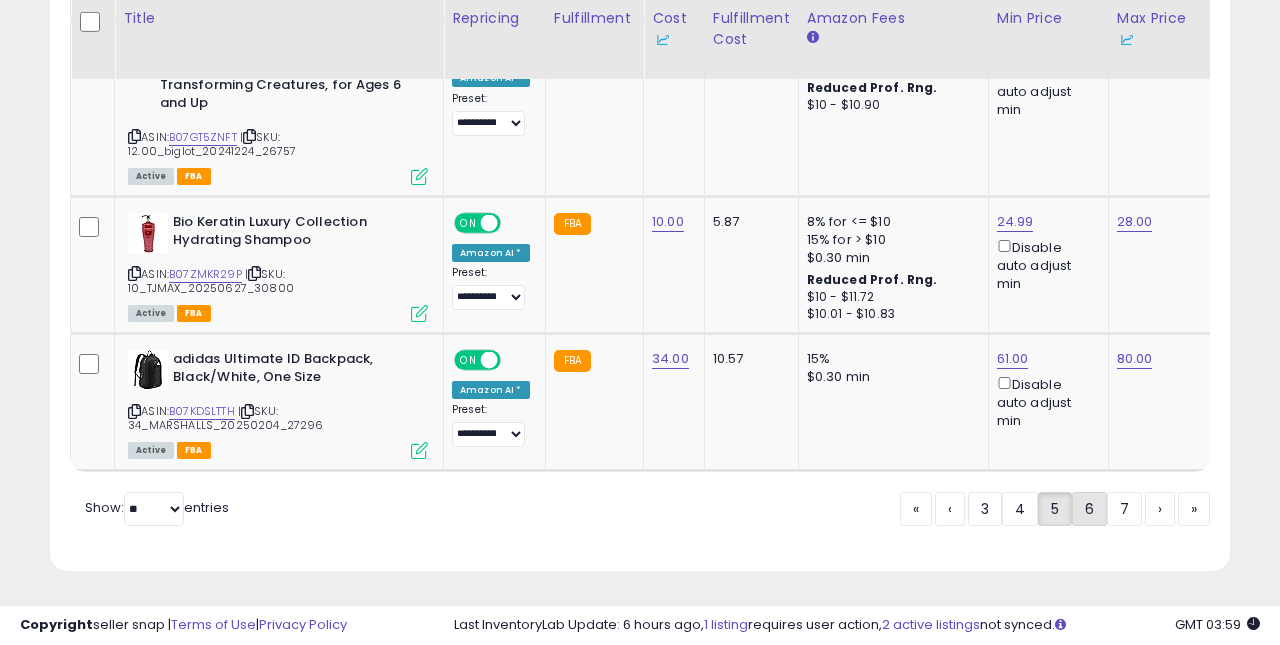 click on "6" 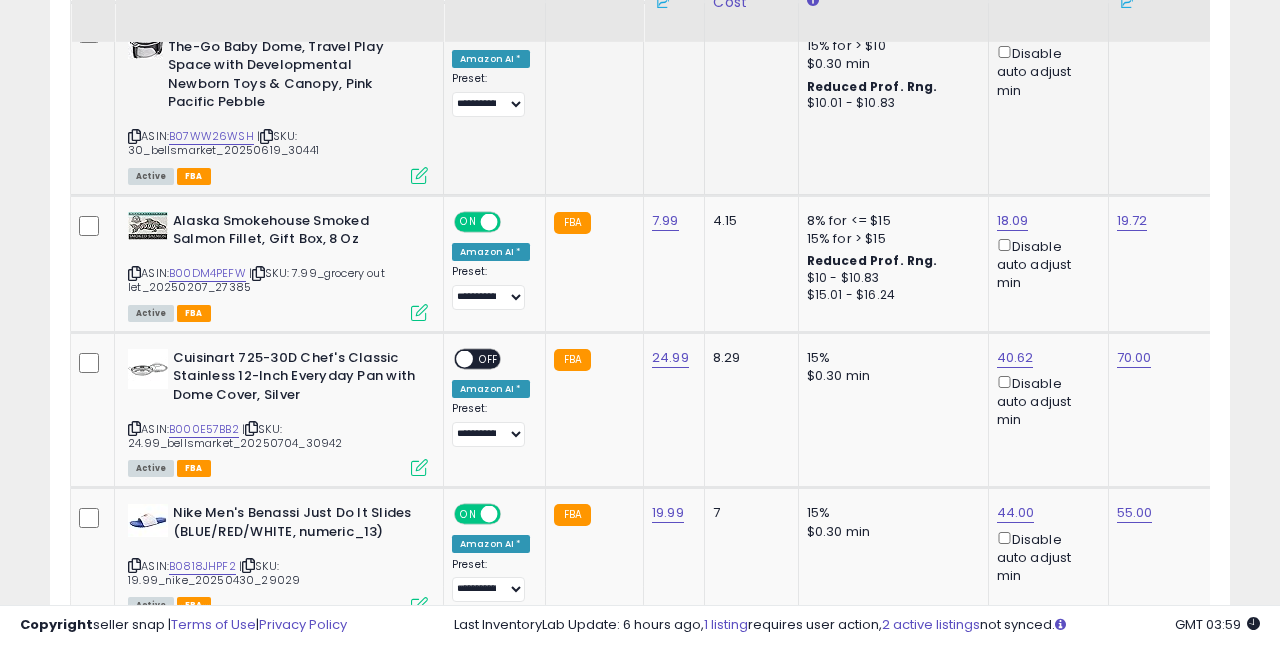 scroll, scrollTop: 2775, scrollLeft: 0, axis: vertical 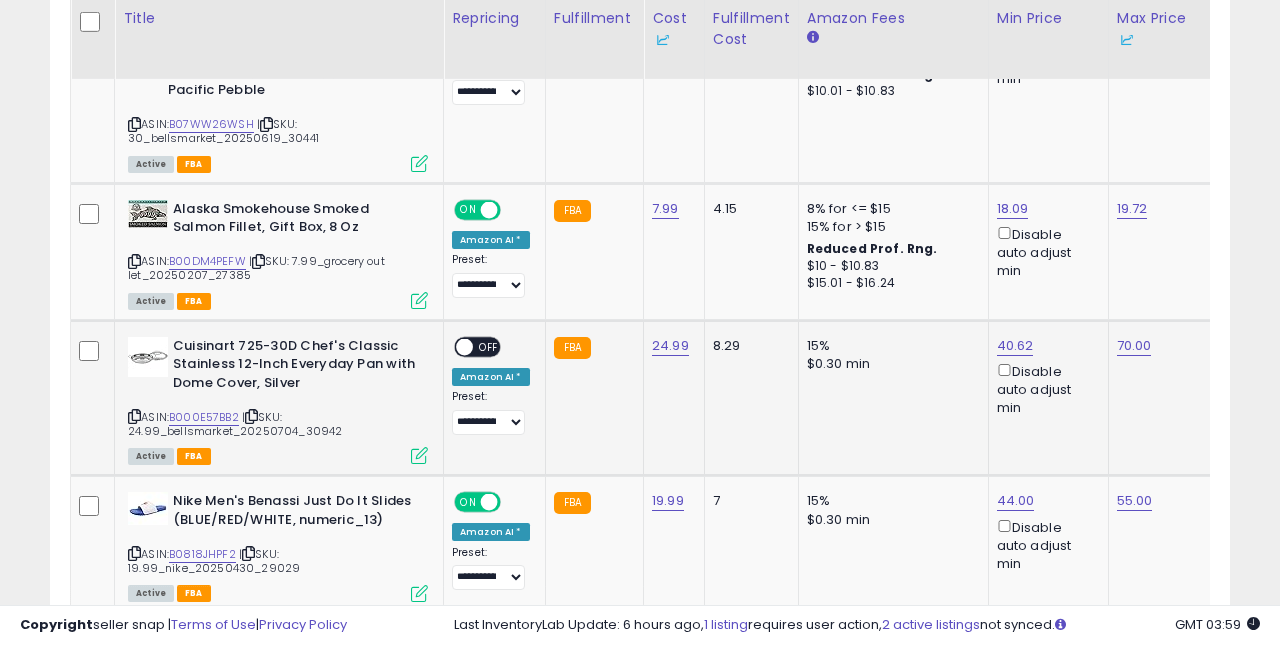 click on "OFF" at bounding box center (489, 346) 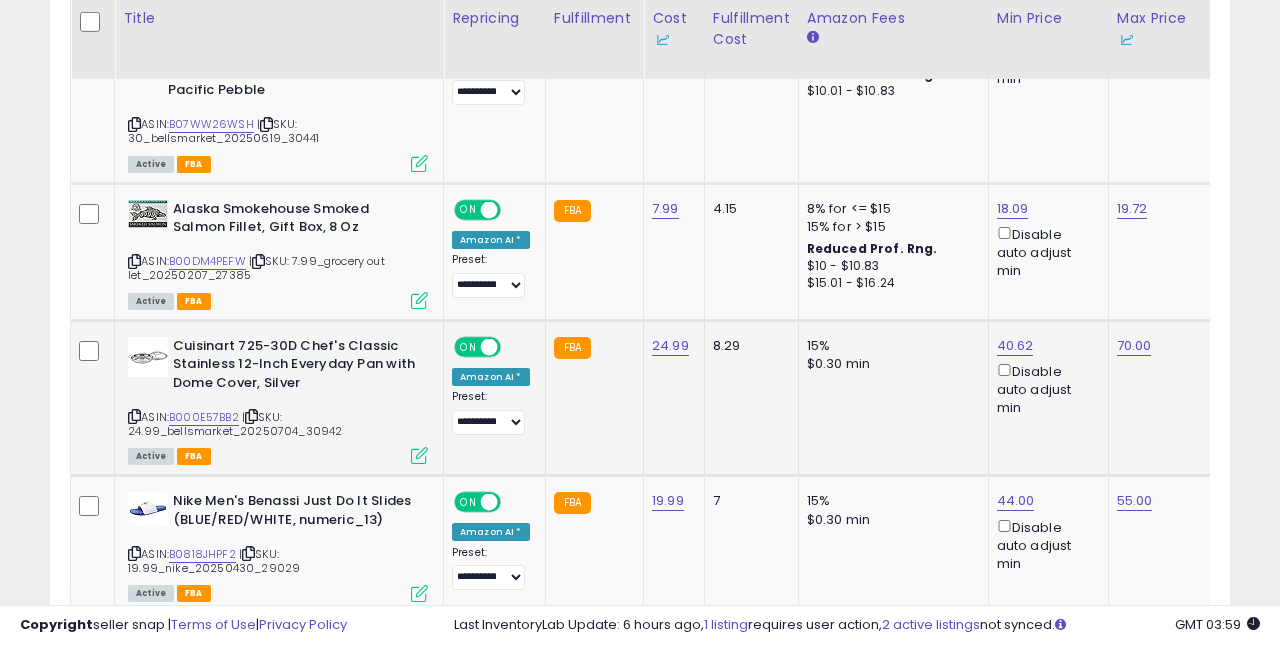 click at bounding box center [419, 455] 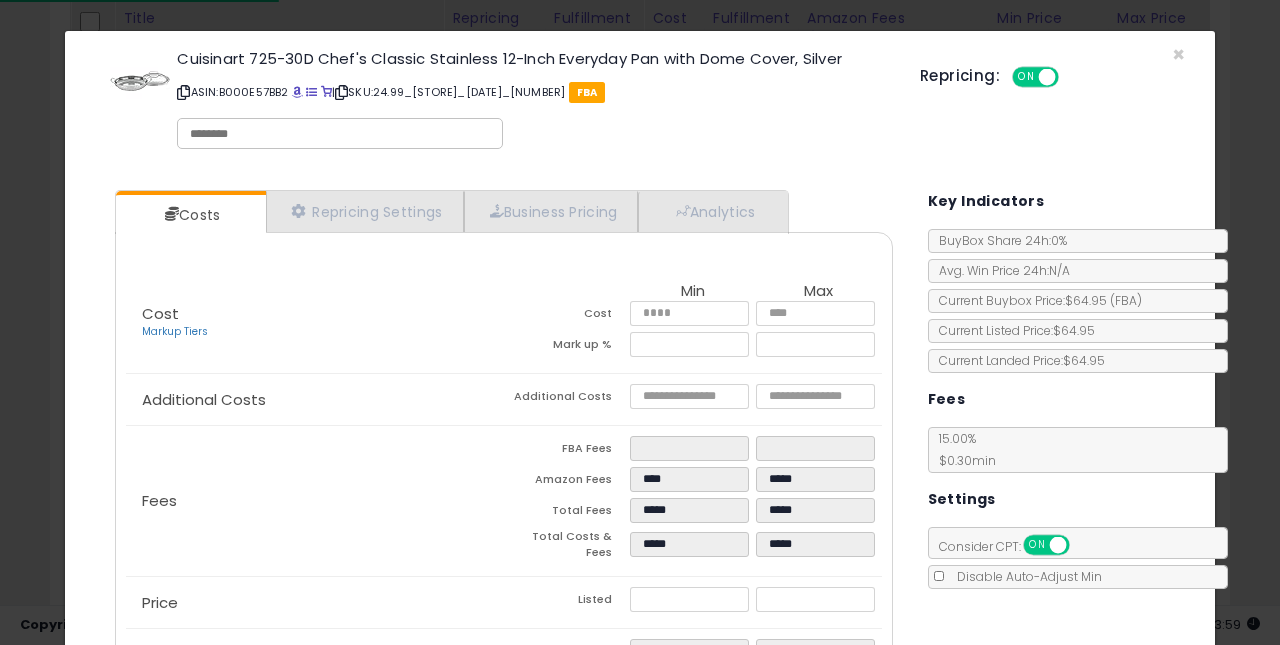 scroll, scrollTop: 79, scrollLeft: 0, axis: vertical 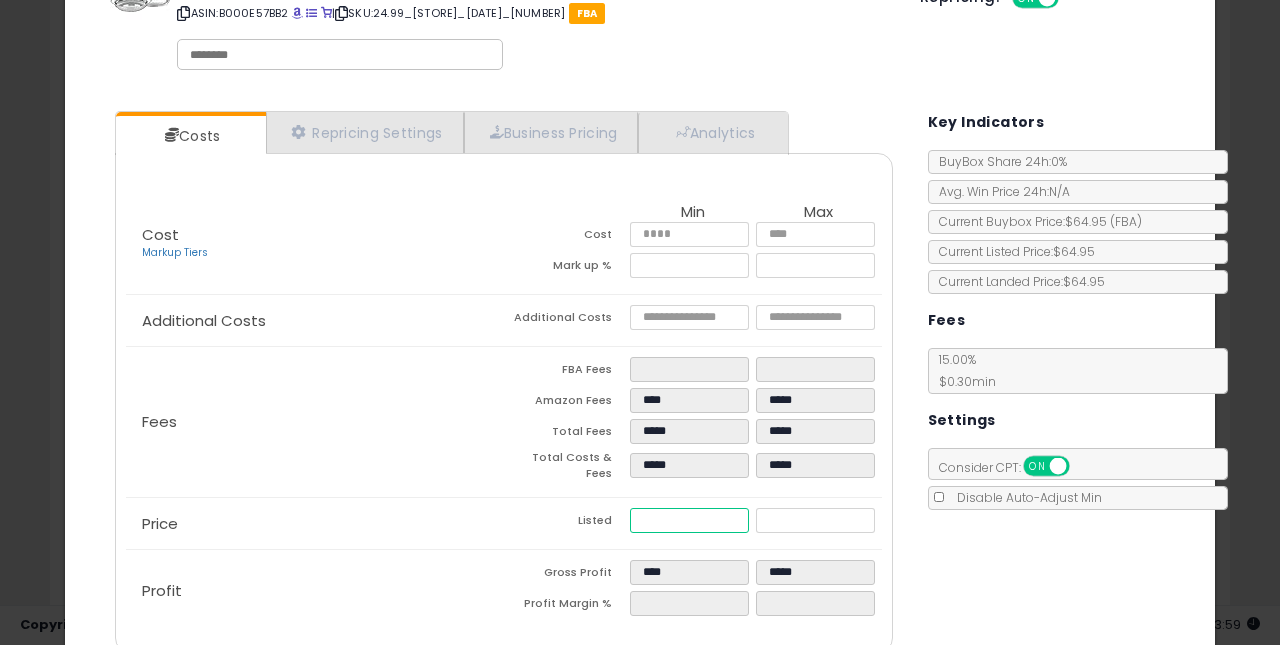 click on "*****" at bounding box center (690, 520) 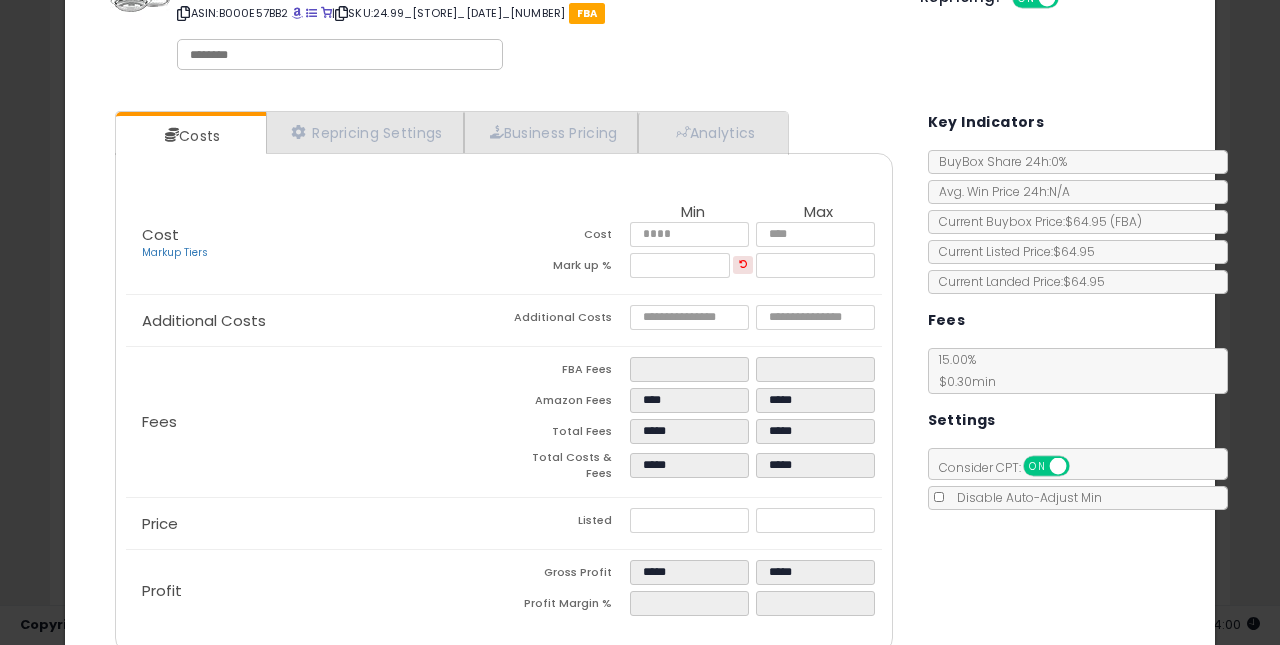 click on "Listed" at bounding box center [567, 523] 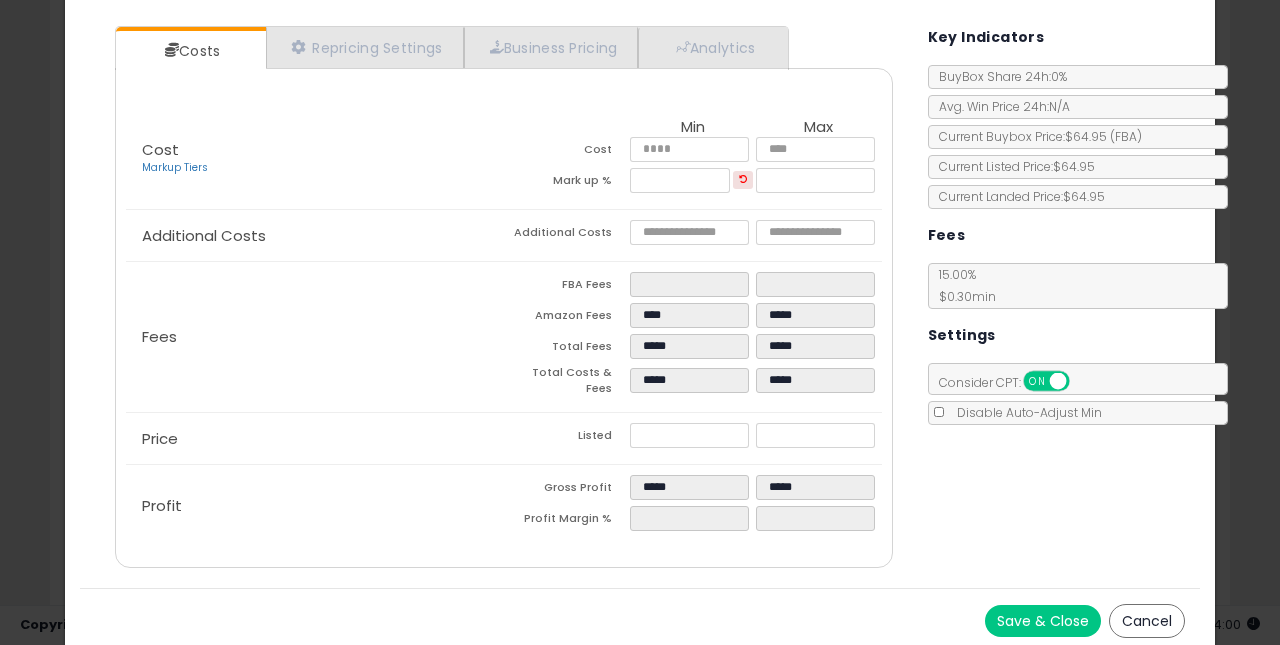scroll, scrollTop: 165, scrollLeft: 0, axis: vertical 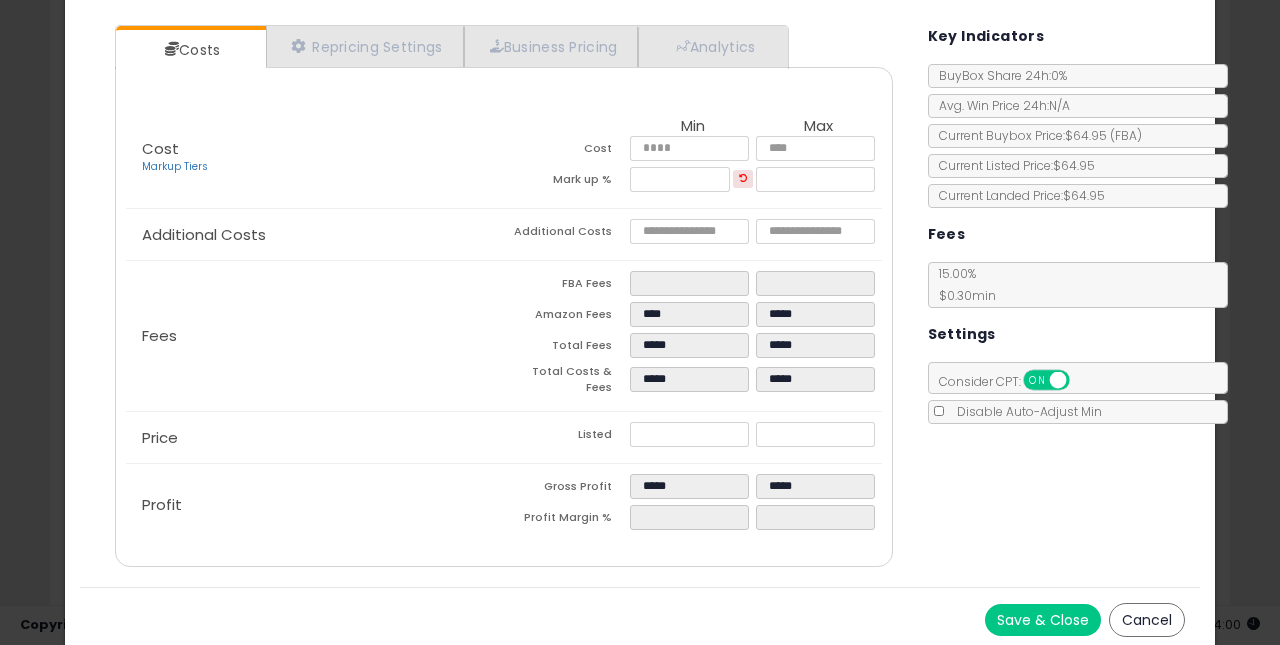 click on "Save & Close" at bounding box center (1043, 620) 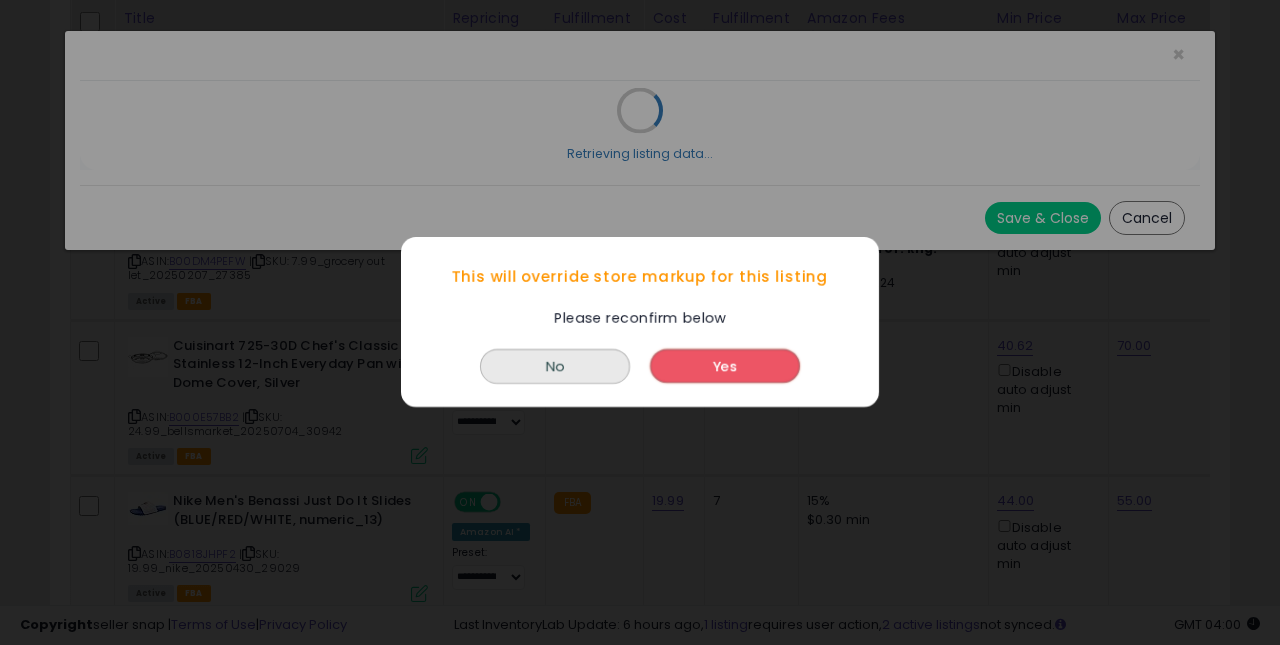 scroll, scrollTop: 0, scrollLeft: 0, axis: both 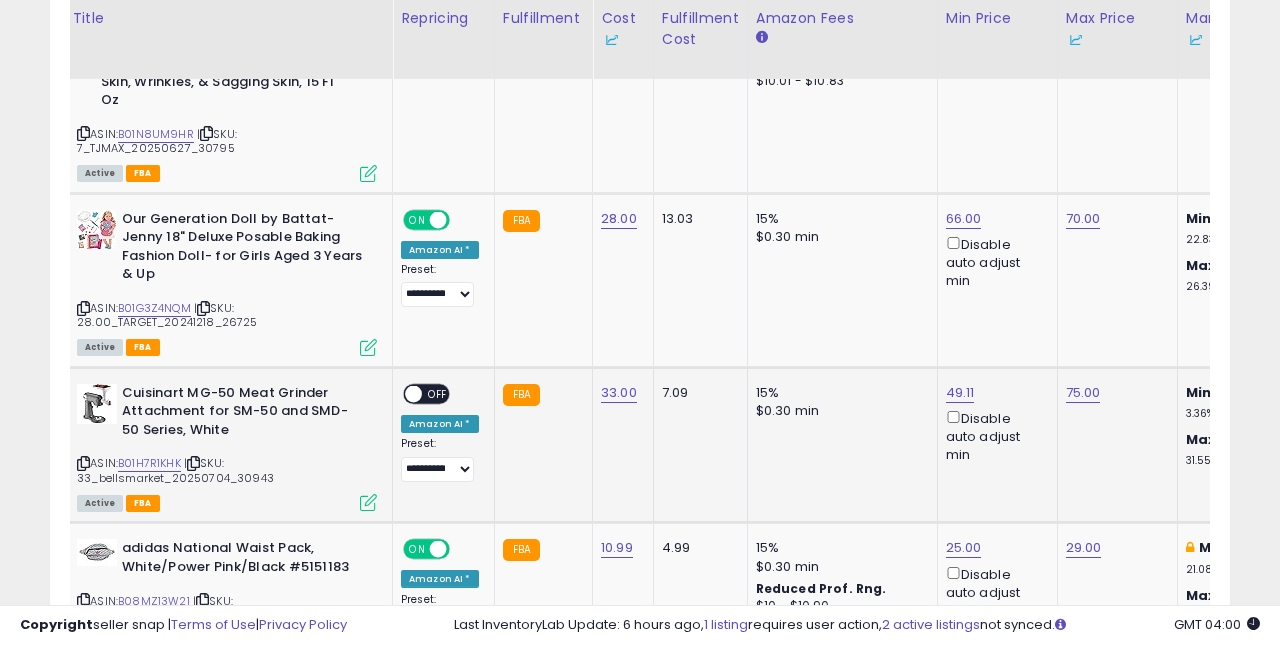 click on "OFF" at bounding box center [438, 393] 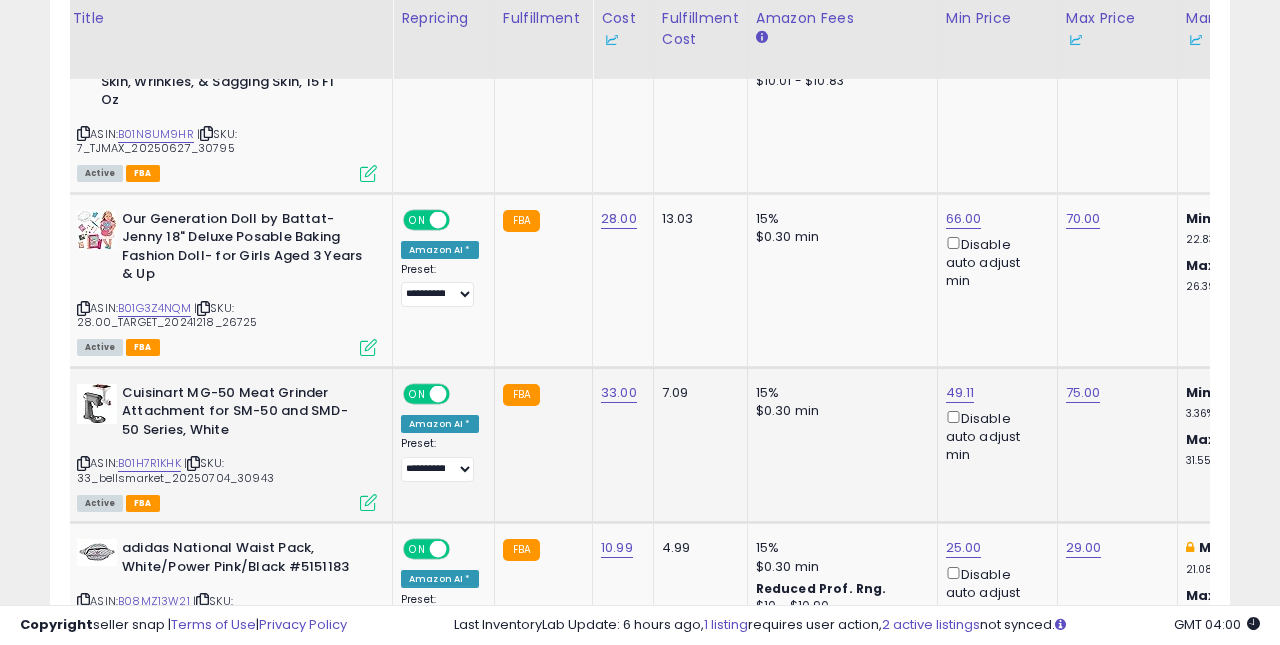 click at bounding box center [368, 502] 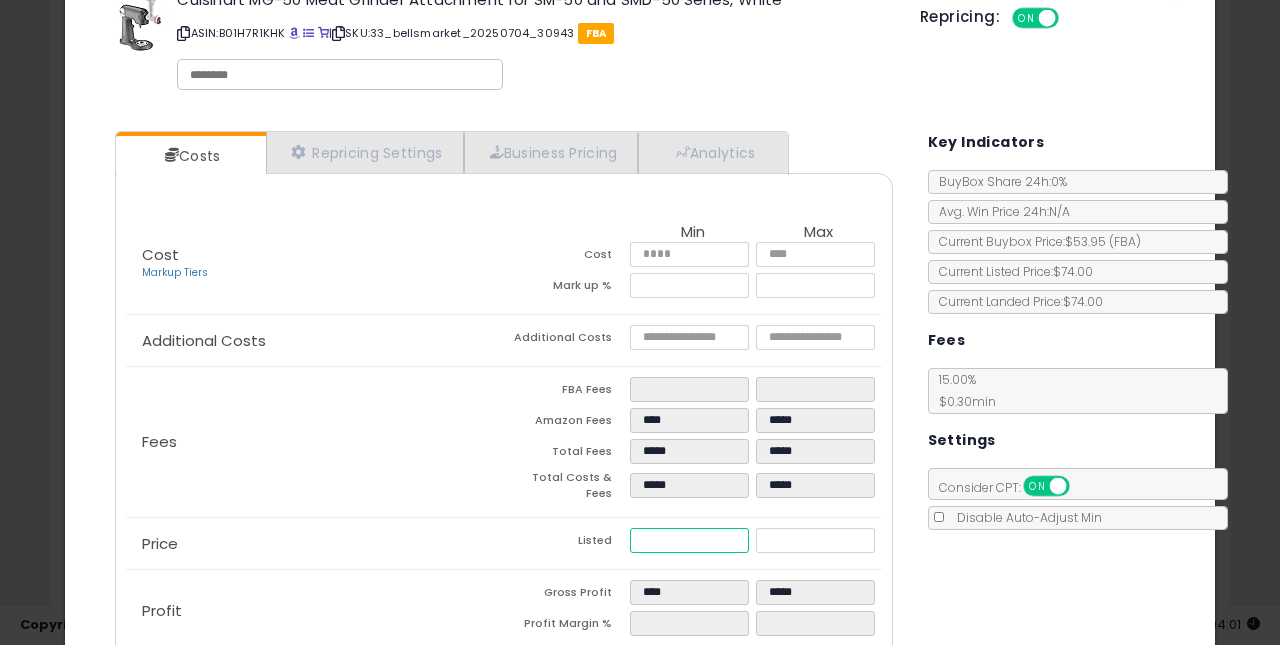 click on "*****" at bounding box center [690, 540] 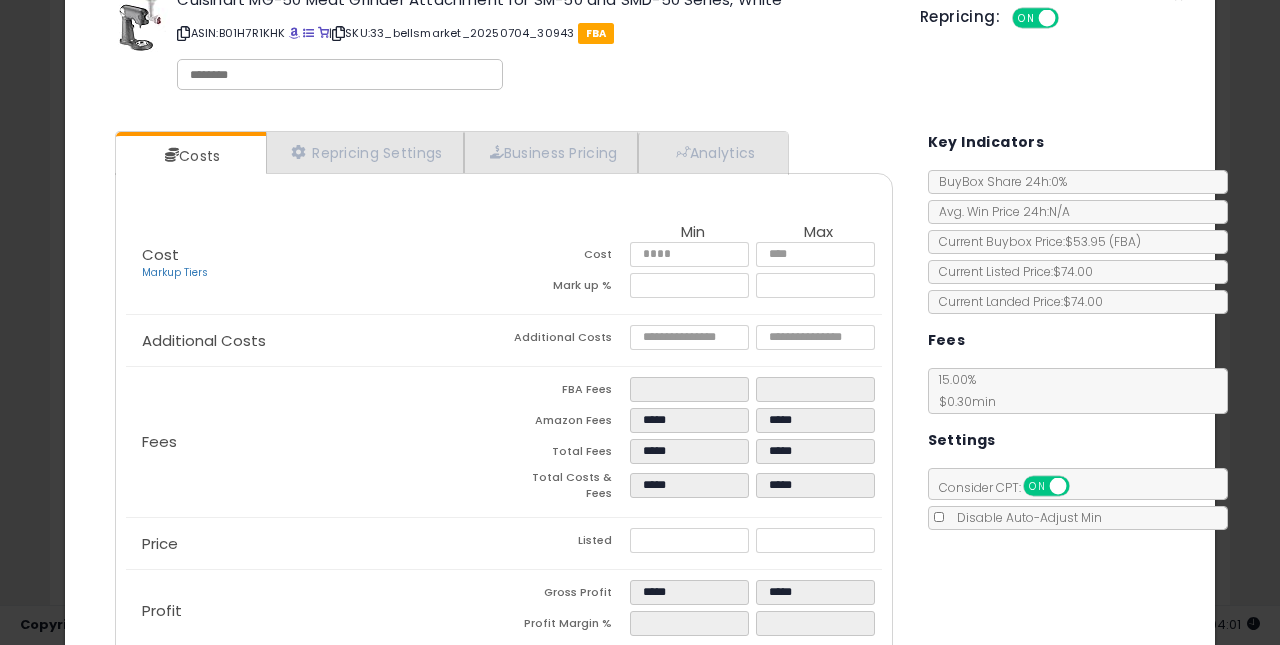 click on "Price
Listed
*****
*****" 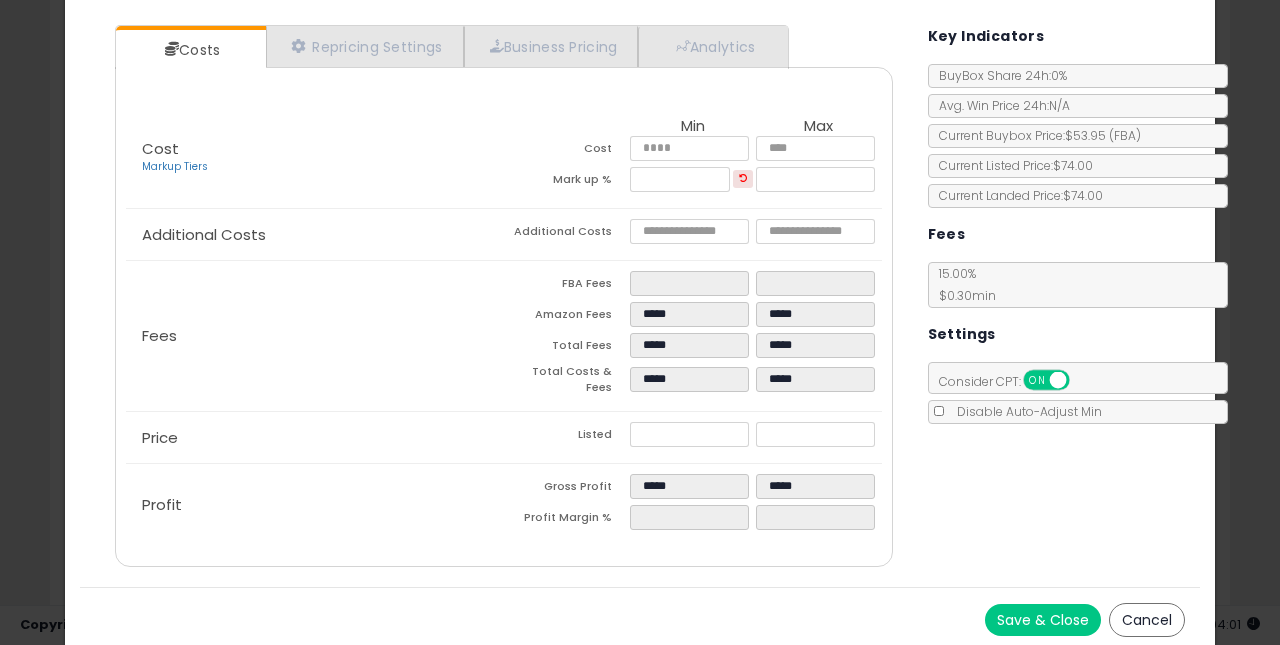 click on "Save & Close" at bounding box center [1043, 620] 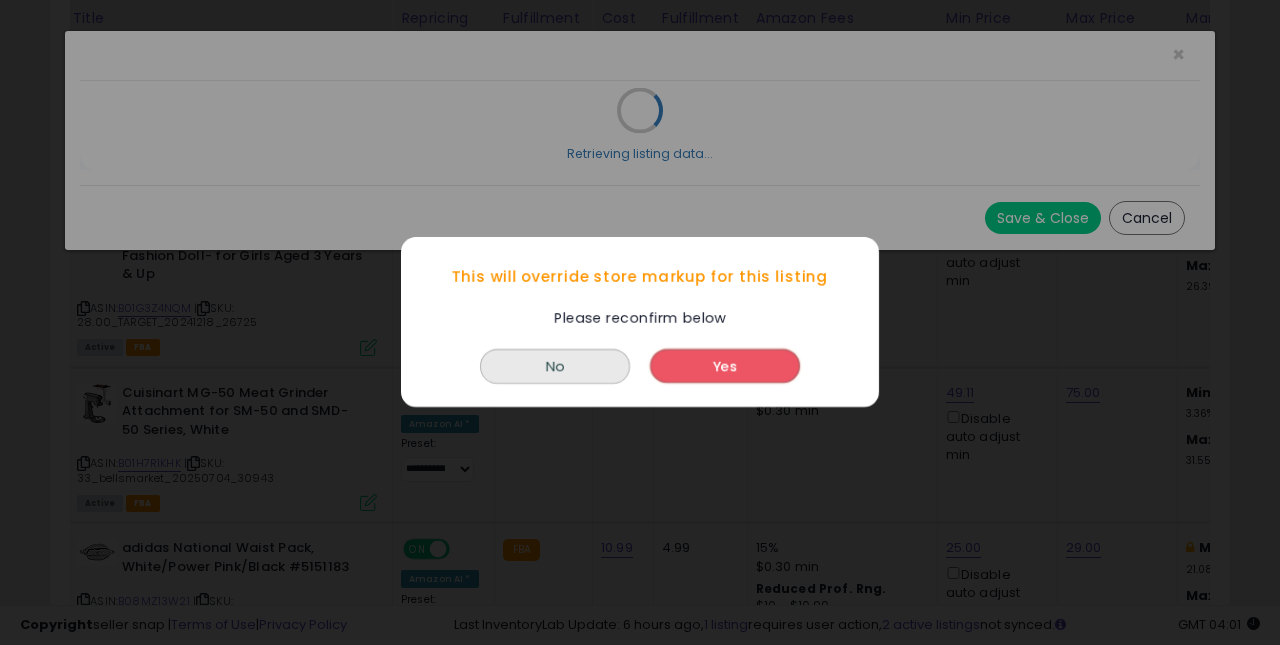 click on "Yes" at bounding box center [725, 367] 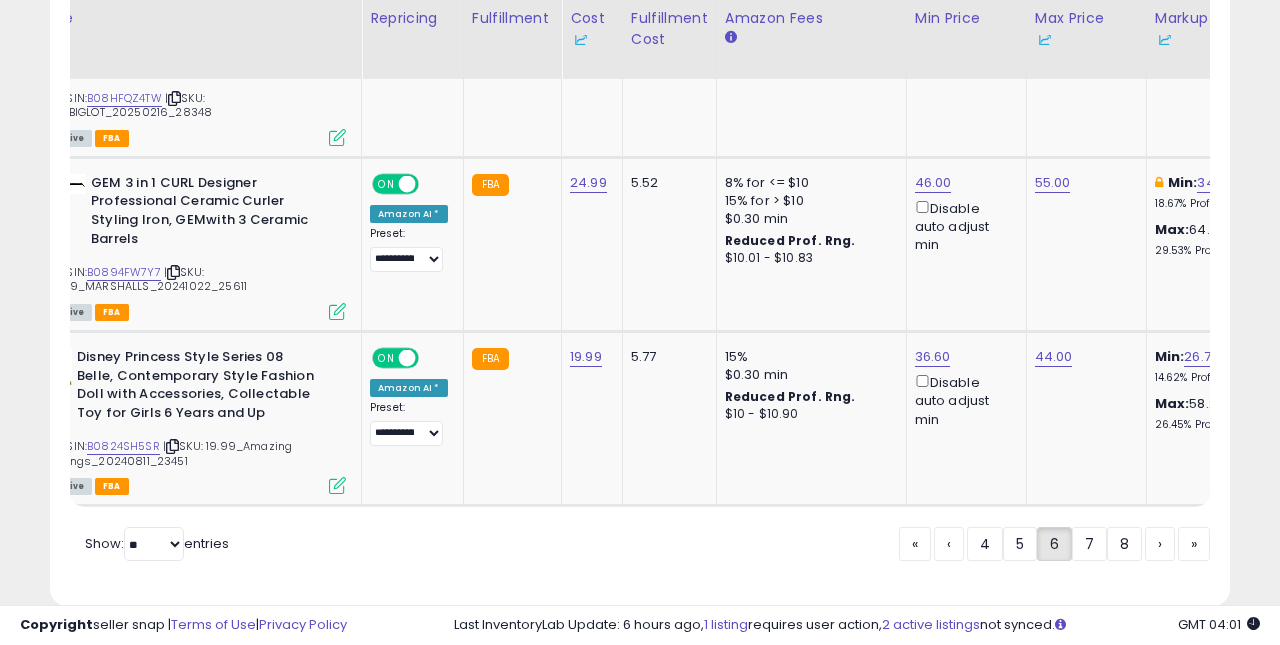 scroll, scrollTop: 0, scrollLeft: 75, axis: horizontal 